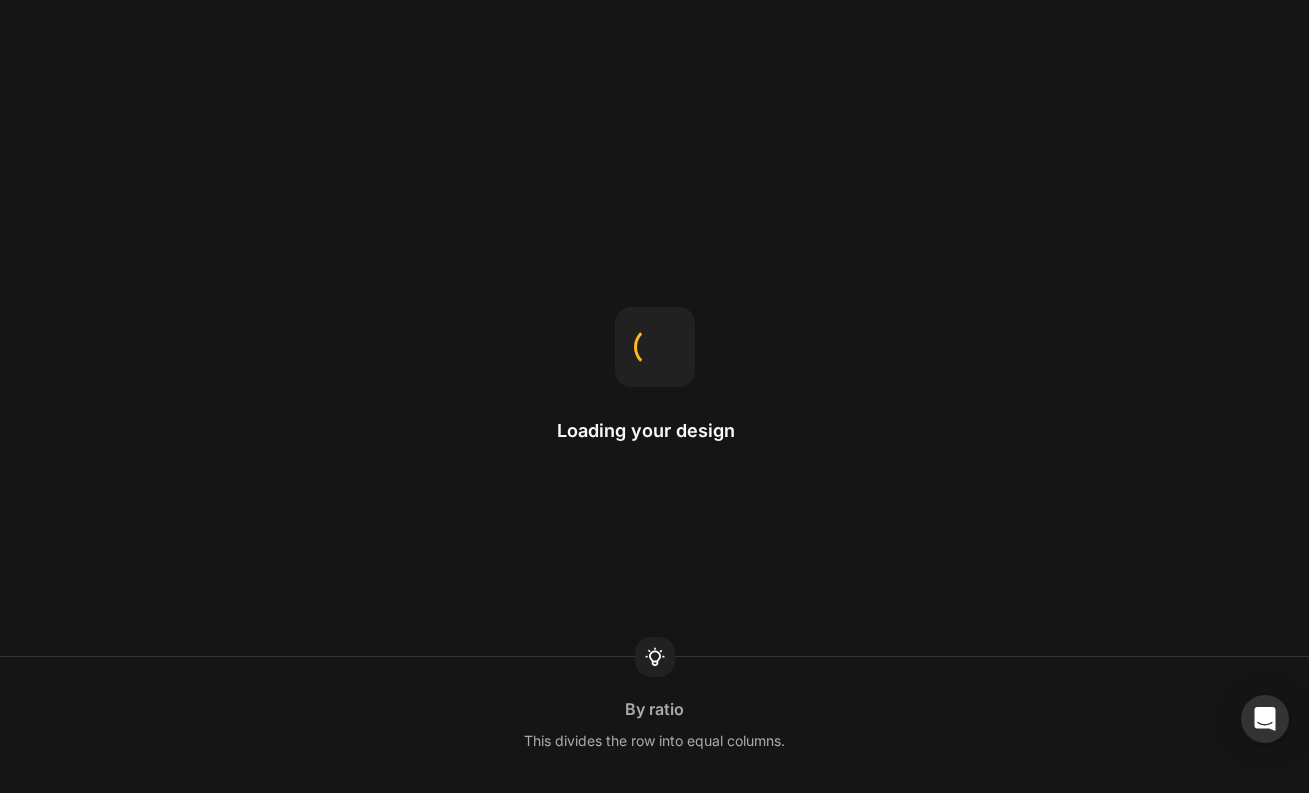 scroll, scrollTop: 0, scrollLeft: 0, axis: both 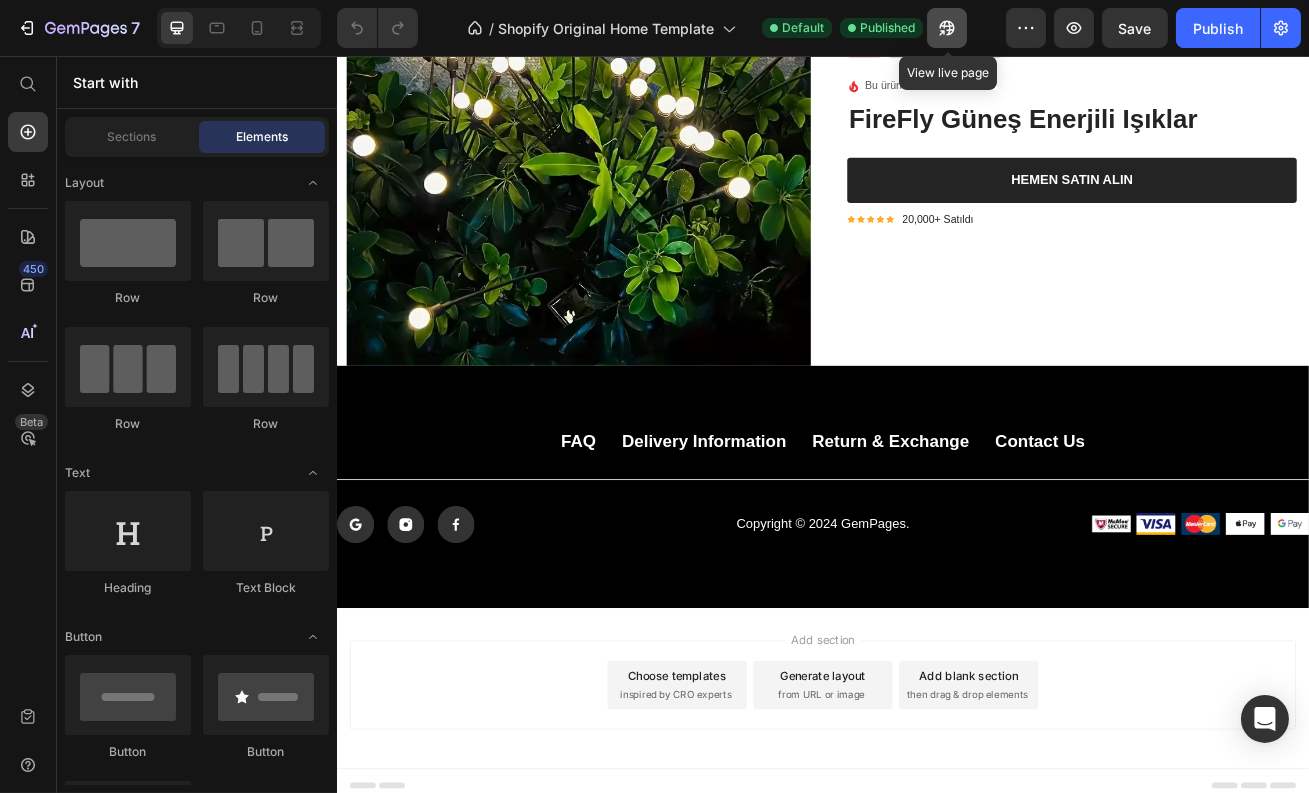 click 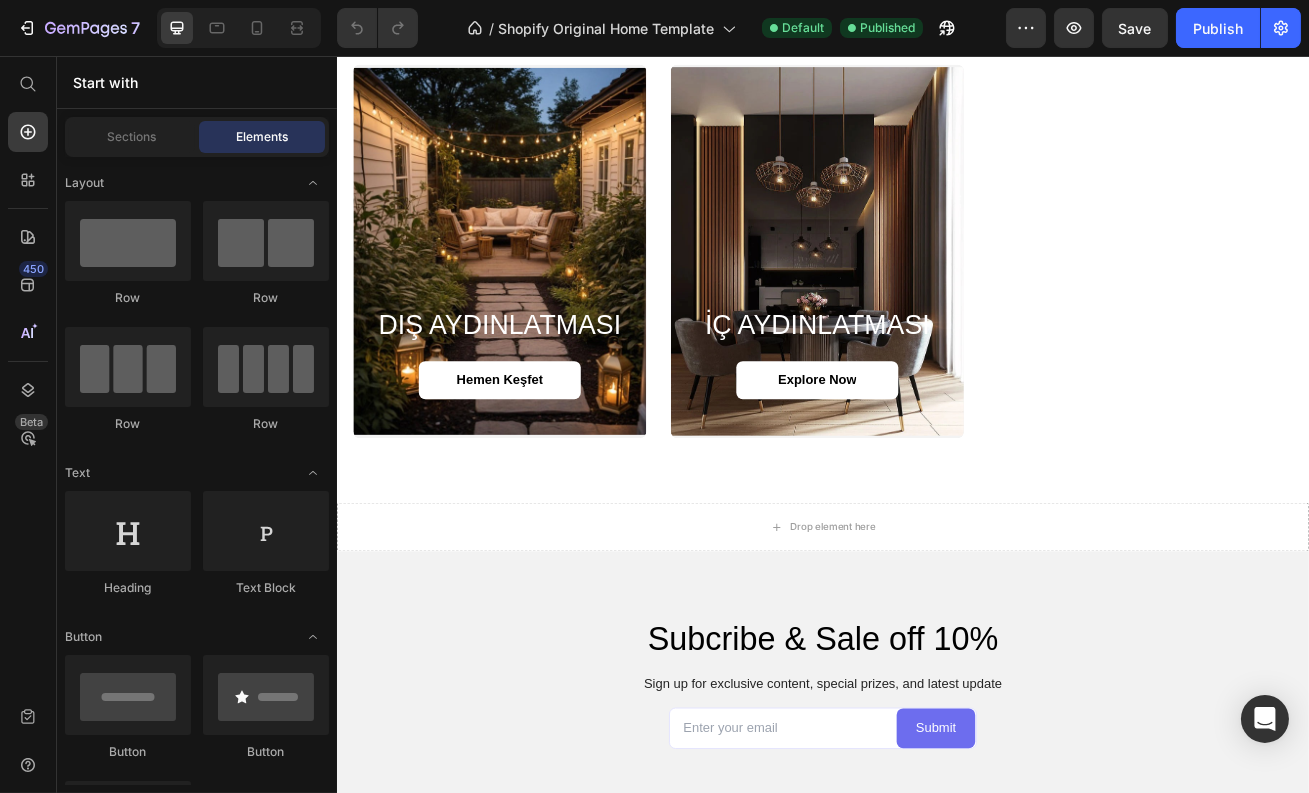 scroll, scrollTop: 1044, scrollLeft: 0, axis: vertical 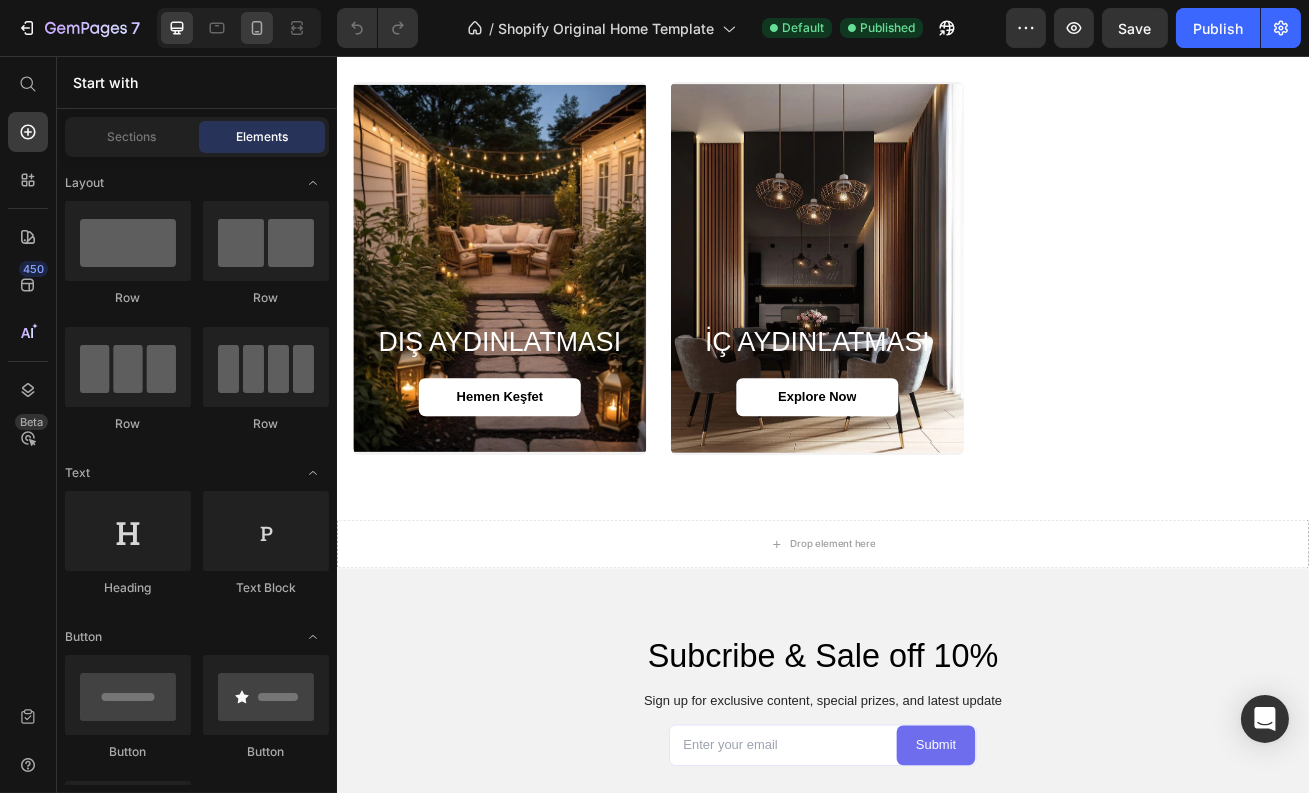 drag, startPoint x: 270, startPoint y: 9, endPoint x: 262, endPoint y: 25, distance: 17.888544 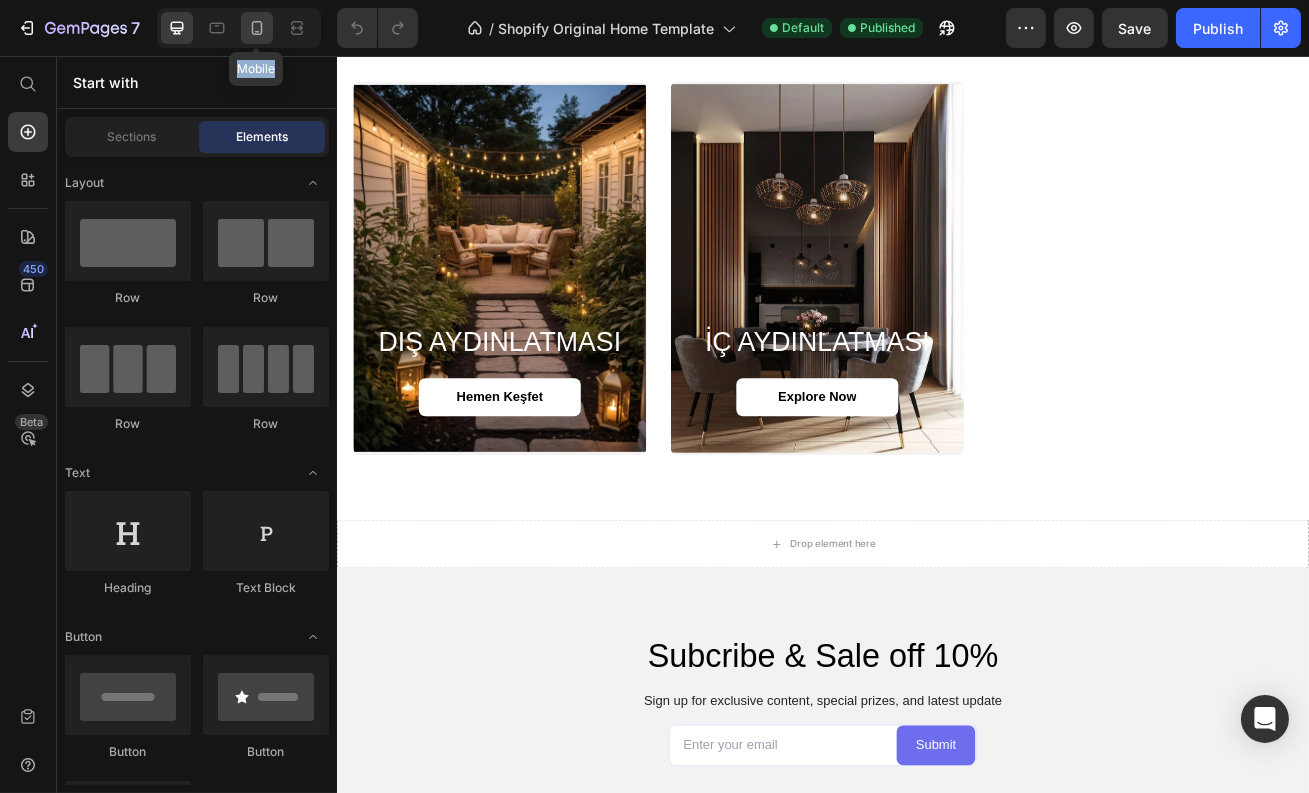 click 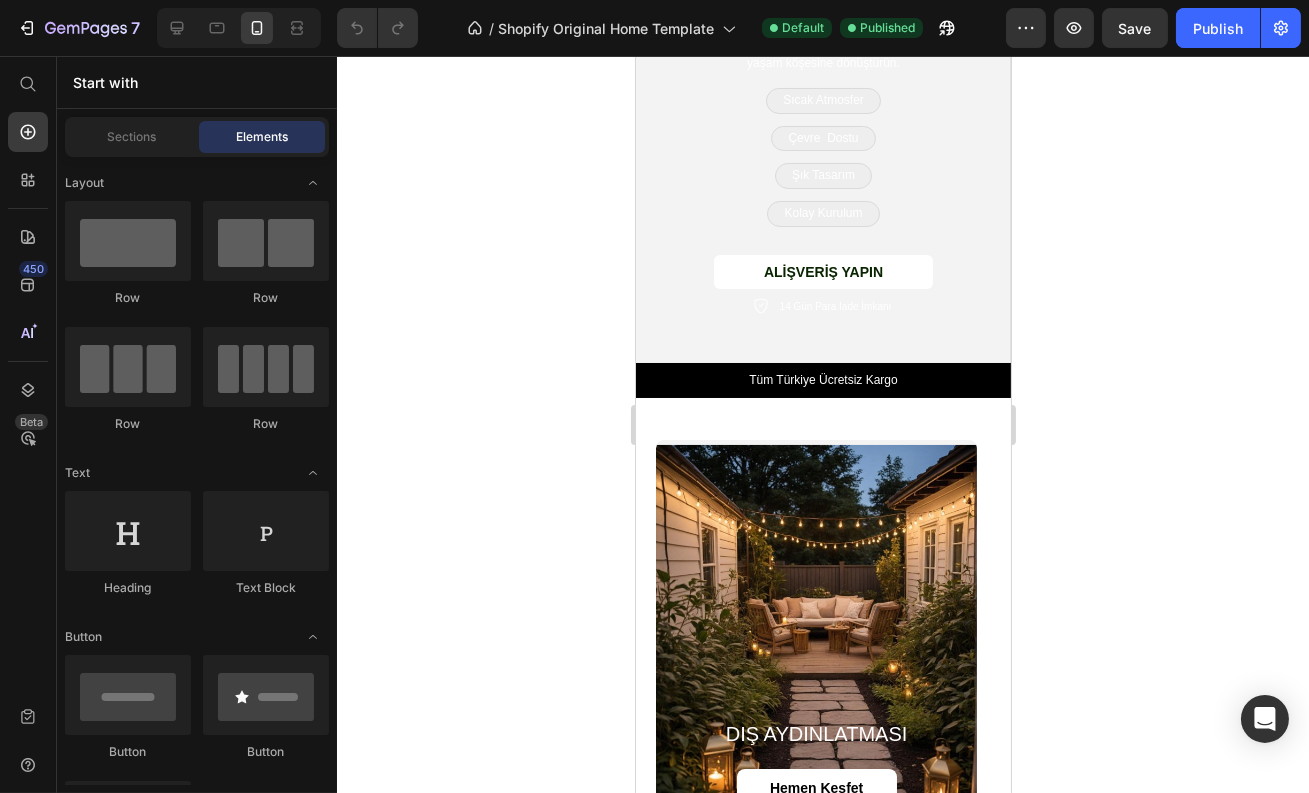 scroll, scrollTop: 0, scrollLeft: 0, axis: both 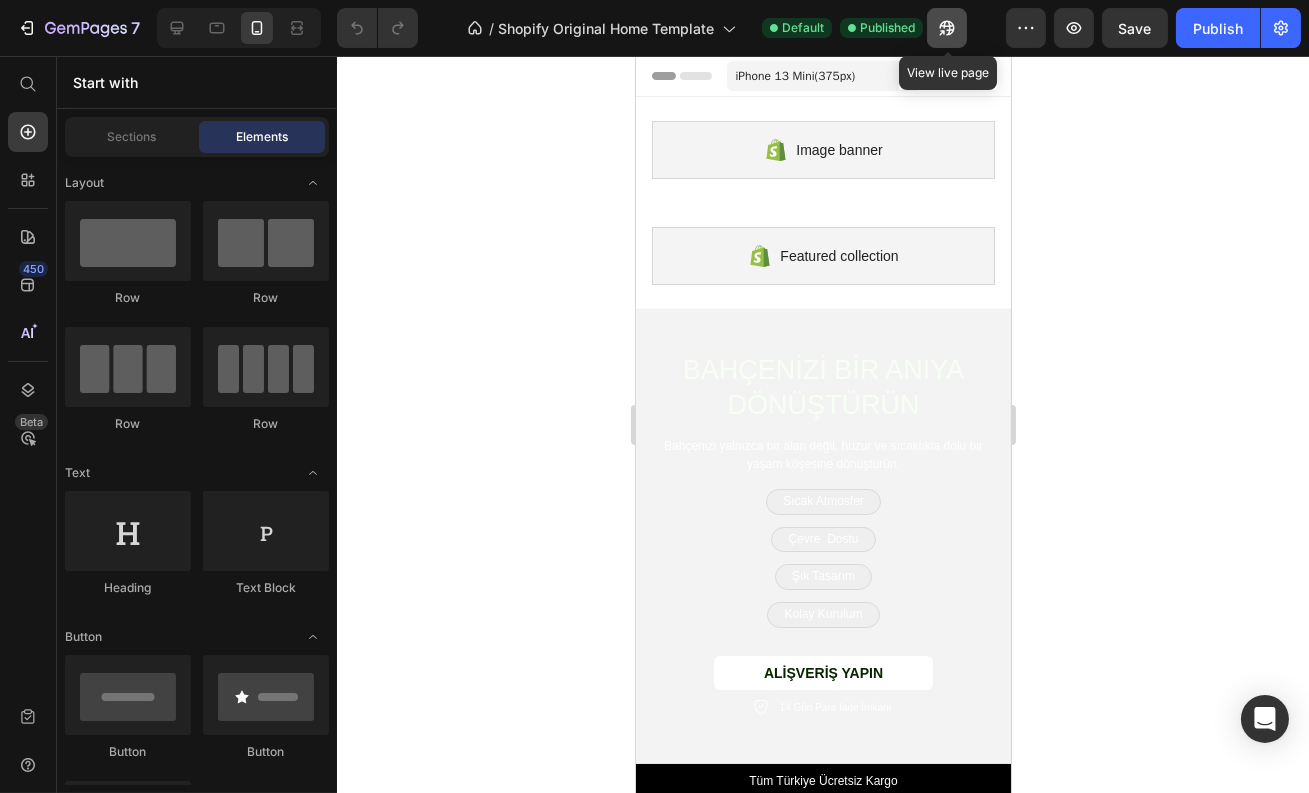 click 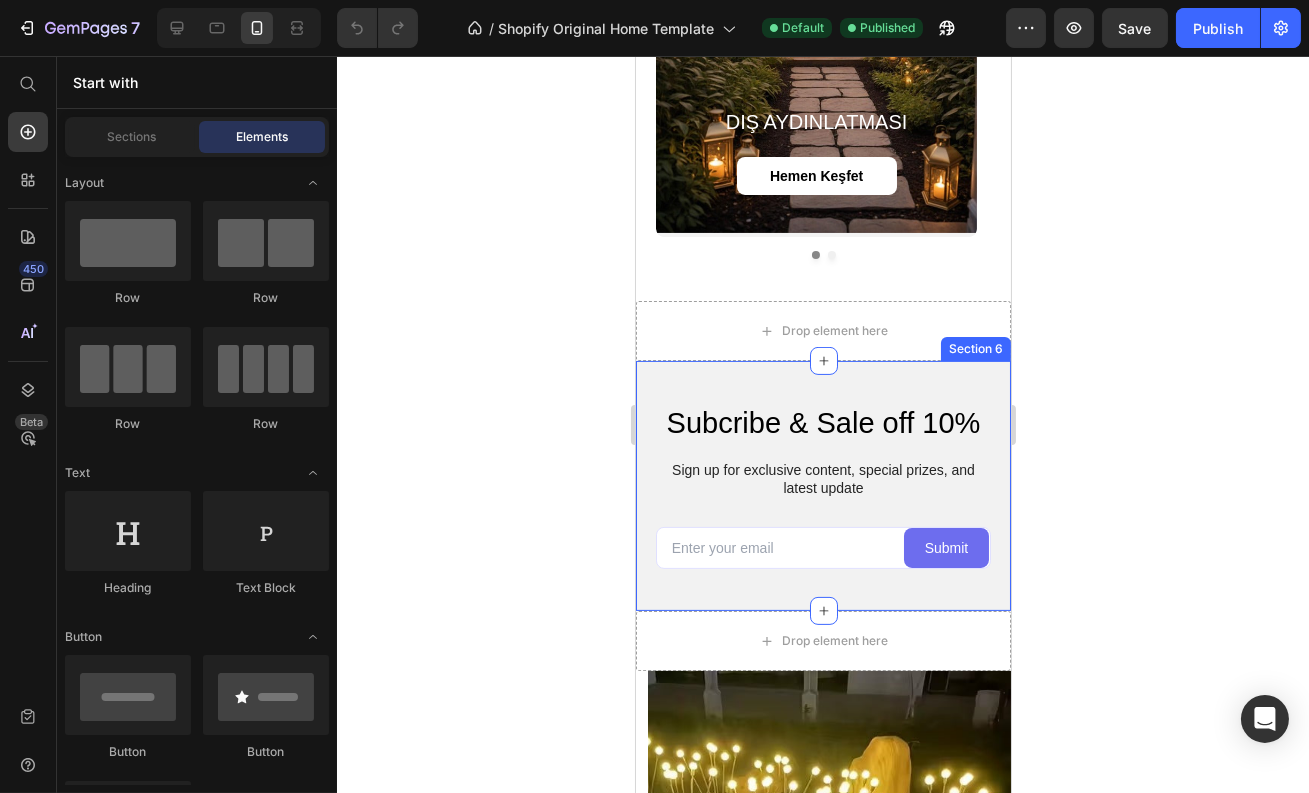 scroll, scrollTop: 1269, scrollLeft: 0, axis: vertical 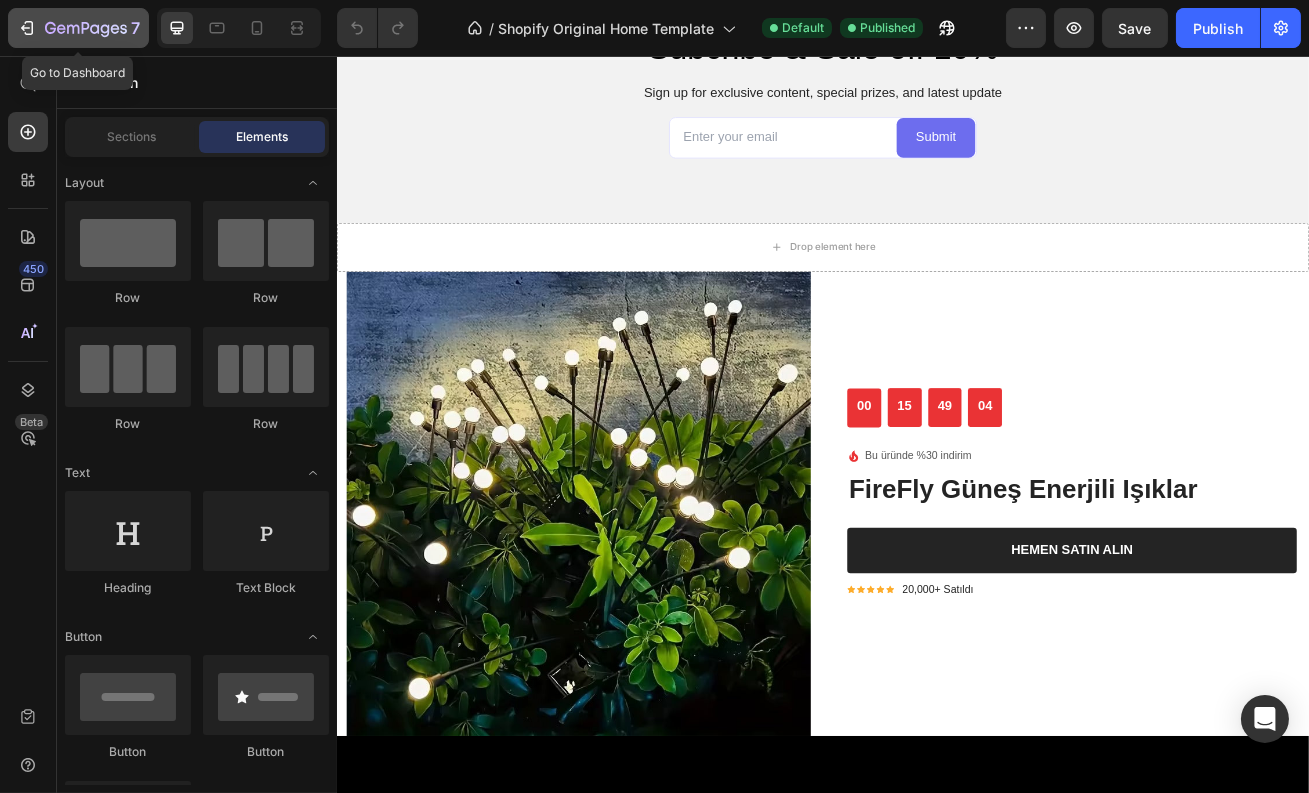 click on "7" 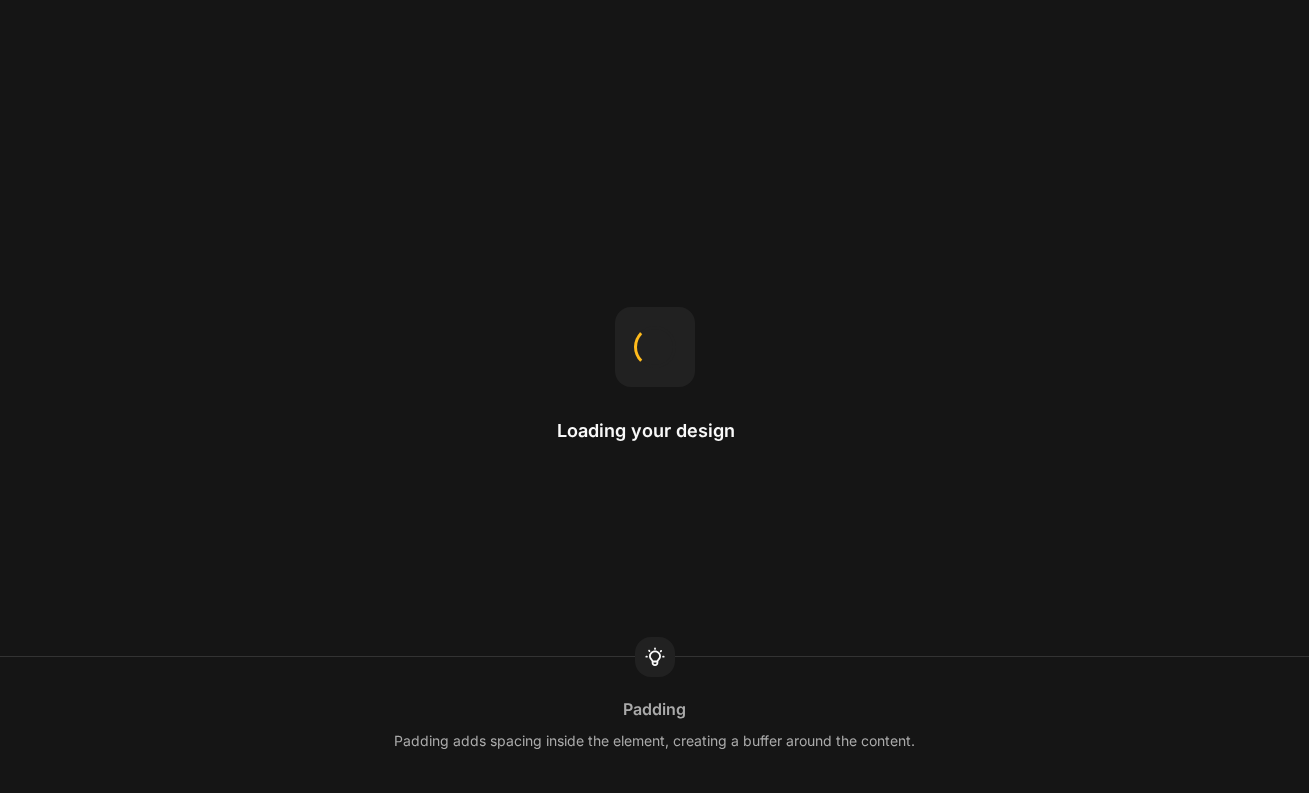 scroll, scrollTop: 0, scrollLeft: 0, axis: both 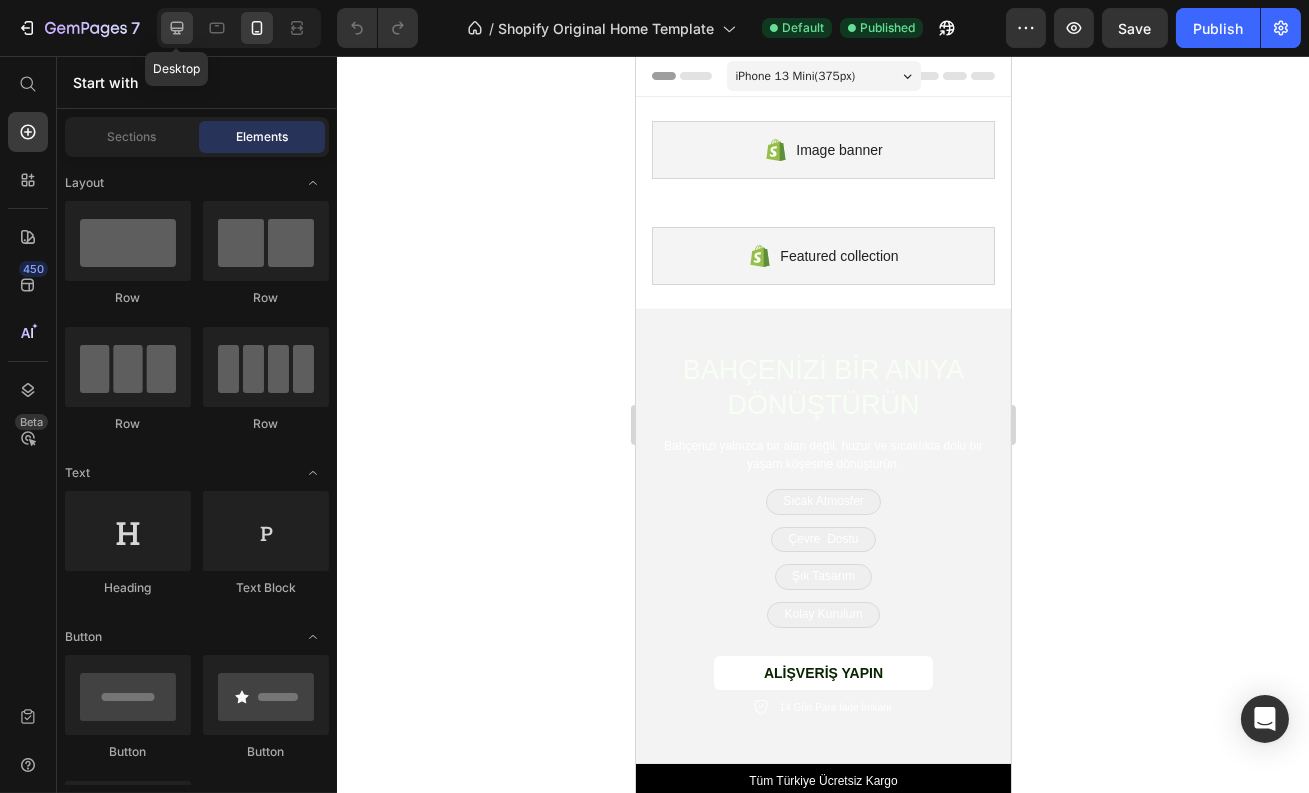 click 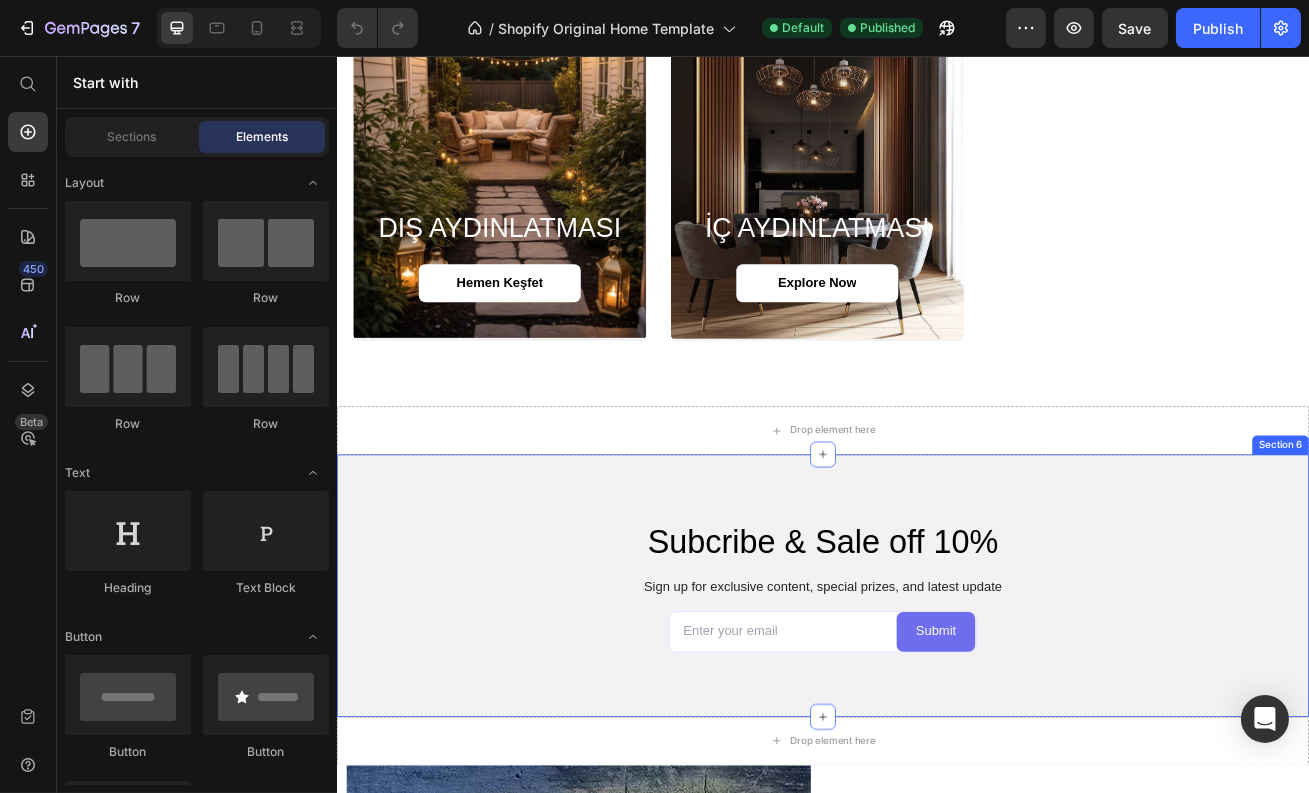 scroll, scrollTop: 2006, scrollLeft: 0, axis: vertical 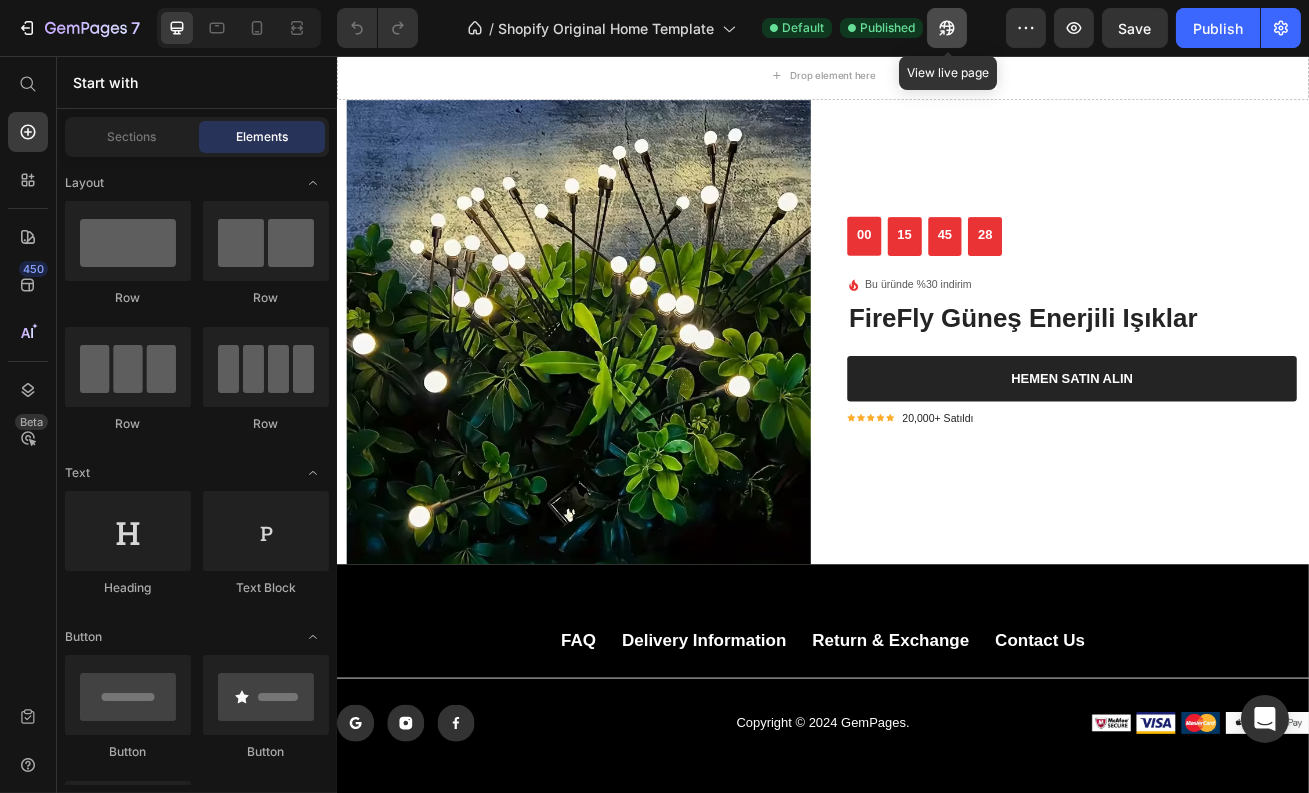 click 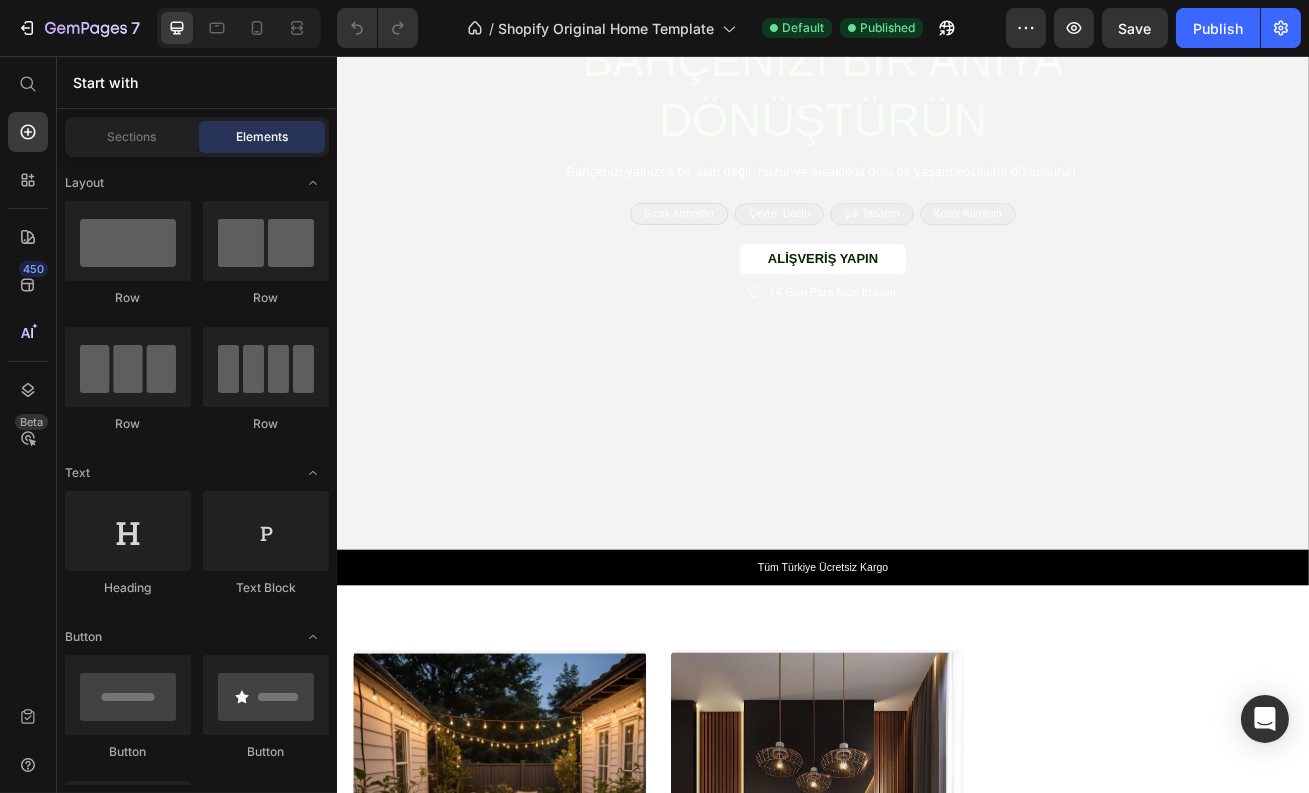 scroll, scrollTop: 678, scrollLeft: 0, axis: vertical 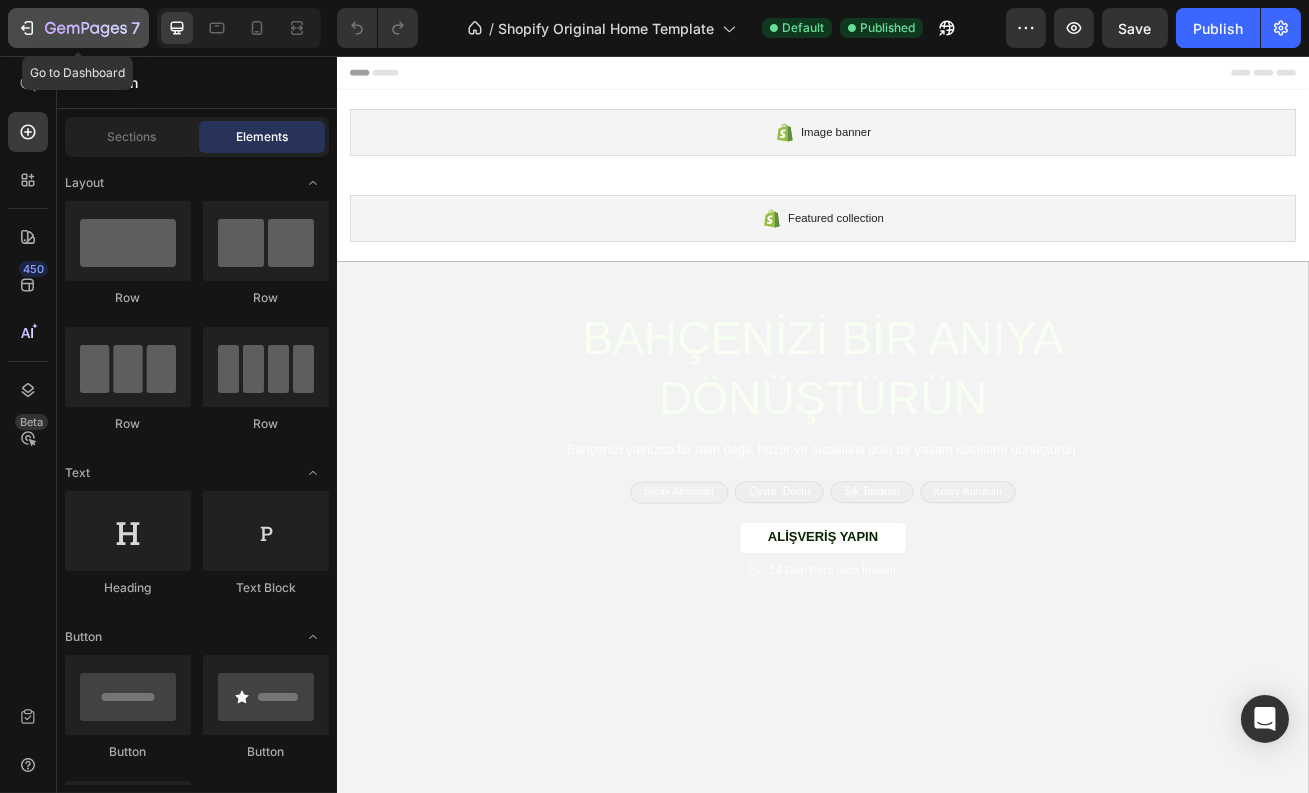 click on "7" 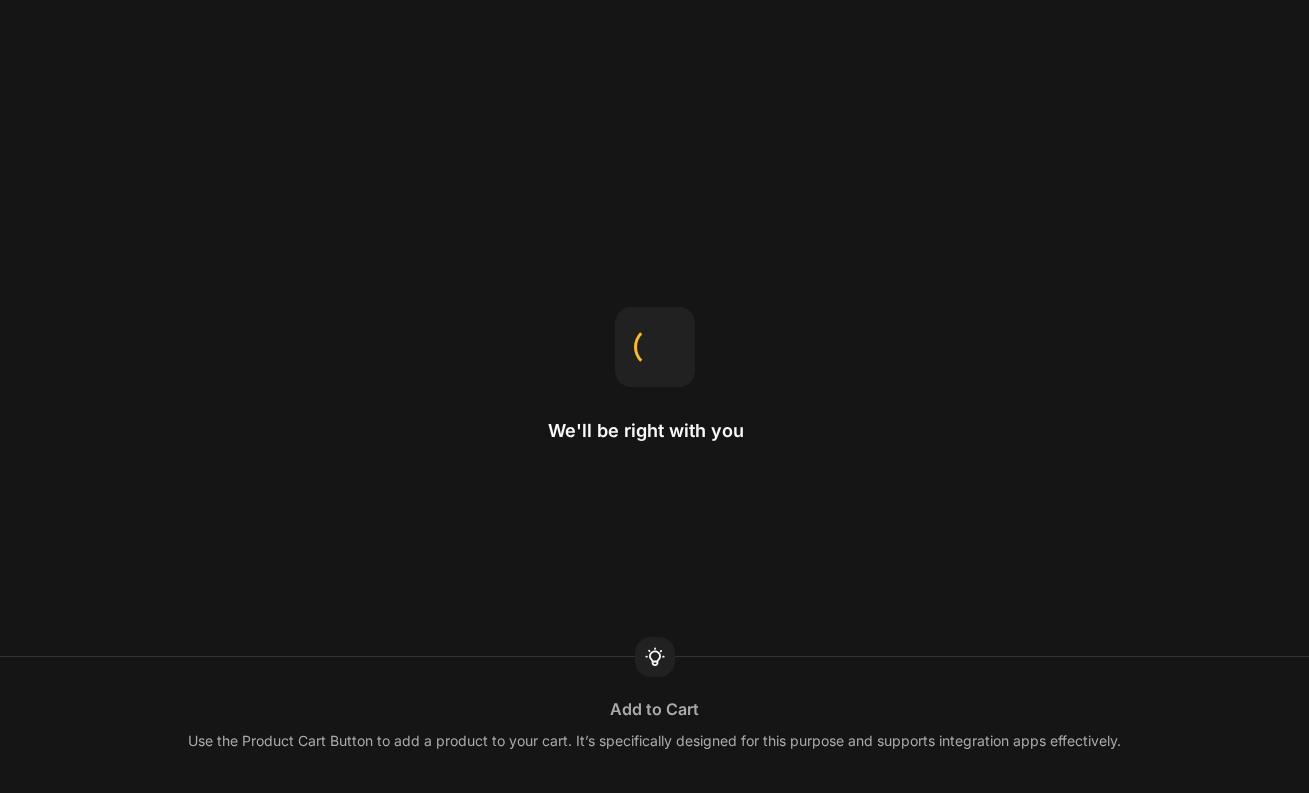 scroll, scrollTop: 0, scrollLeft: 0, axis: both 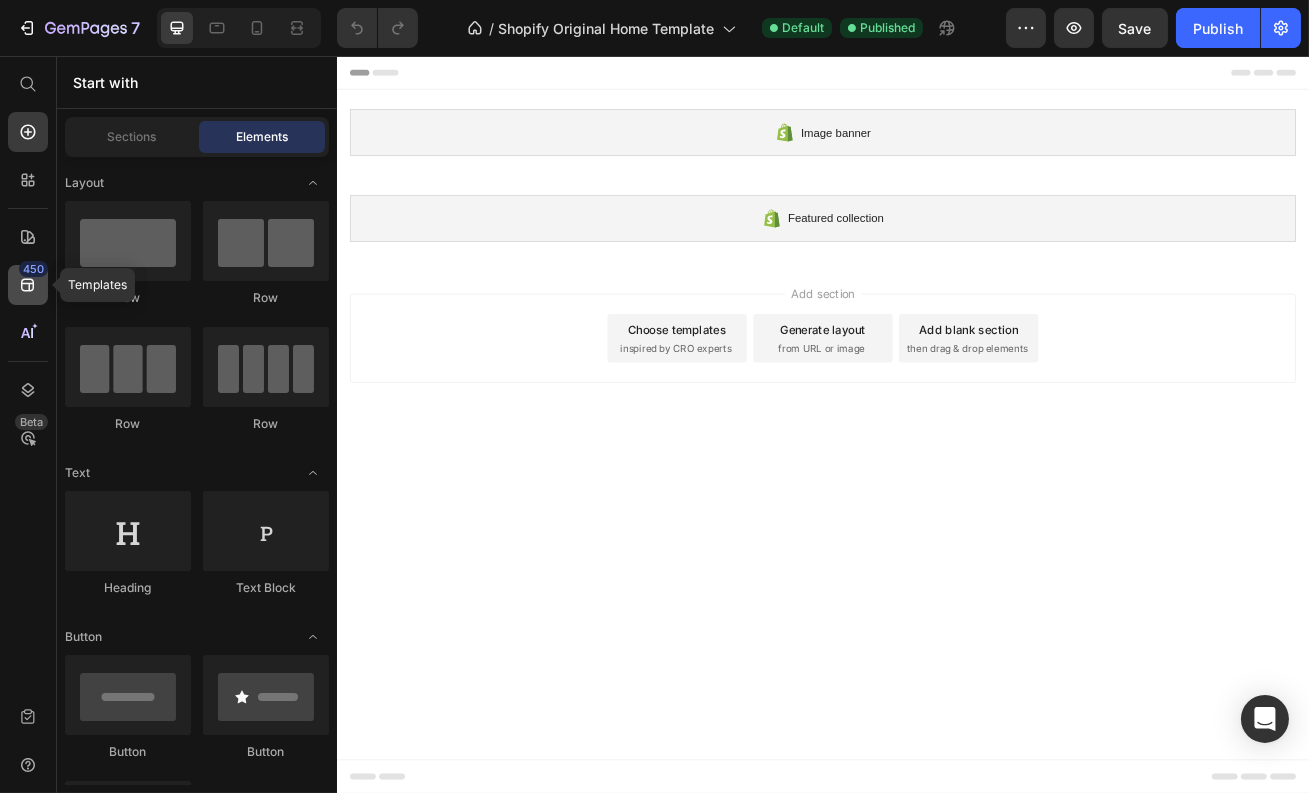 click on "450" 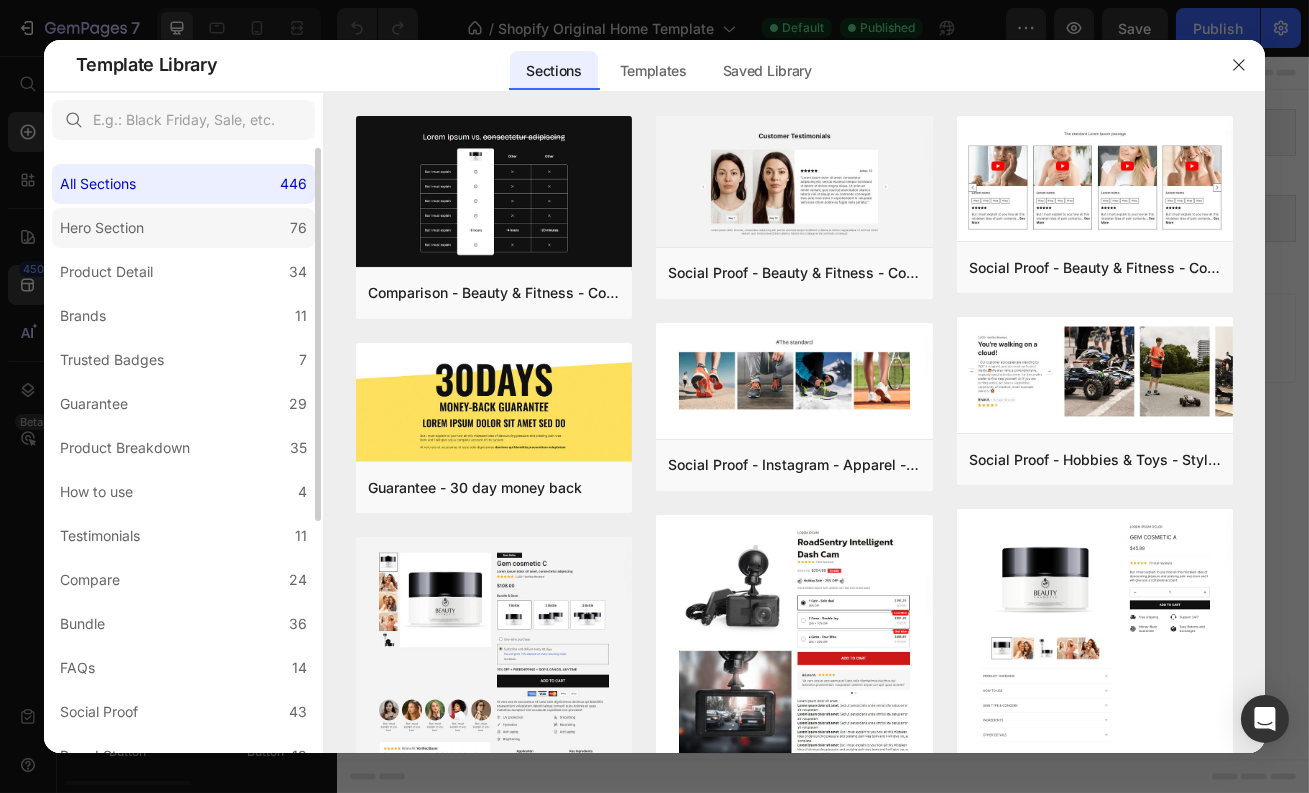 click on "Hero Section 76" 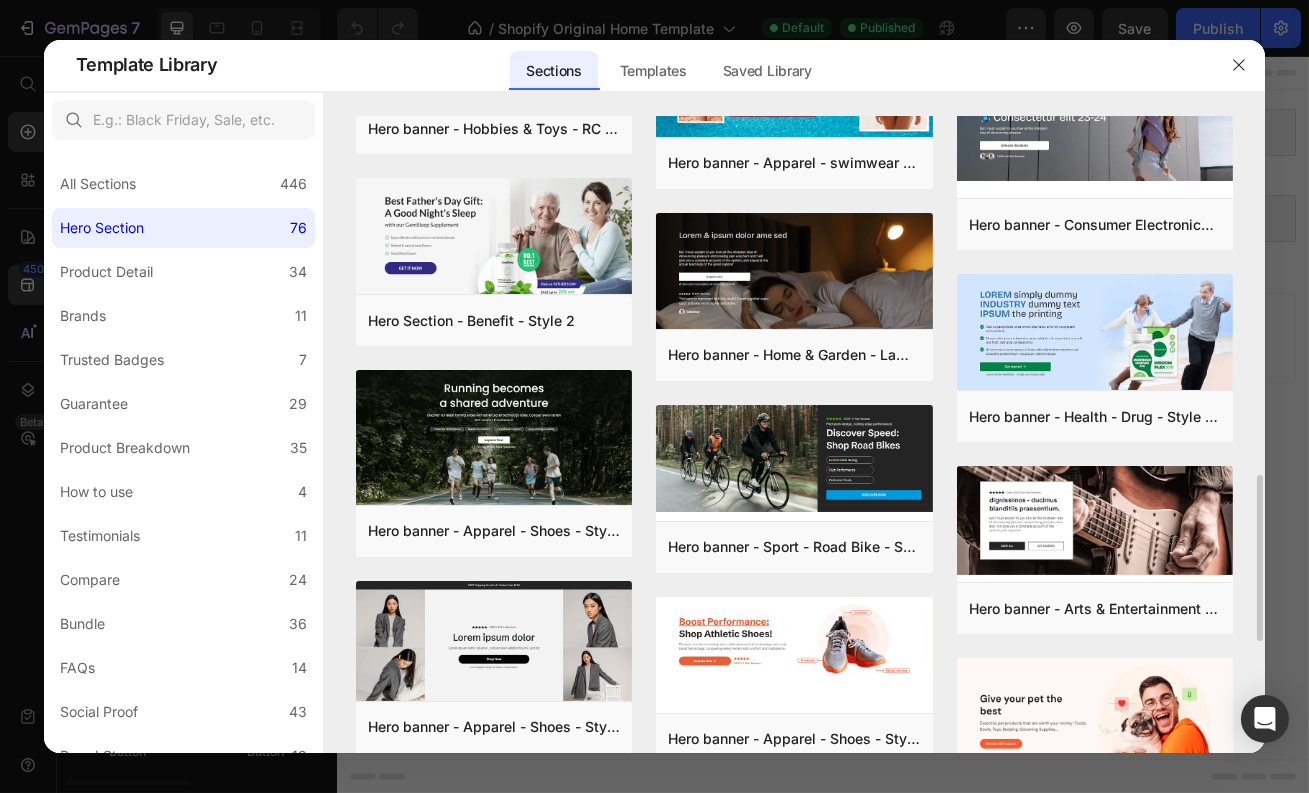 scroll, scrollTop: 1566, scrollLeft: 0, axis: vertical 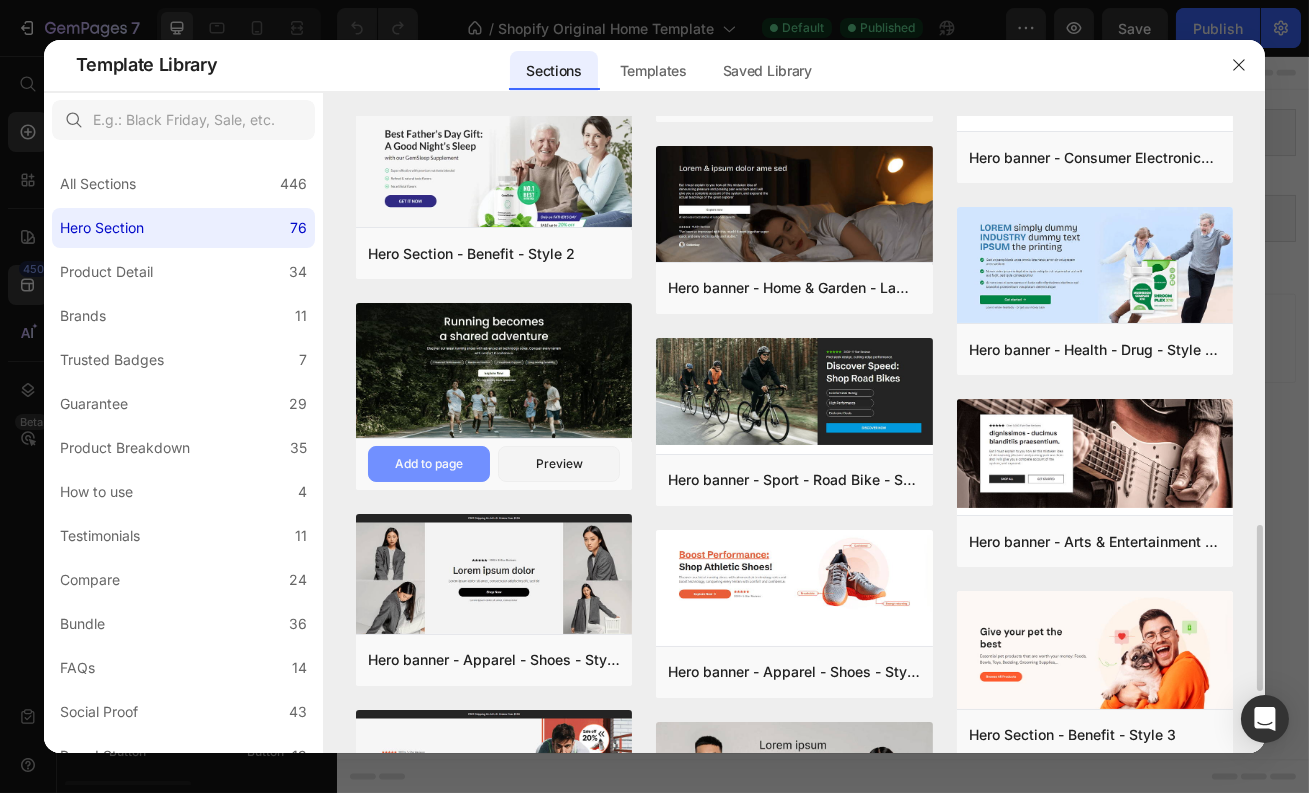 click on "Add to page" at bounding box center [429, 464] 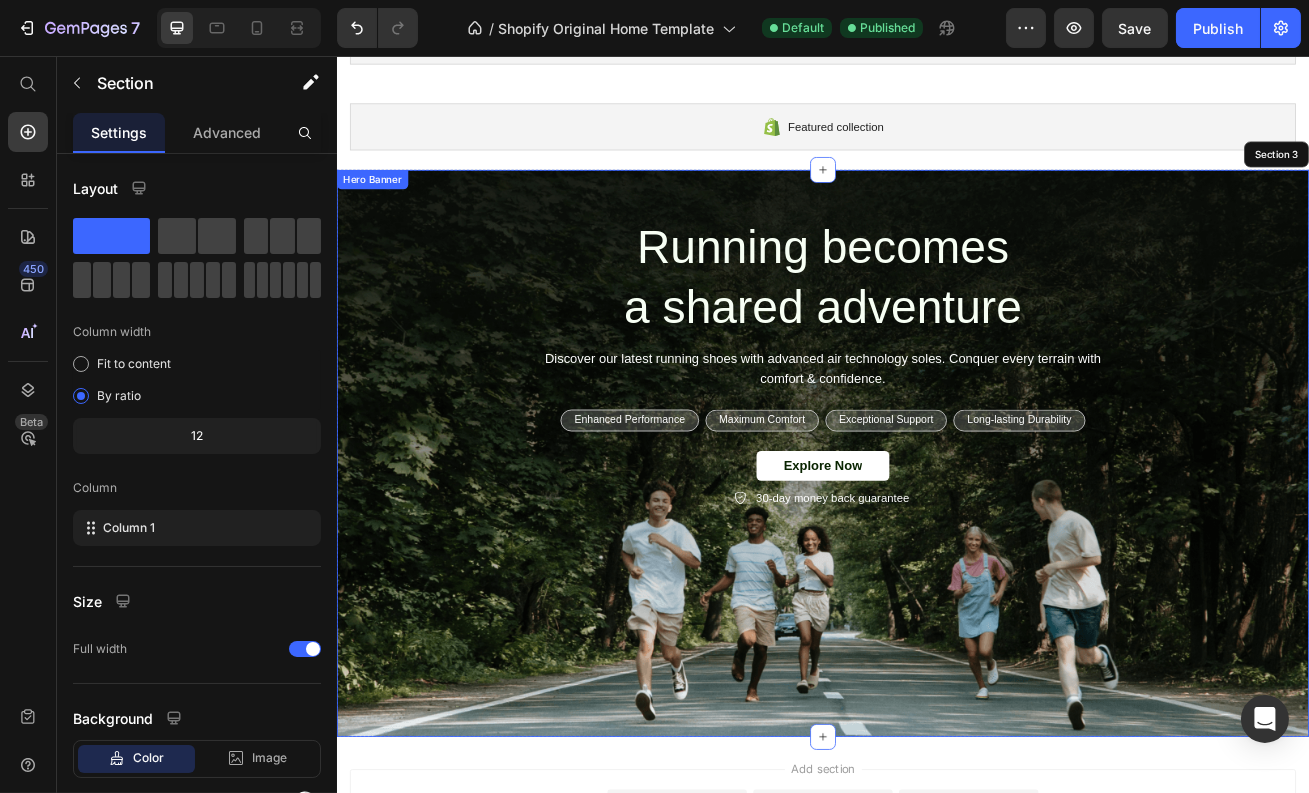 scroll, scrollTop: 101, scrollLeft: 0, axis: vertical 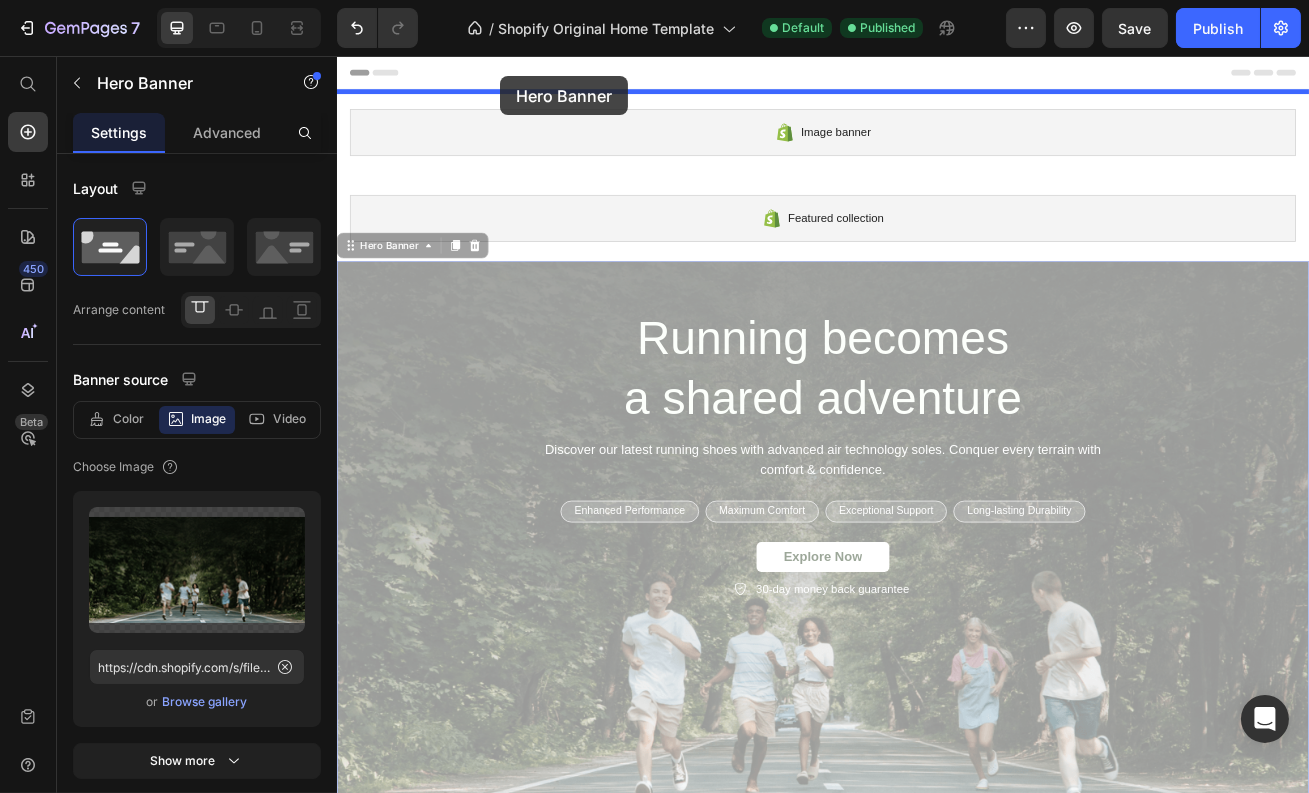 drag, startPoint x: 356, startPoint y: 218, endPoint x: 538, endPoint y: 84, distance: 226.00885 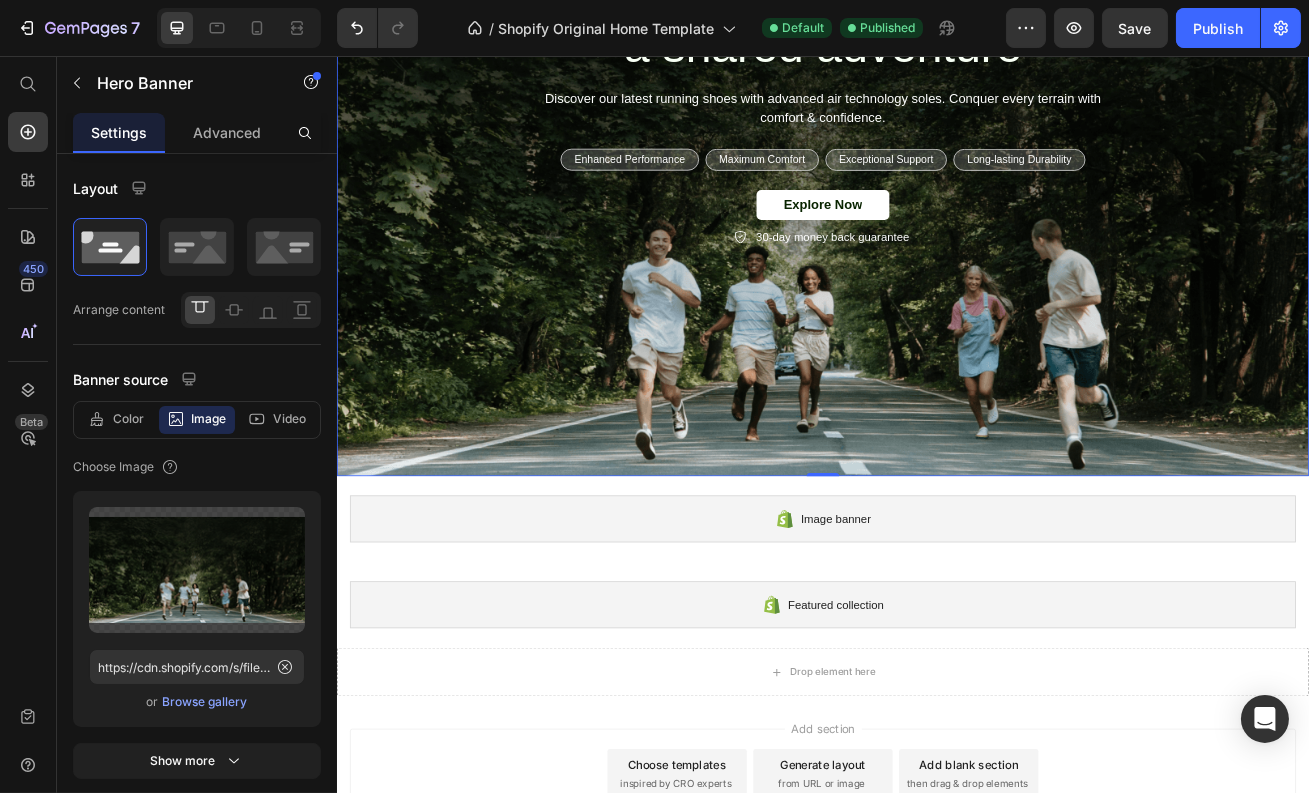 scroll, scrollTop: 0, scrollLeft: 0, axis: both 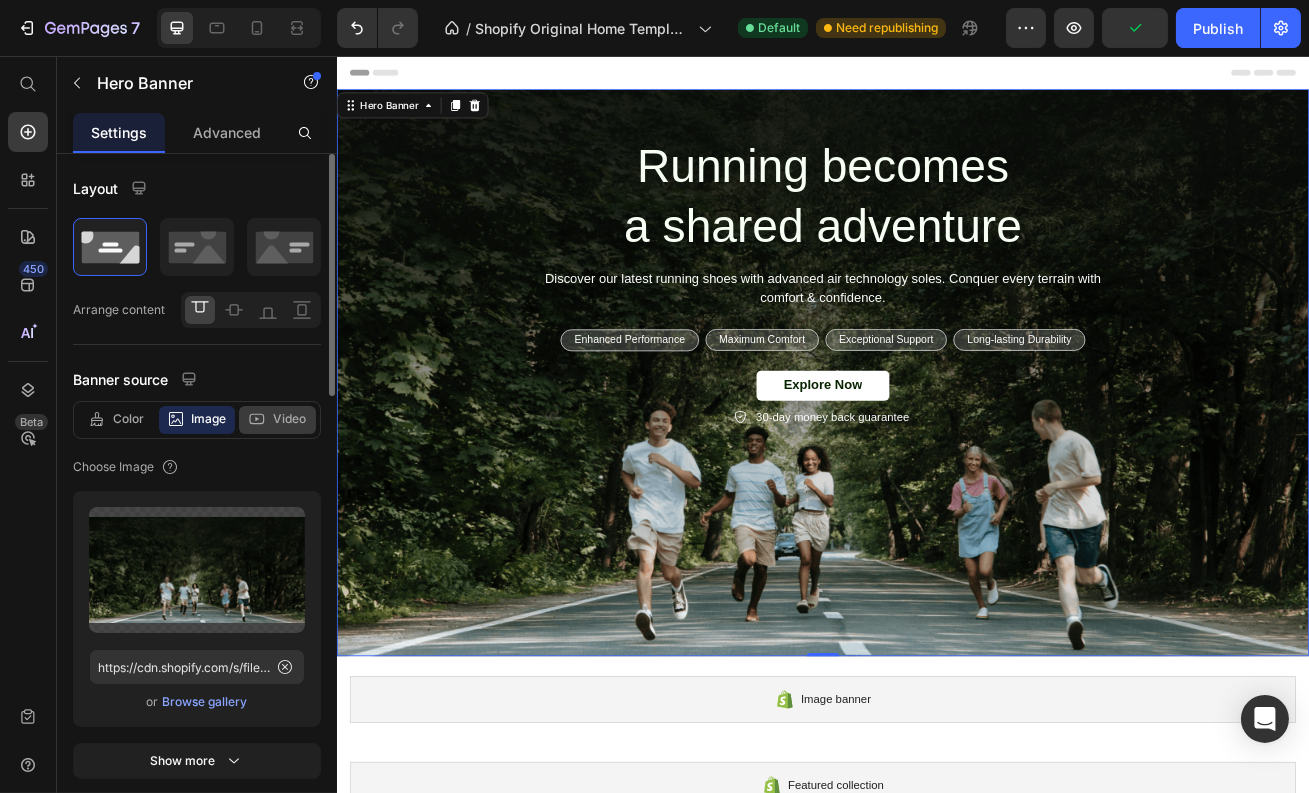 click on "Video" at bounding box center (289, 419) 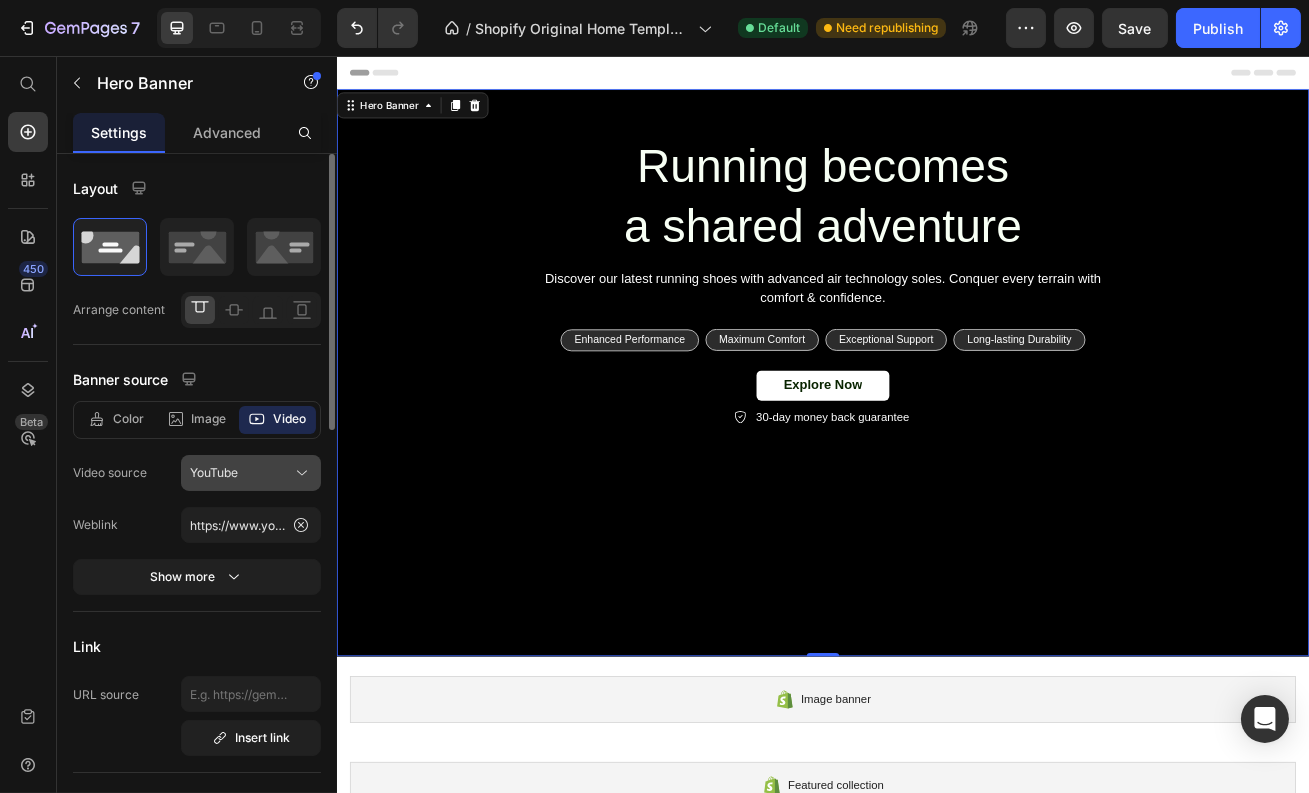 click on "YouTube" at bounding box center [251, 473] 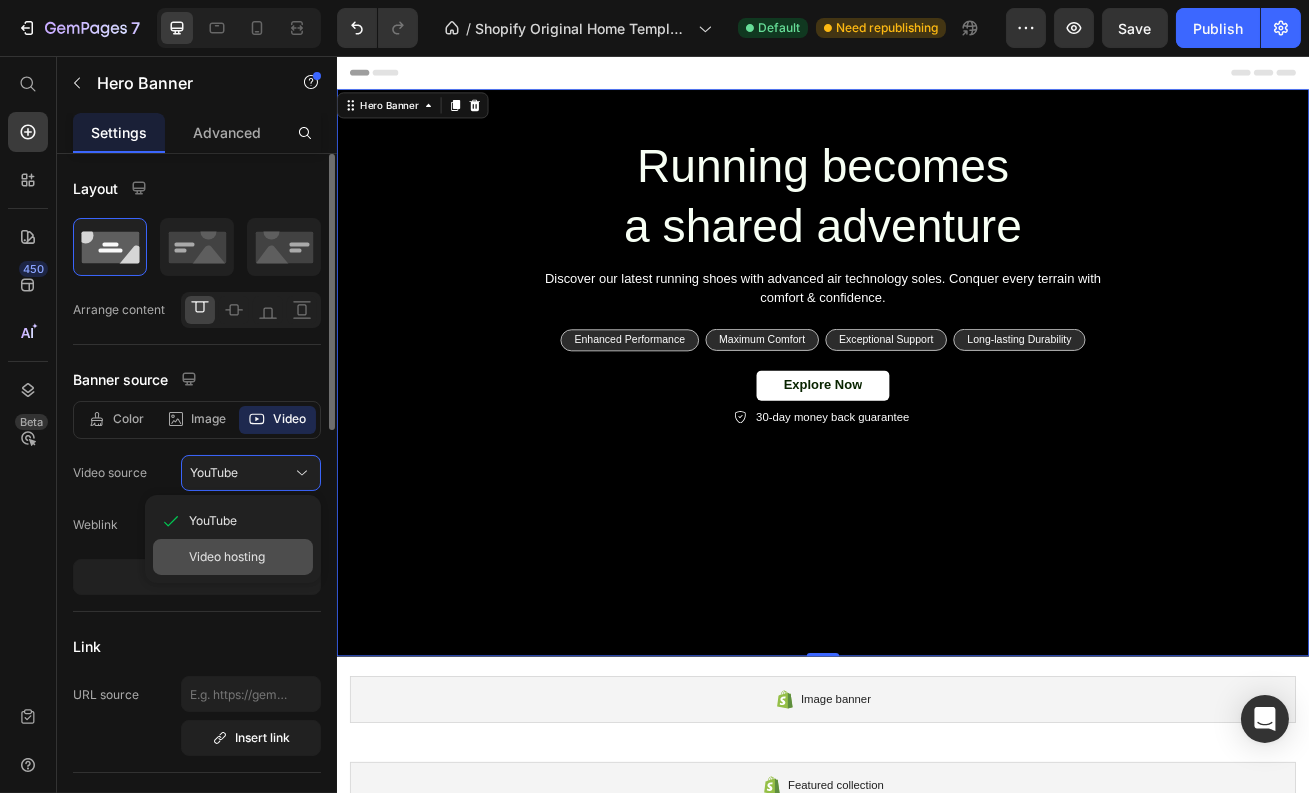 click on "Video hosting" at bounding box center (227, 557) 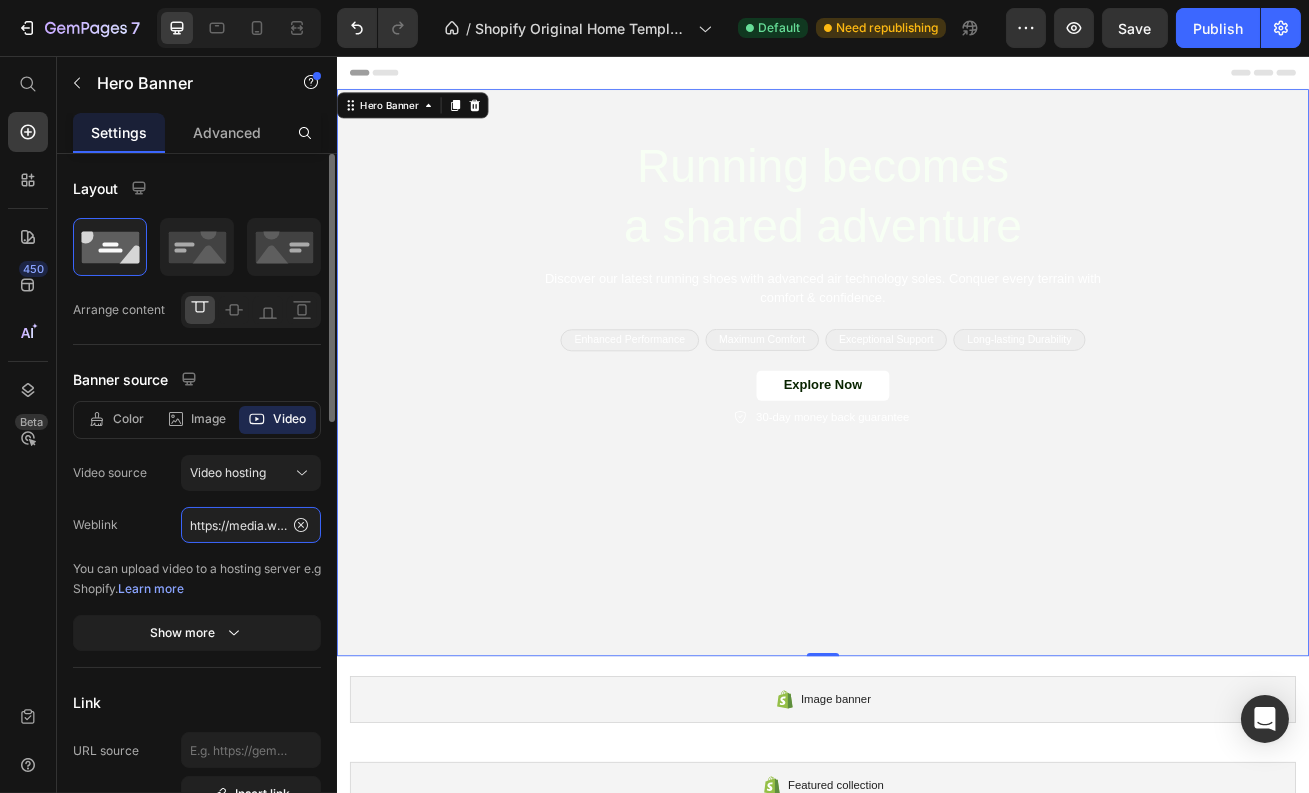 click on "https://media.w3.org/2010/05/sintel/trailer.mp4" 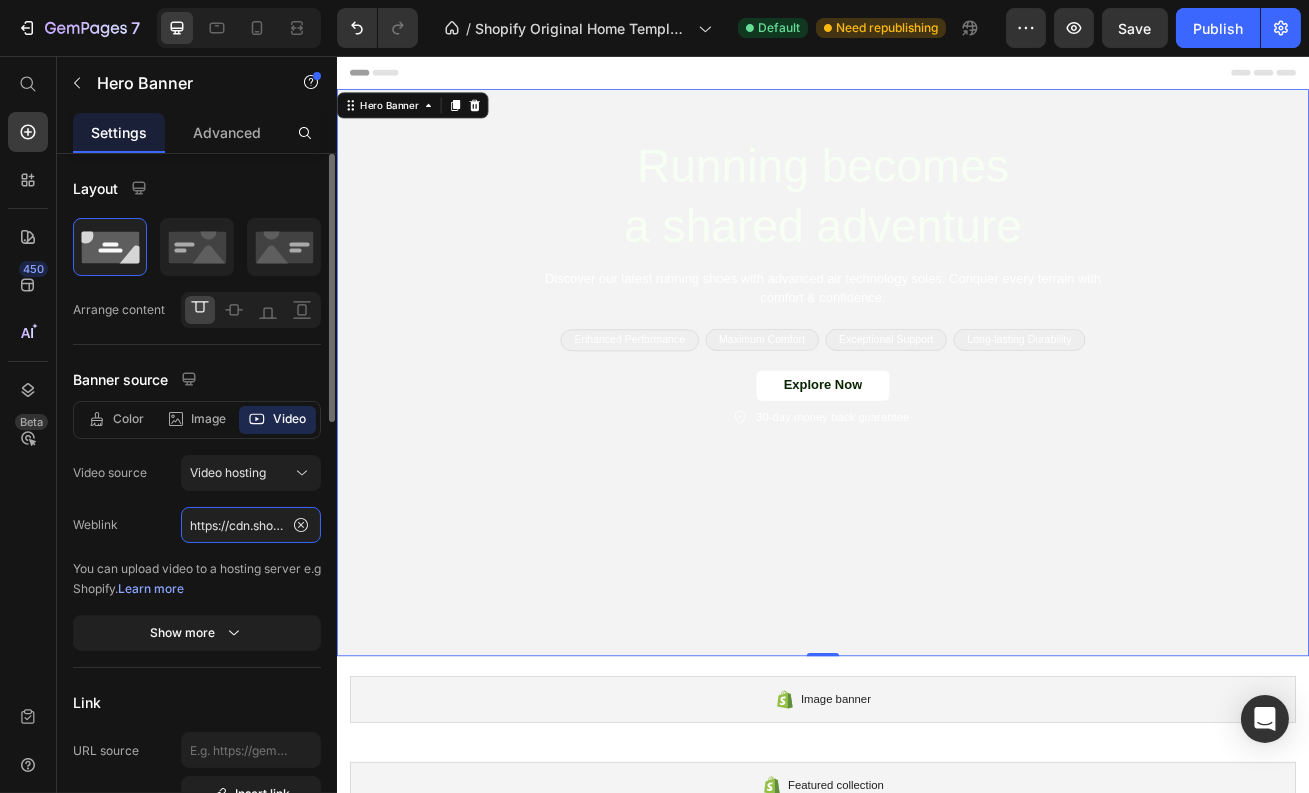 scroll, scrollTop: 0, scrollLeft: 359, axis: horizontal 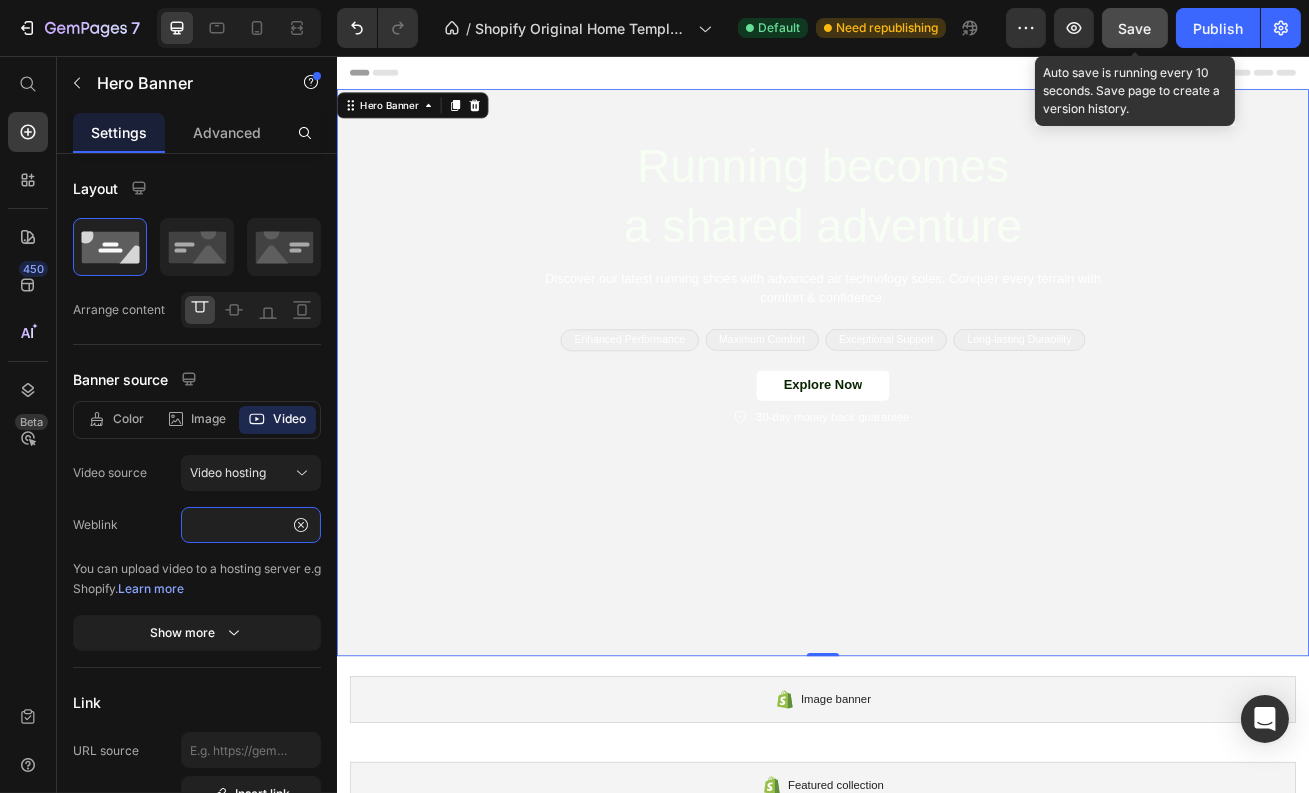 type on "https://cdn.shopify.com/videos/c/o/v/3c1758afc6ba49fe8801b00b09ad148f.mp4" 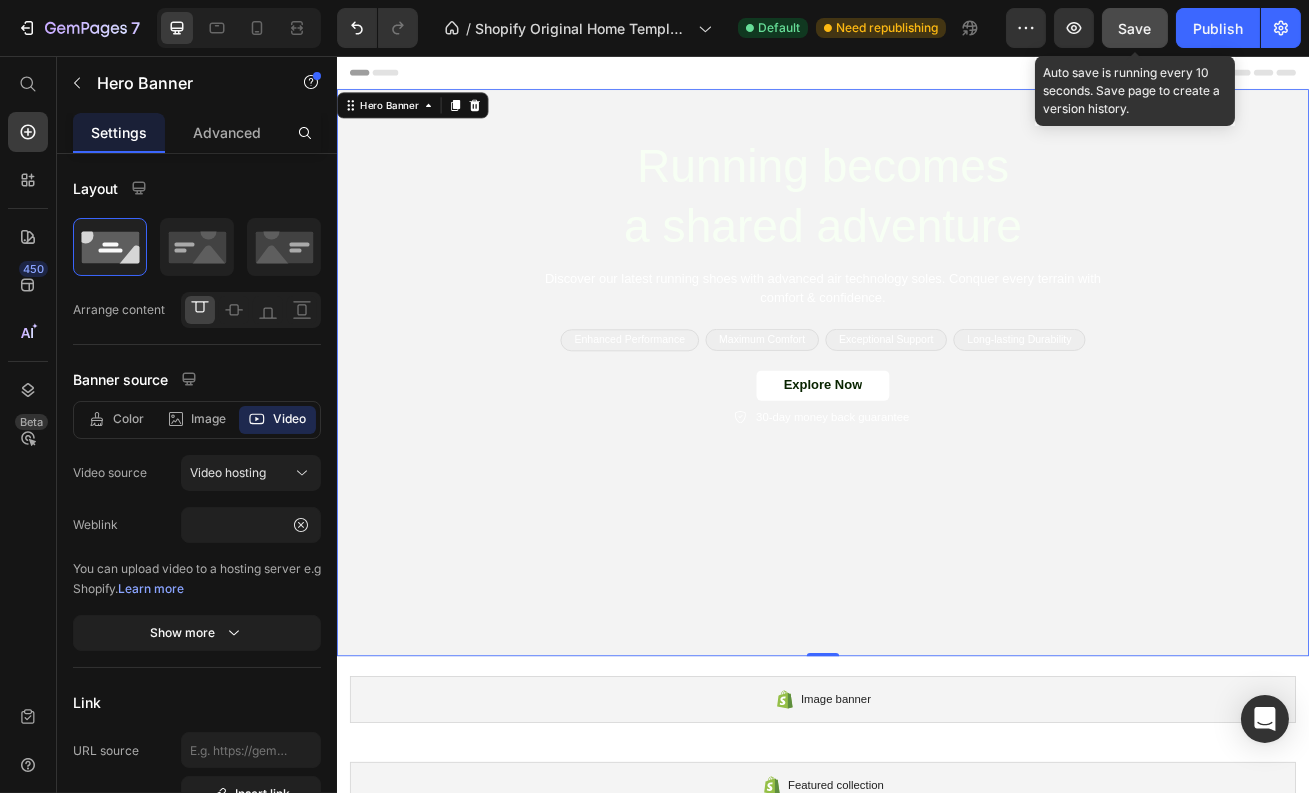 click on "Save" at bounding box center [1135, 28] 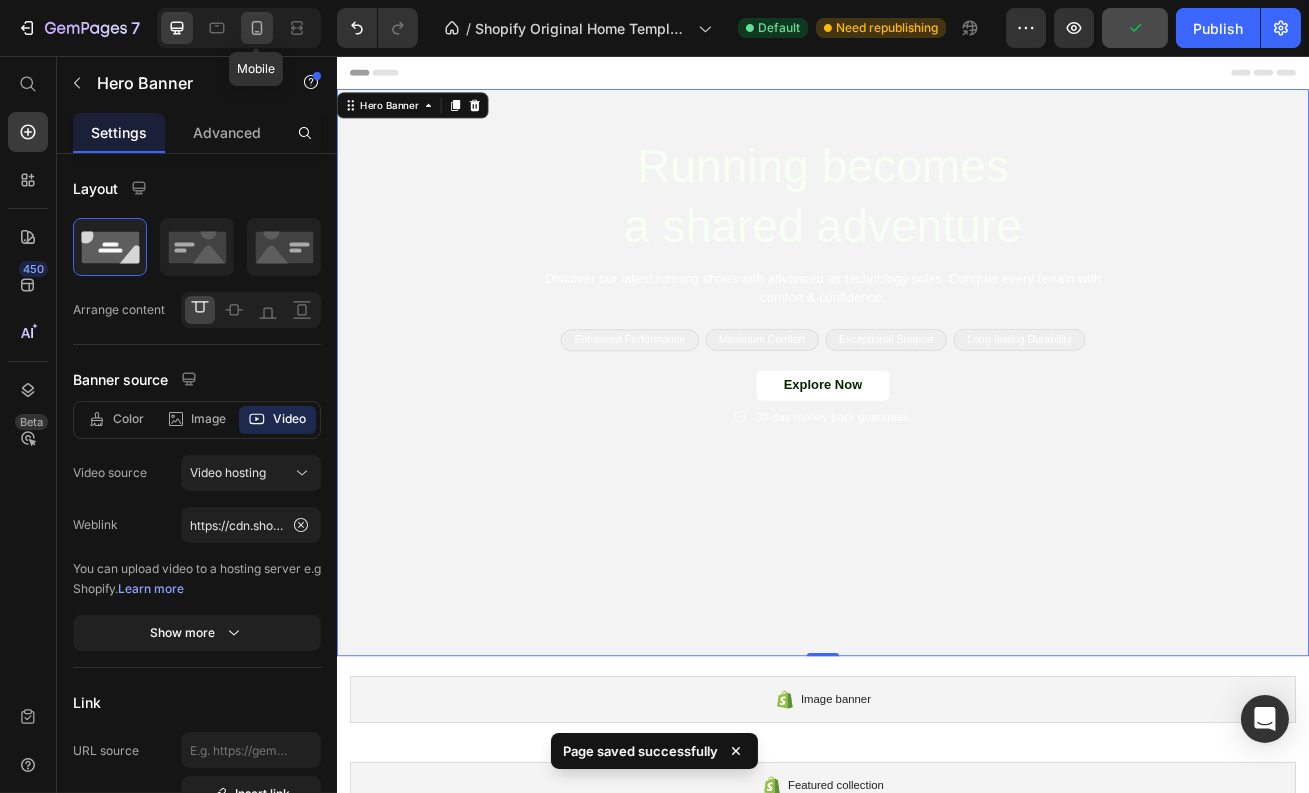 click 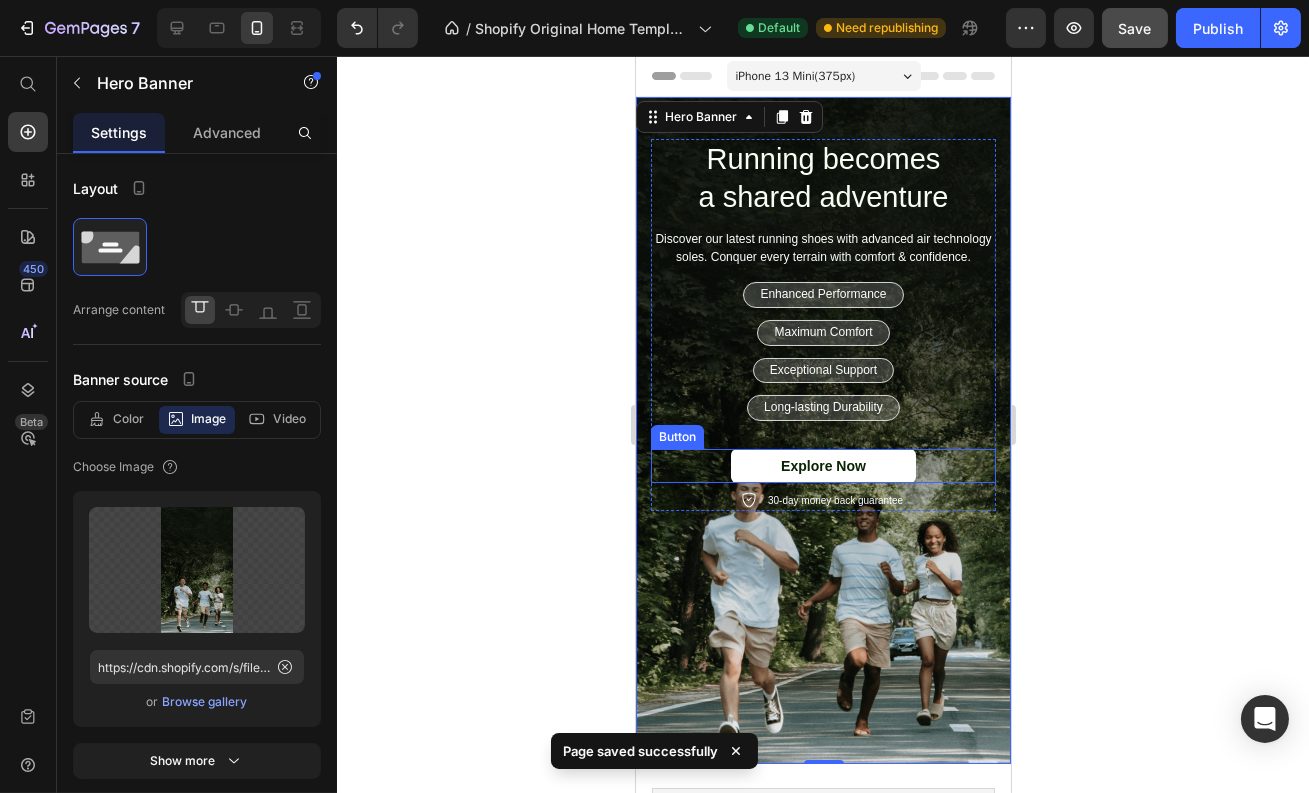 click on "Explore Now Button" at bounding box center [822, 466] 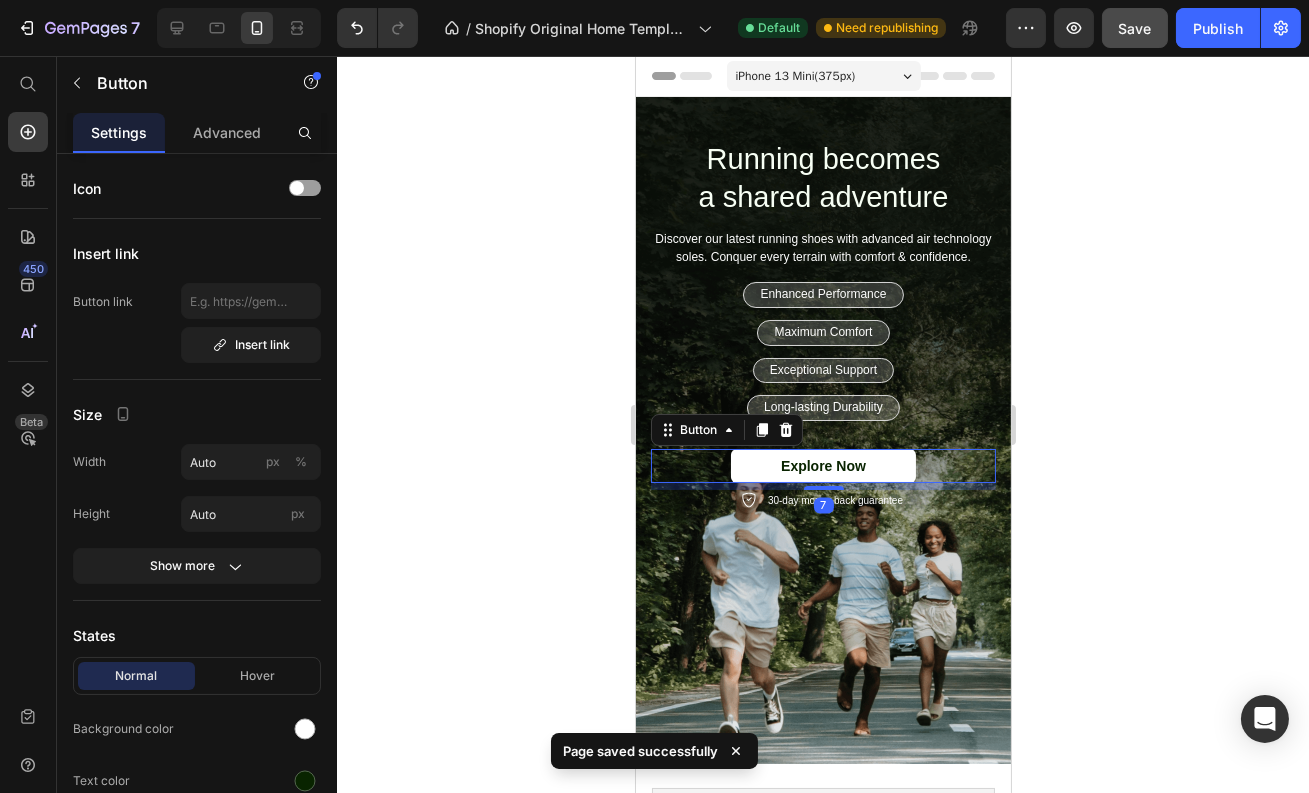 click at bounding box center [822, 430] 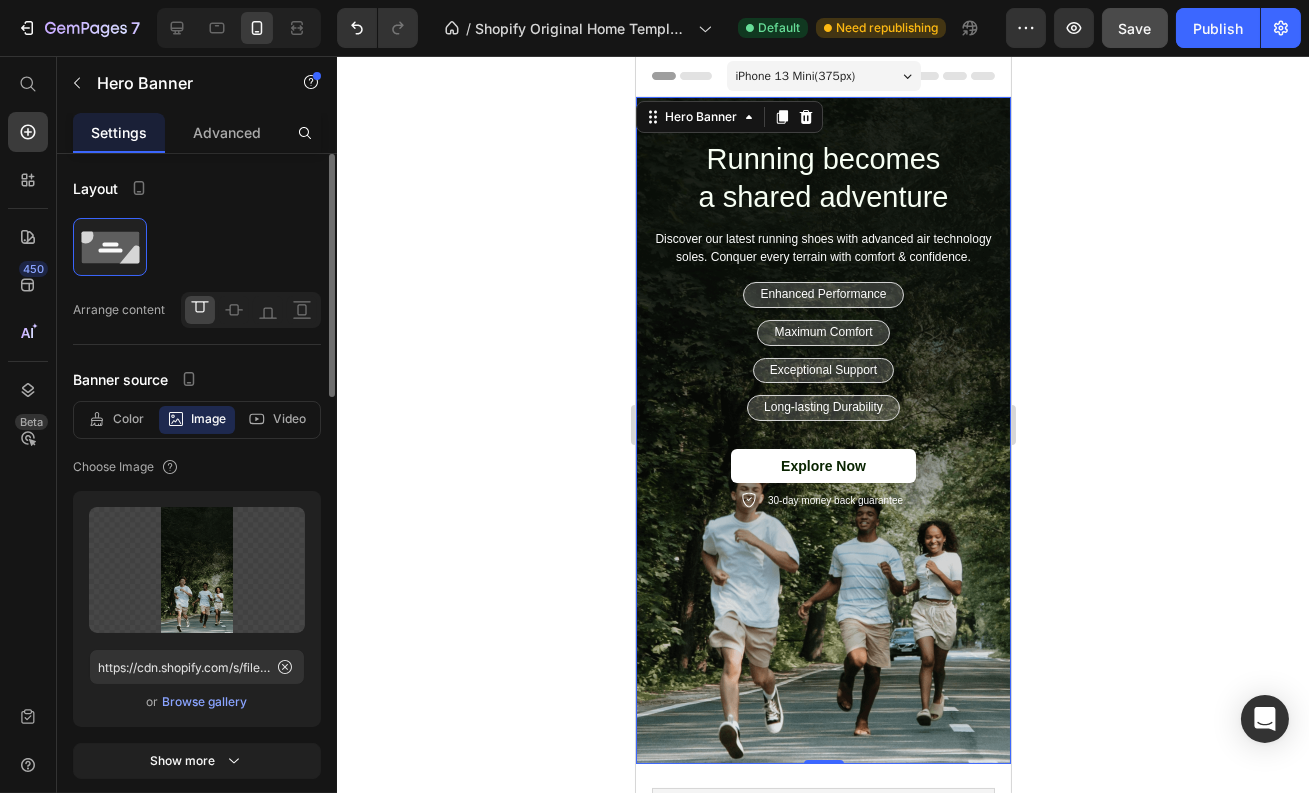 drag, startPoint x: 258, startPoint y: 408, endPoint x: 266, endPoint y: 503, distance: 95.33625 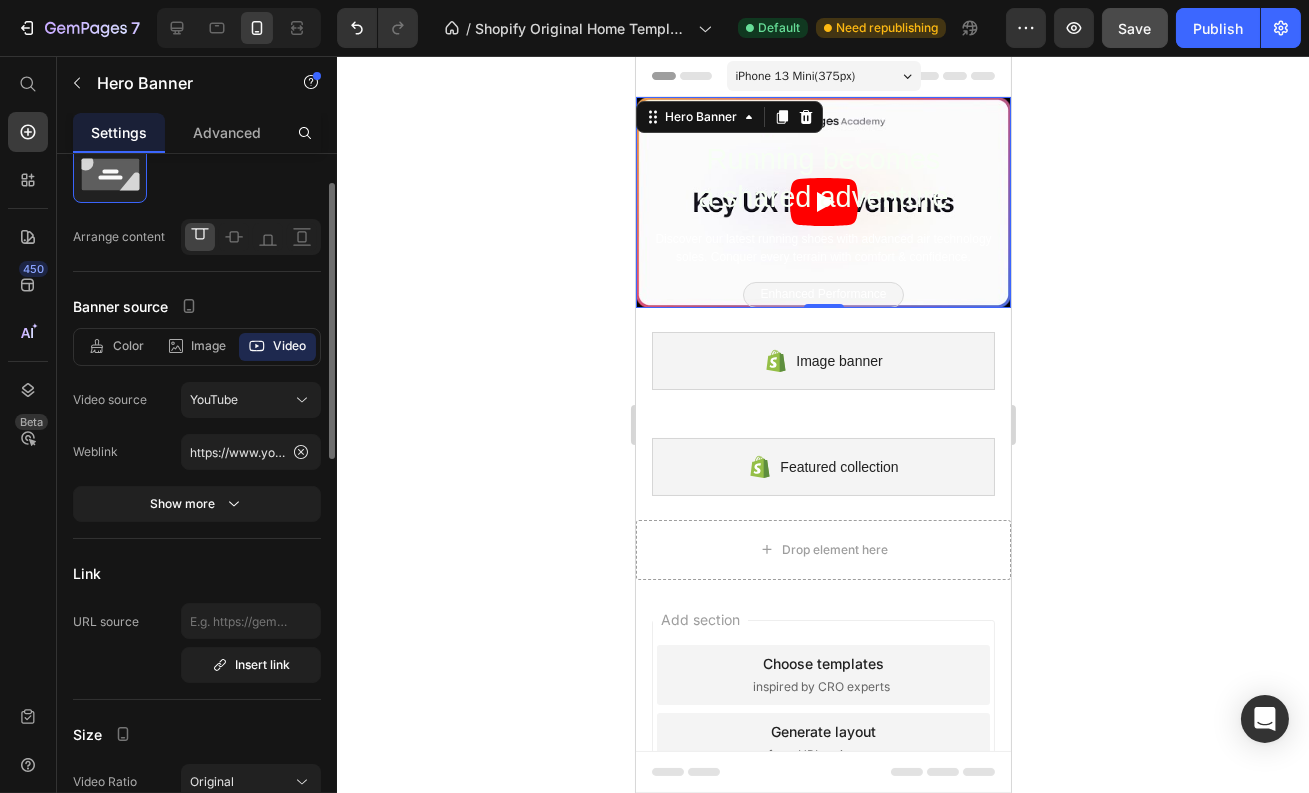 scroll, scrollTop: 75, scrollLeft: 0, axis: vertical 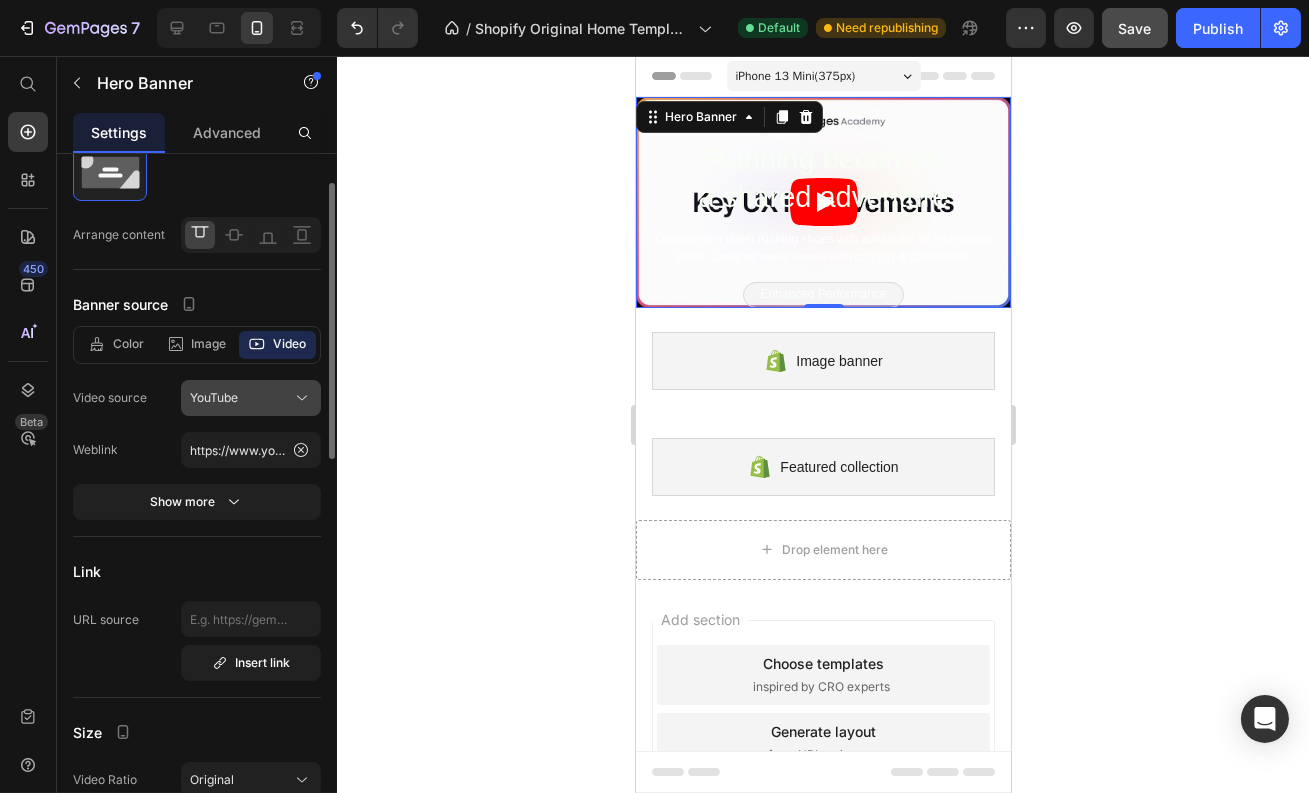 click on "YouTube" at bounding box center (251, 398) 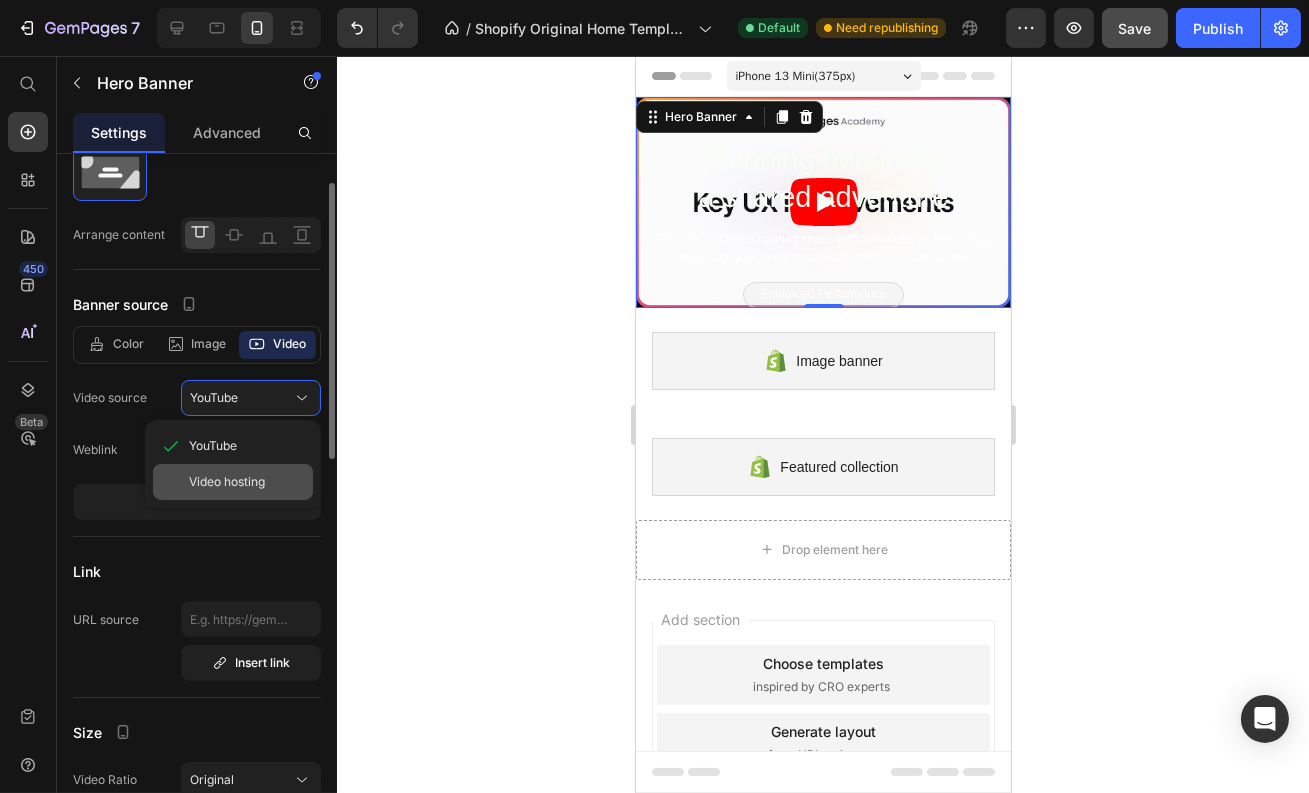 click on "Video hosting" at bounding box center [227, 482] 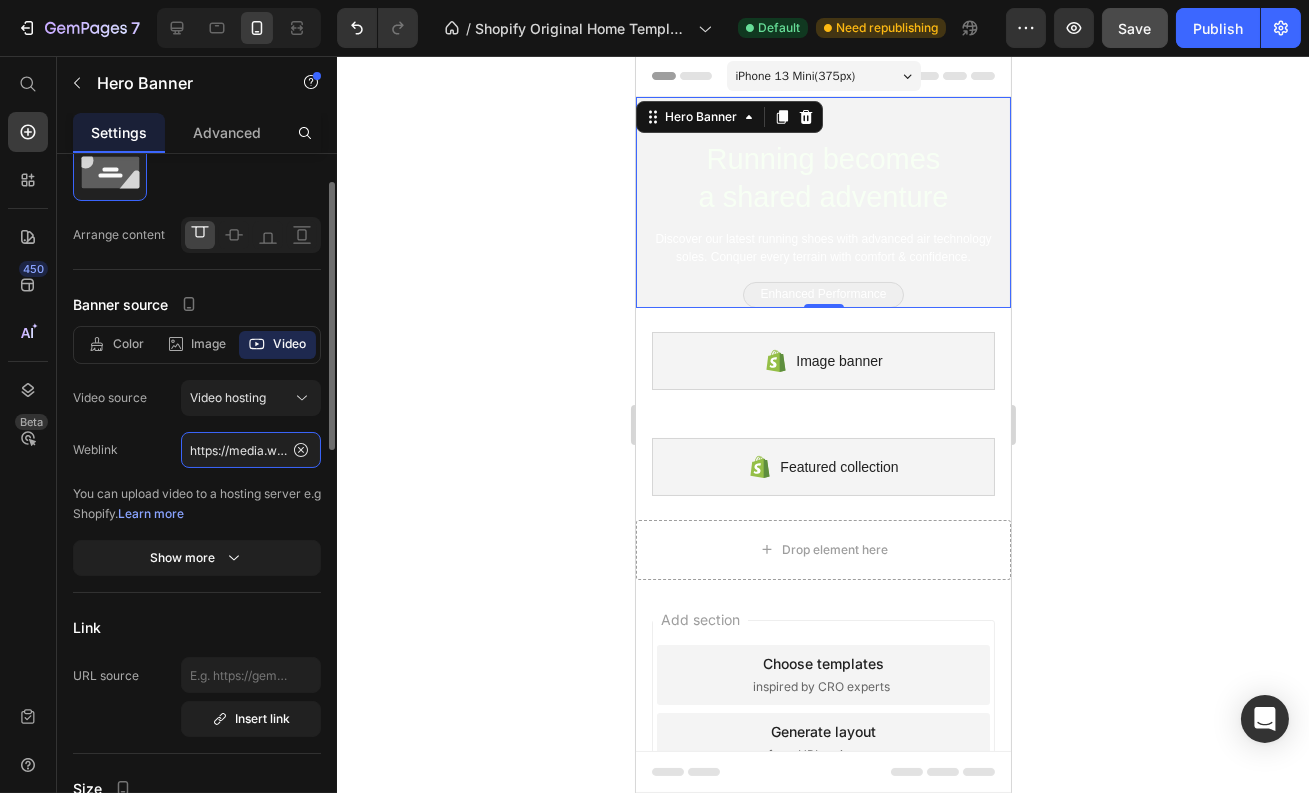 click on "https://media.w3.org/2010/05/sintel/trailer.mp4" 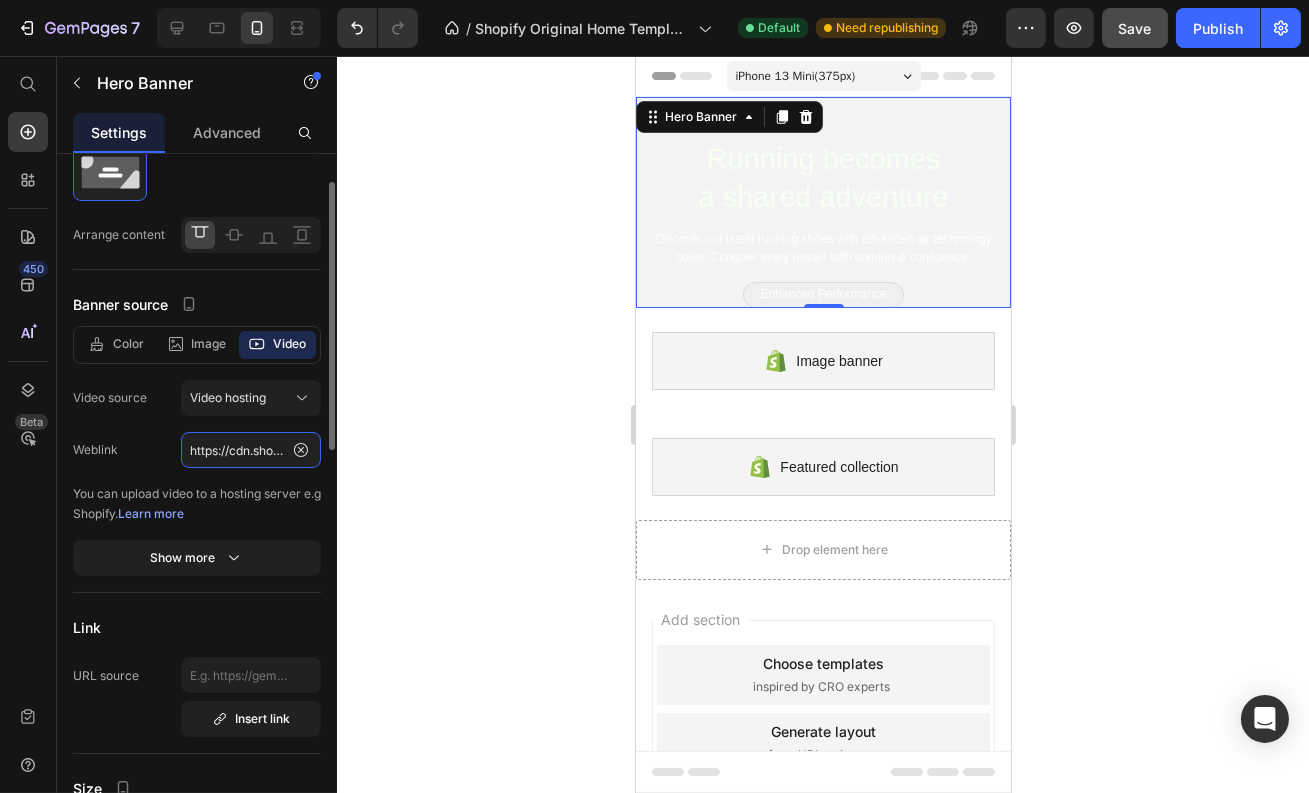 scroll, scrollTop: 0, scrollLeft: 367, axis: horizontal 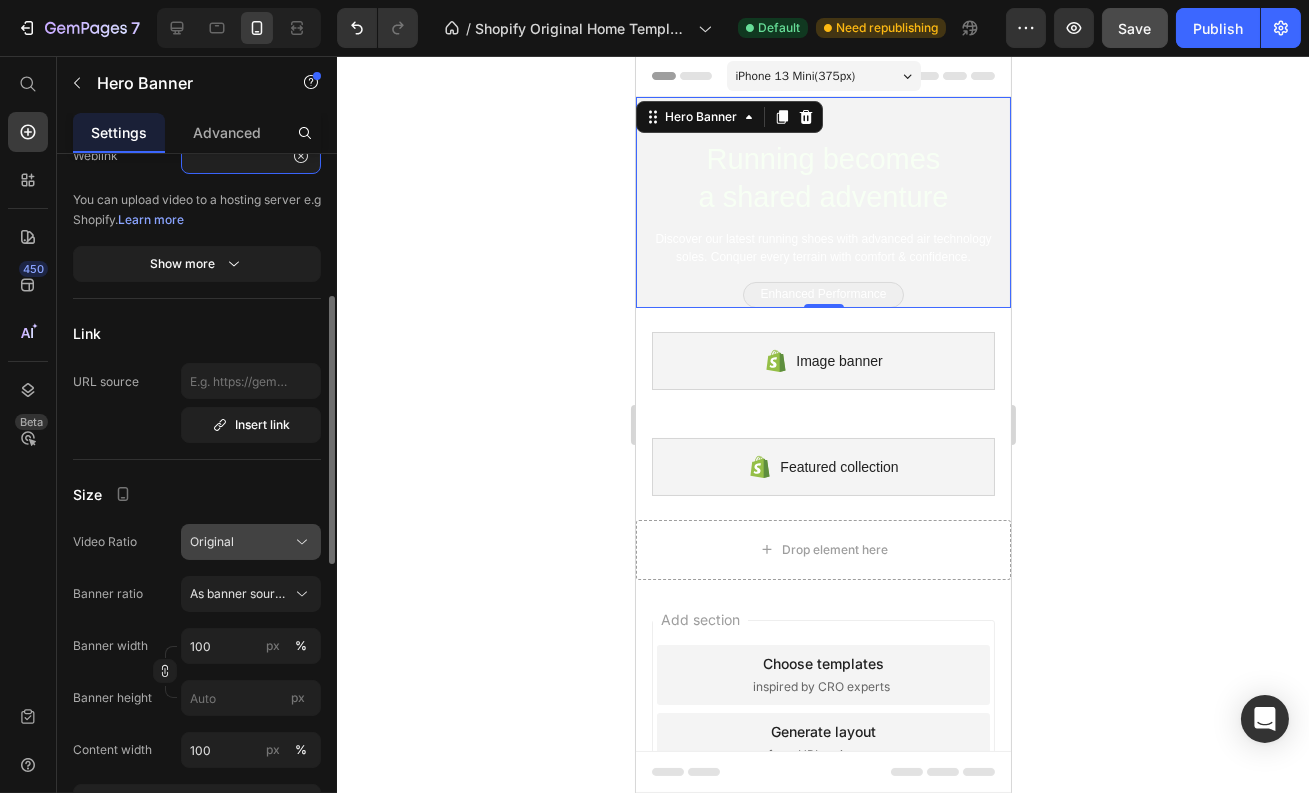 type on "https://cdn.shopify.com/videos/c/o/v/326f4722804f43168e464b750e0d51ac.mp4" 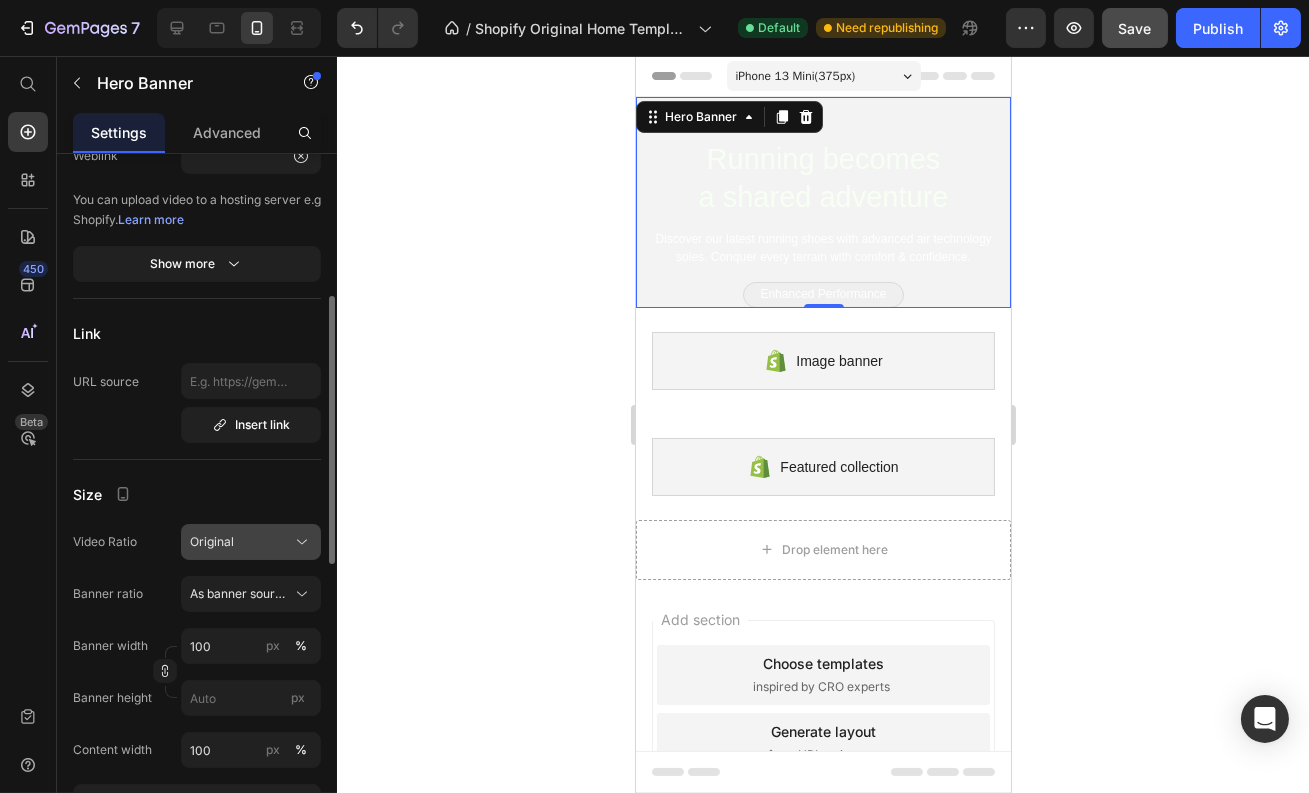 click on "Original" 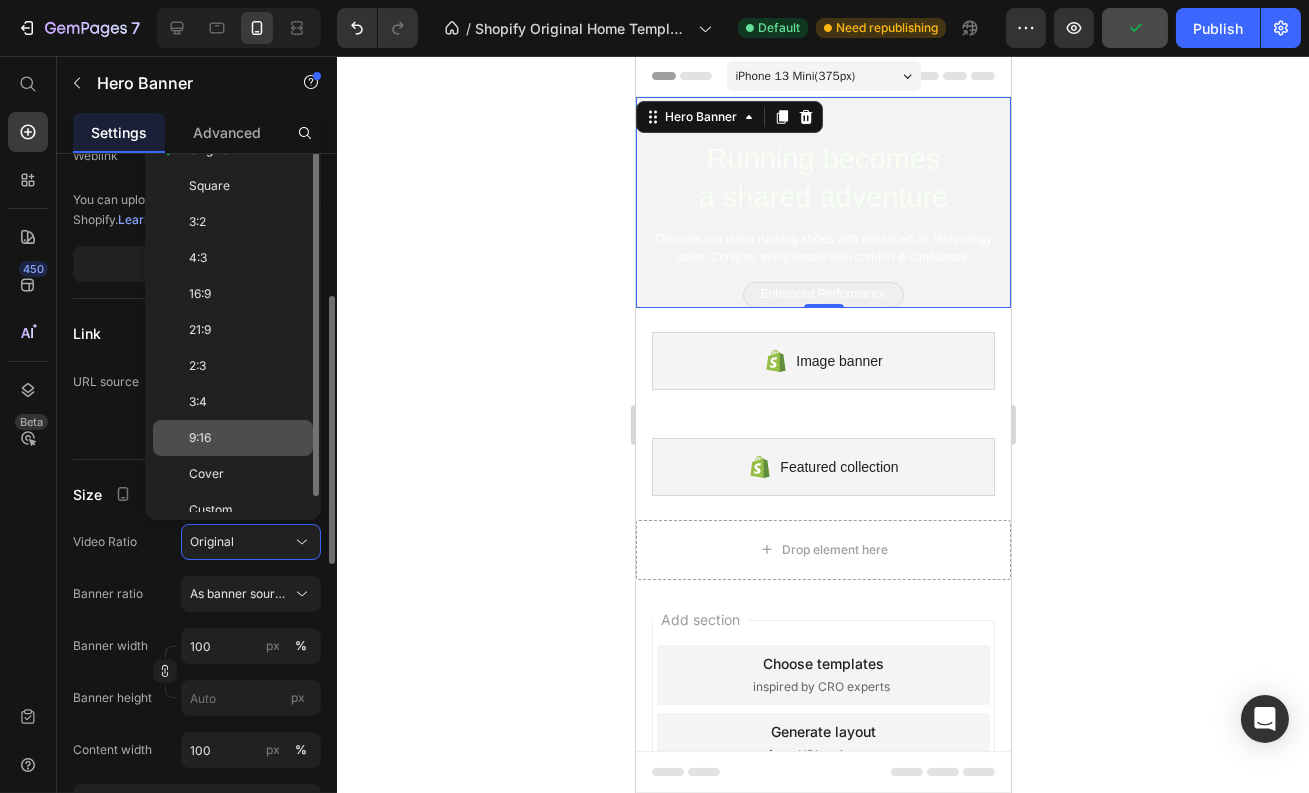 click on "9:16" at bounding box center (247, 438) 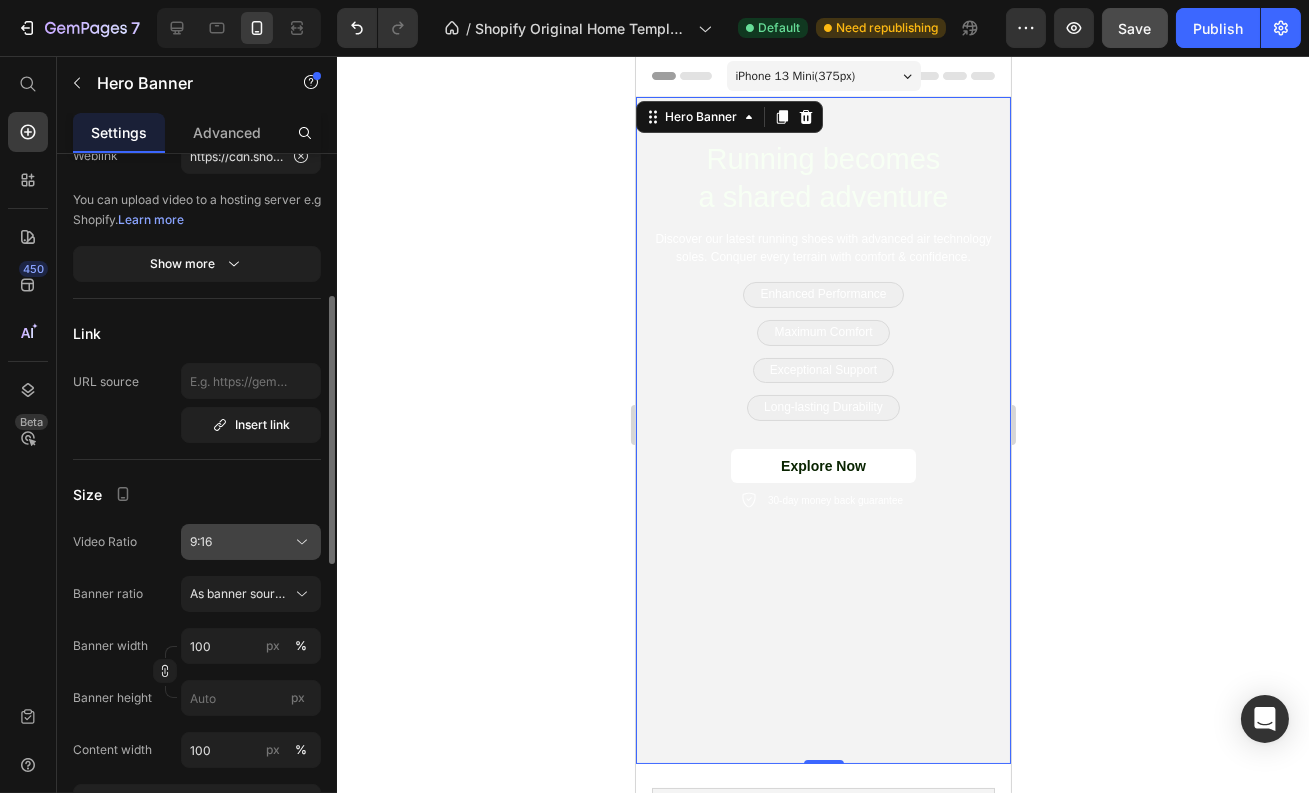 click on "9:16" at bounding box center [251, 542] 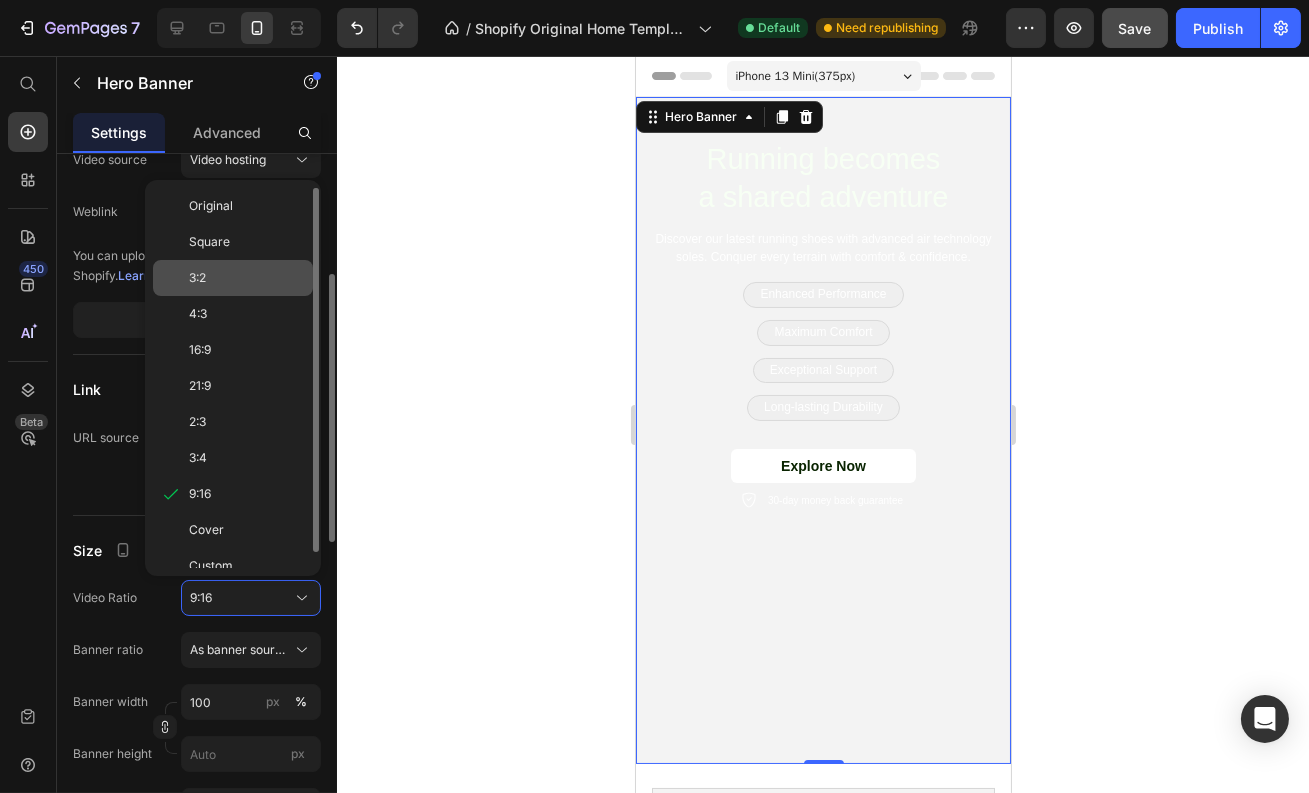 scroll, scrollTop: 312, scrollLeft: 0, axis: vertical 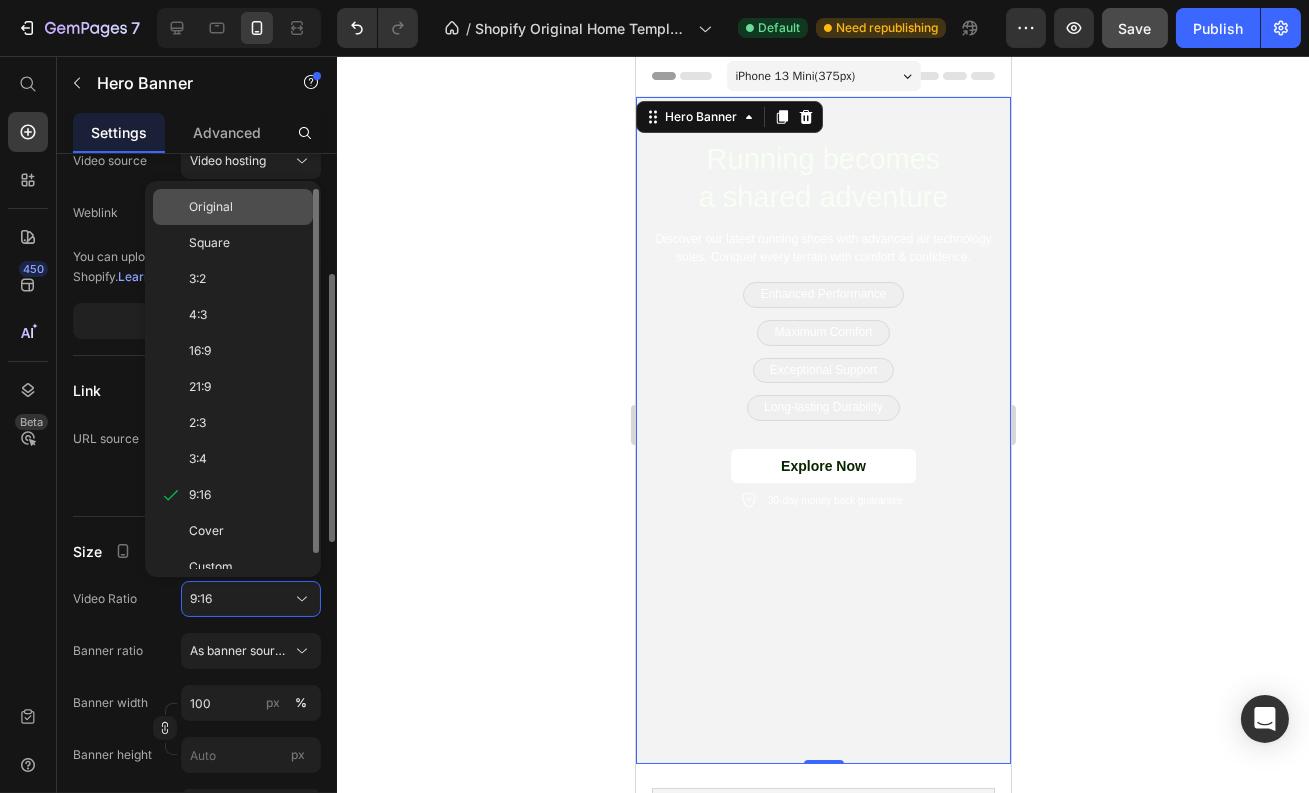 click on "Original" at bounding box center (247, 207) 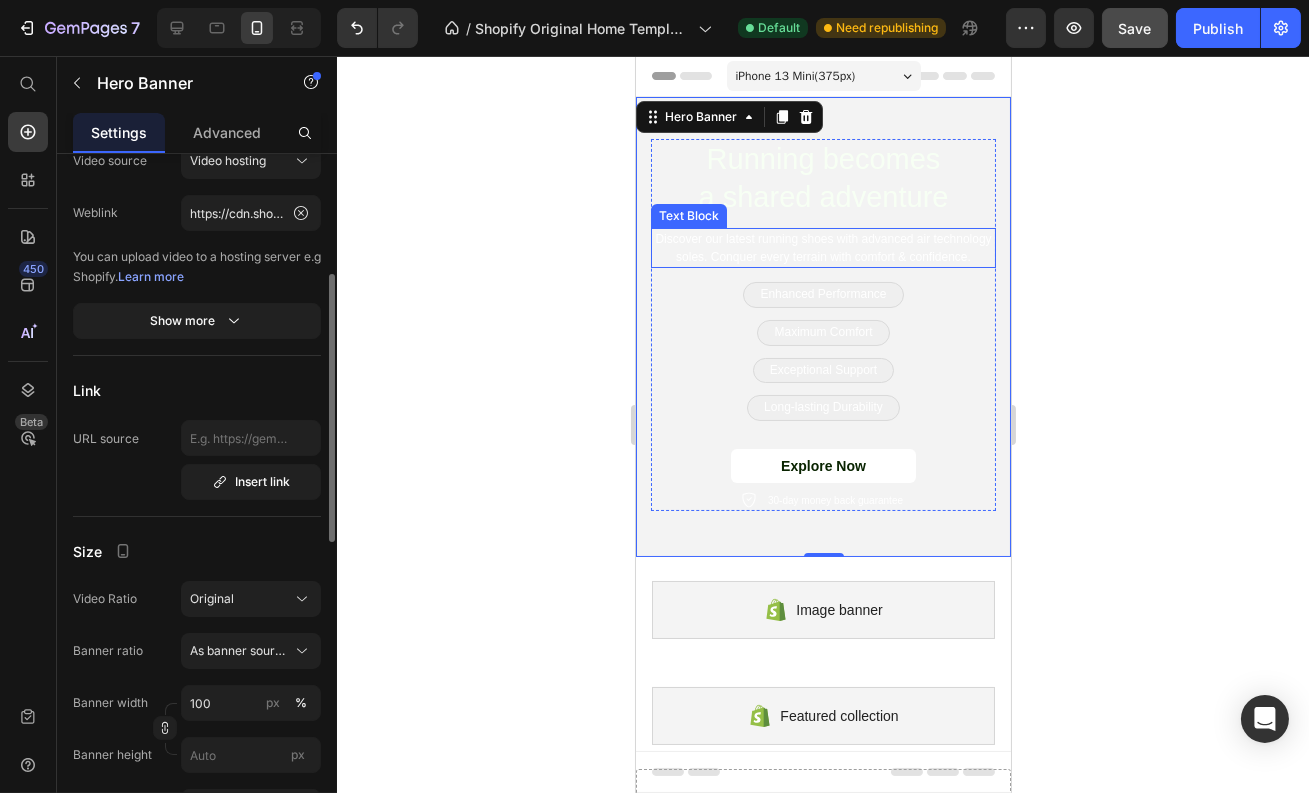 click on "Discover our latest running shoes with advanced air technology soles. Conquer every terrain with comfort & confidence." at bounding box center [822, 248] 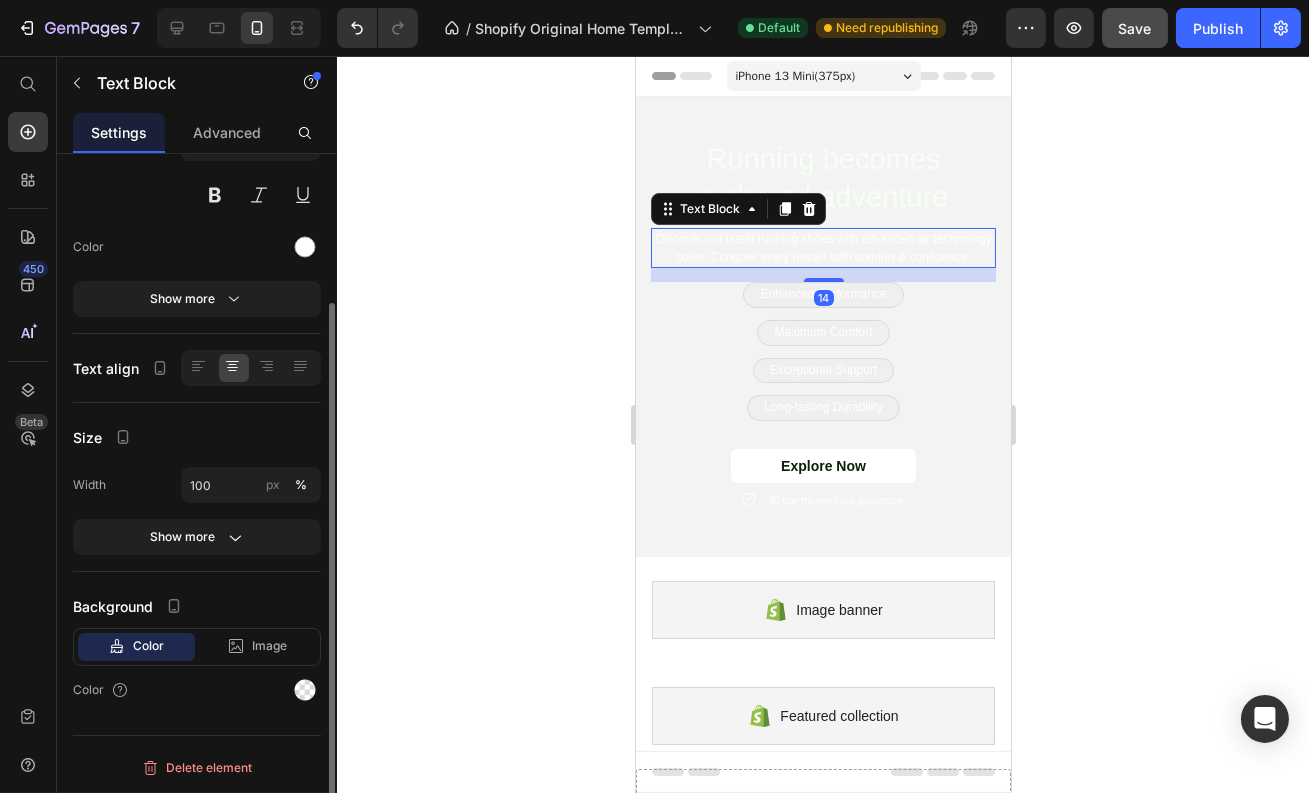 scroll, scrollTop: 0, scrollLeft: 0, axis: both 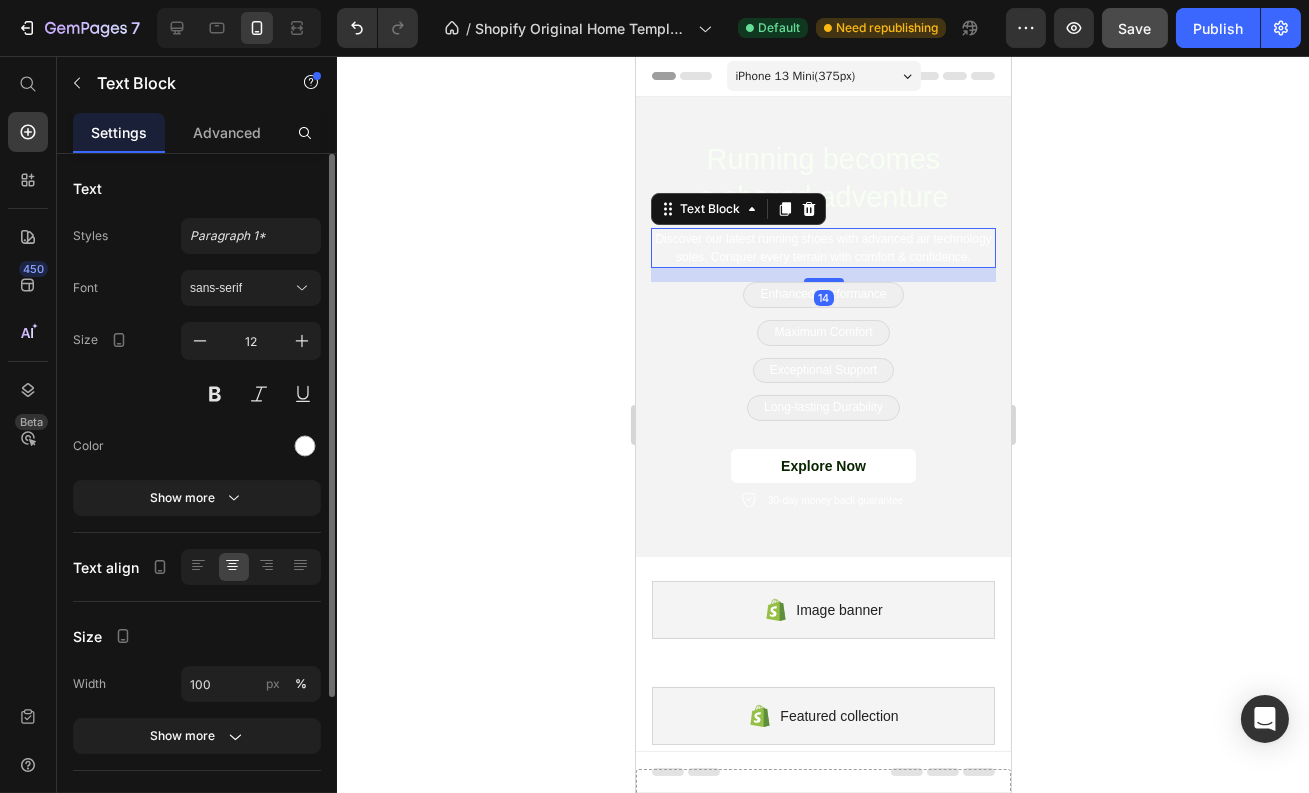 click 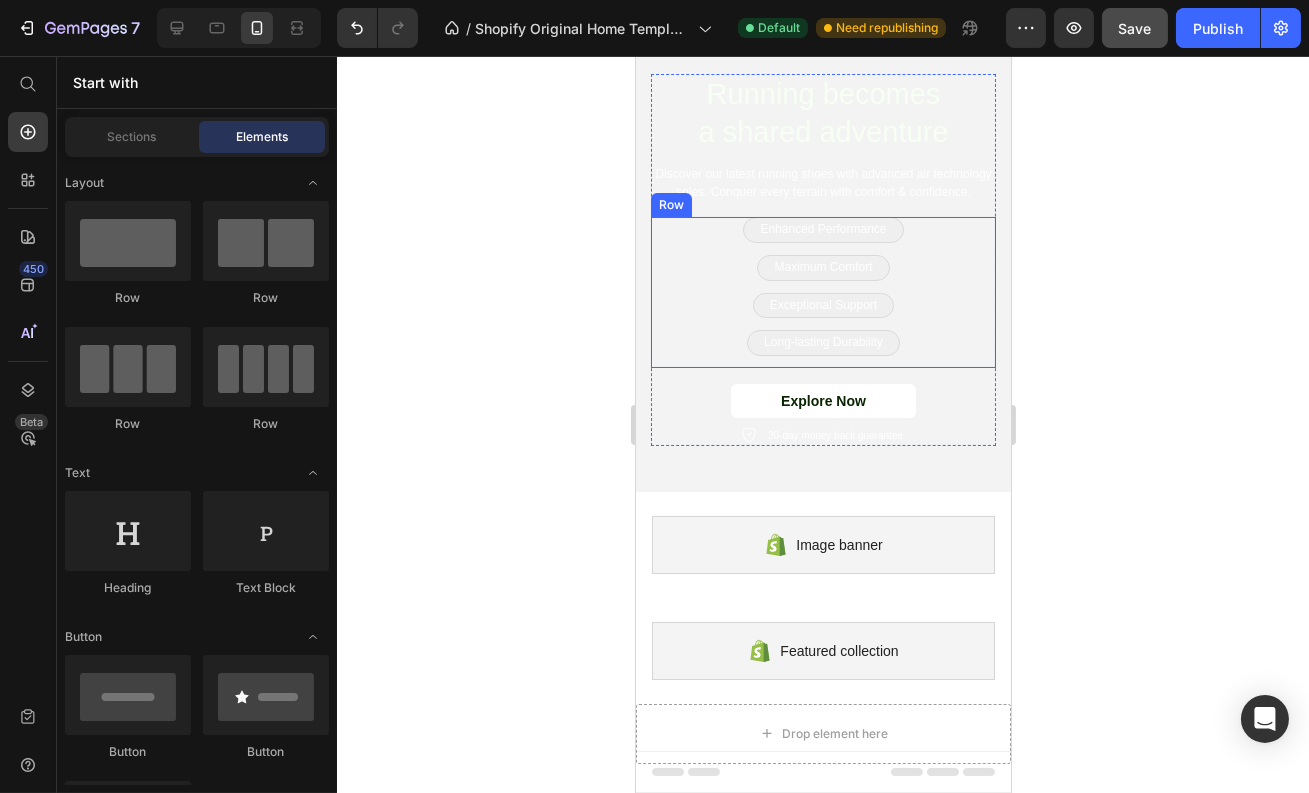 scroll, scrollTop: 0, scrollLeft: 0, axis: both 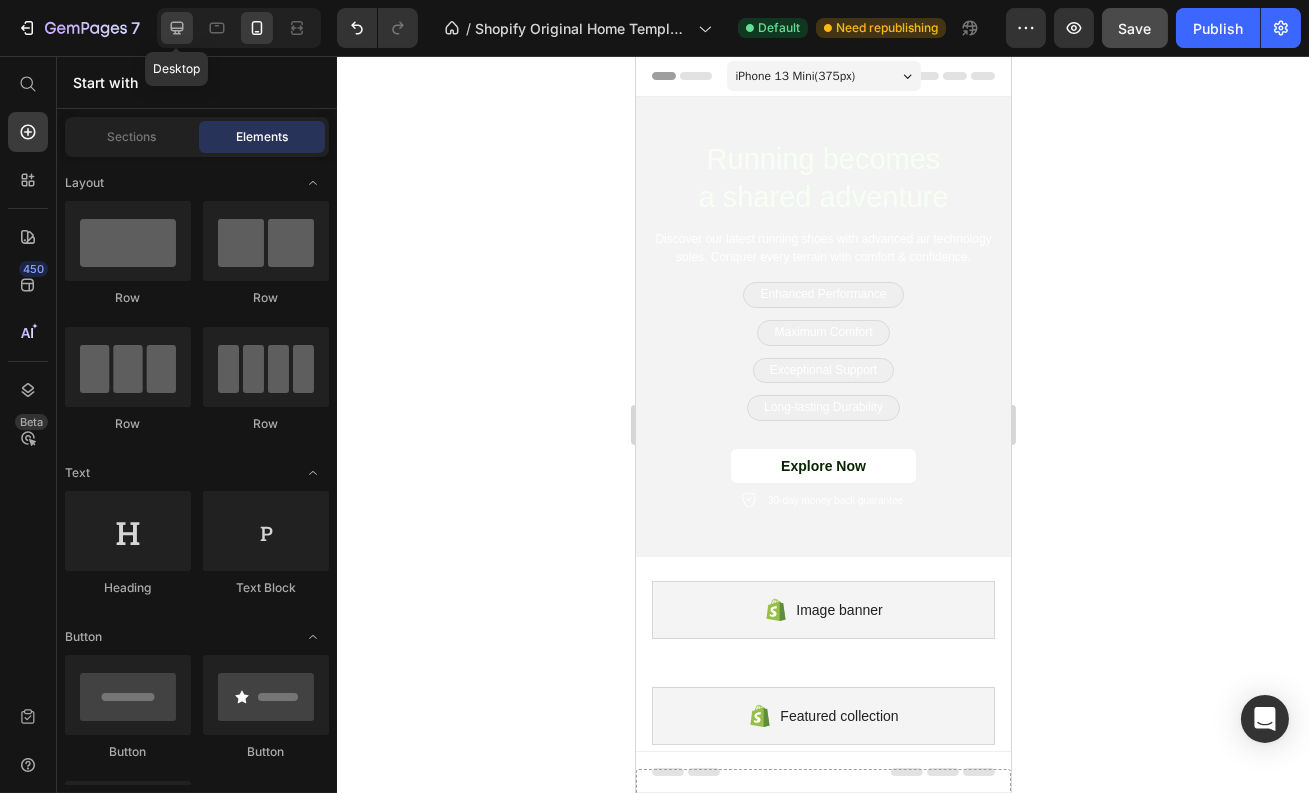 click 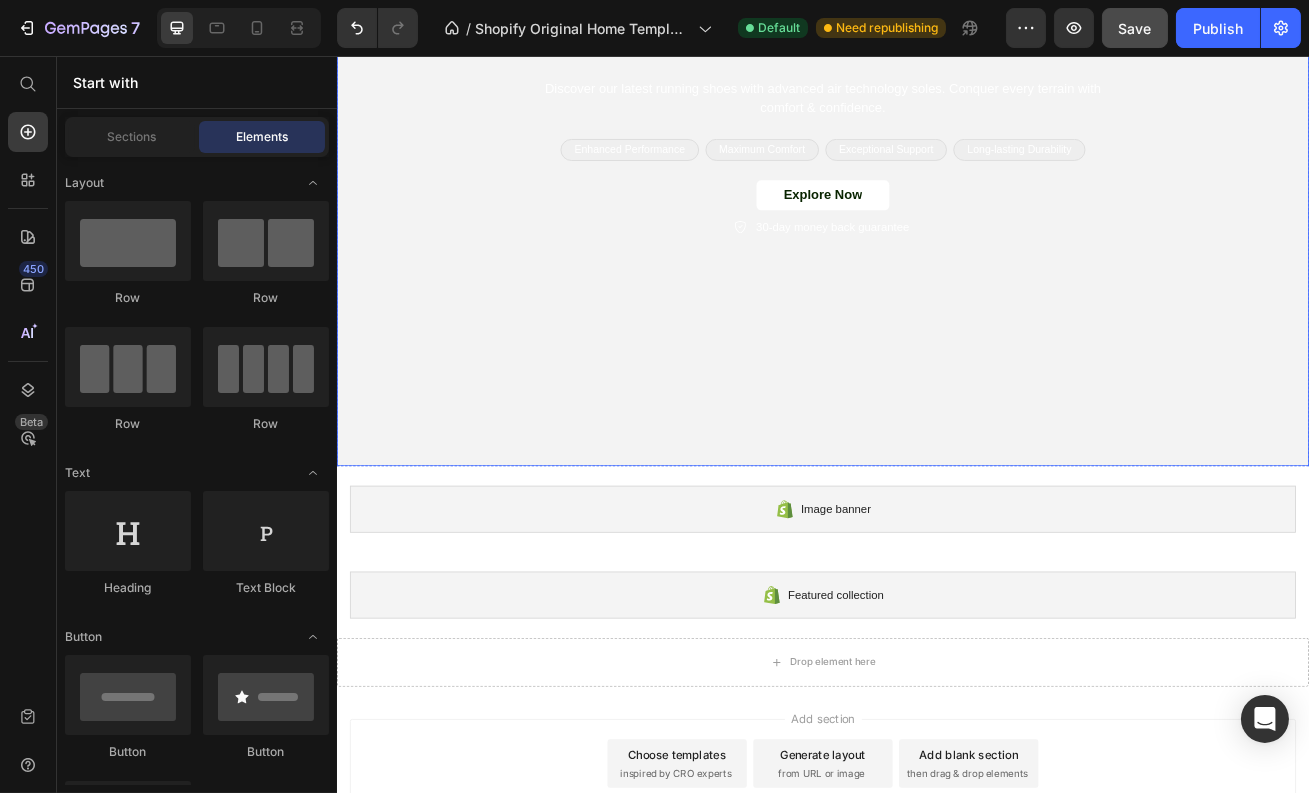 scroll, scrollTop: 238, scrollLeft: 0, axis: vertical 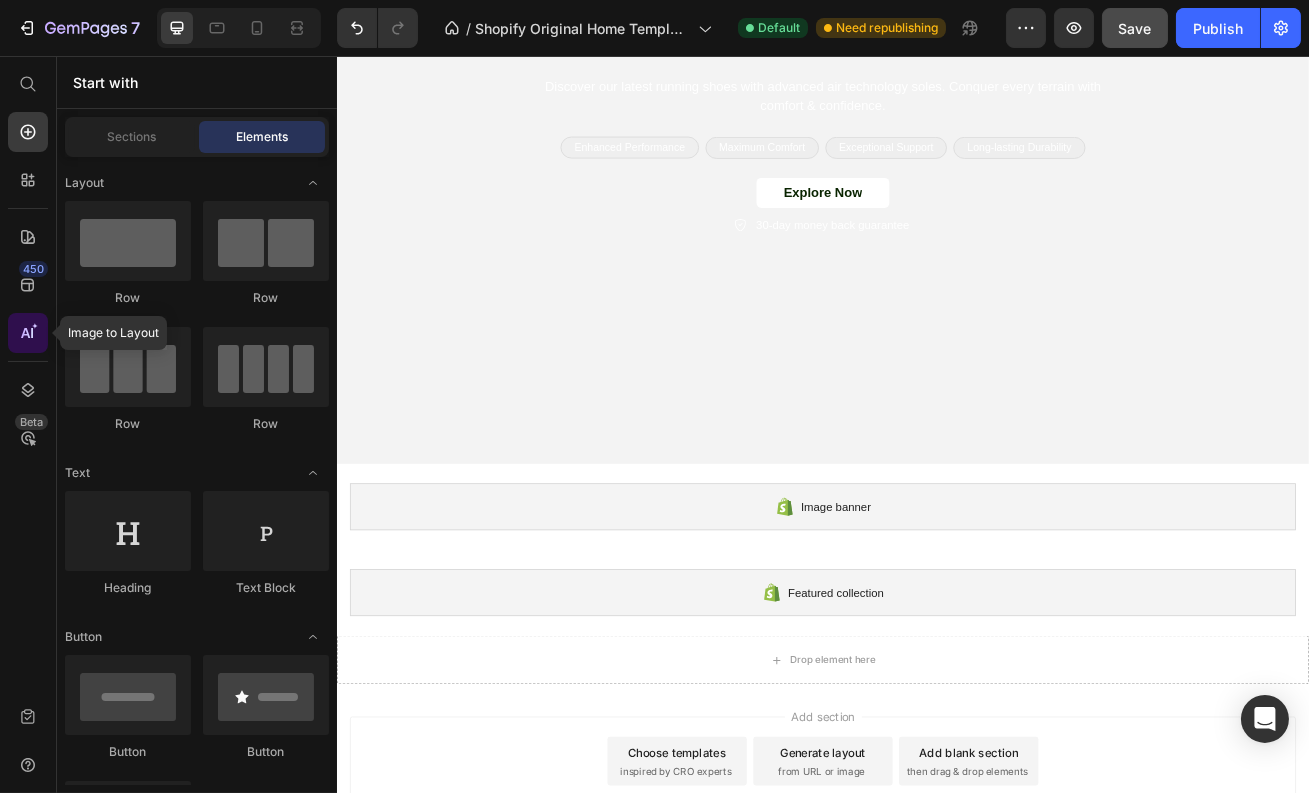 click 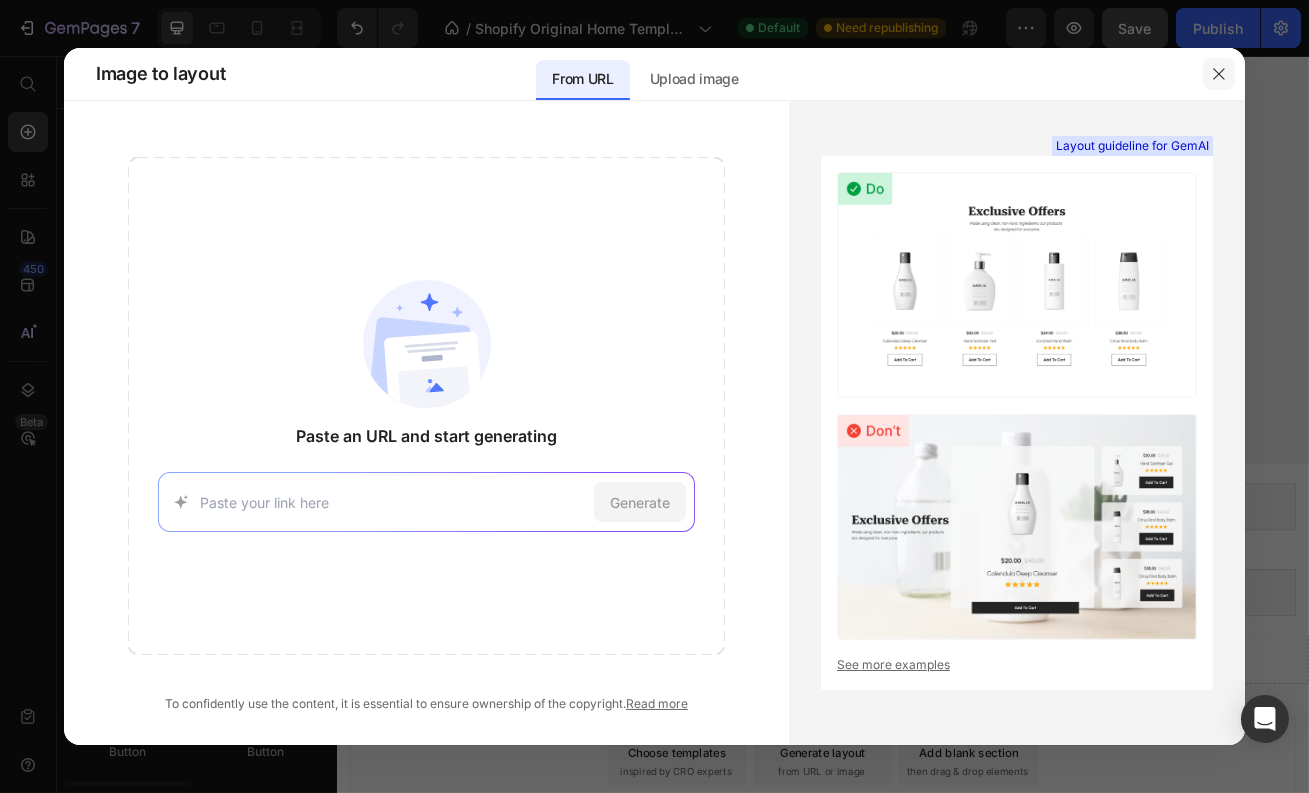 click at bounding box center (1219, 74) 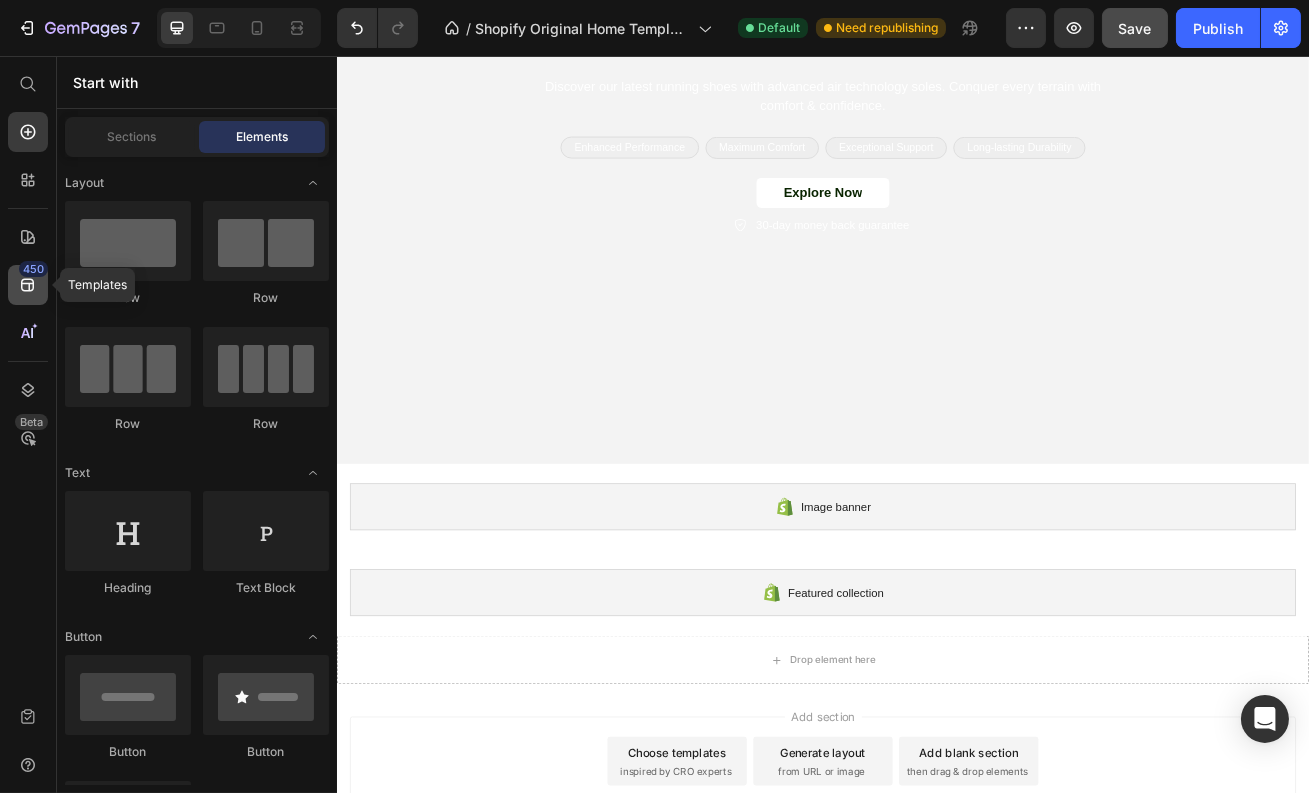 click 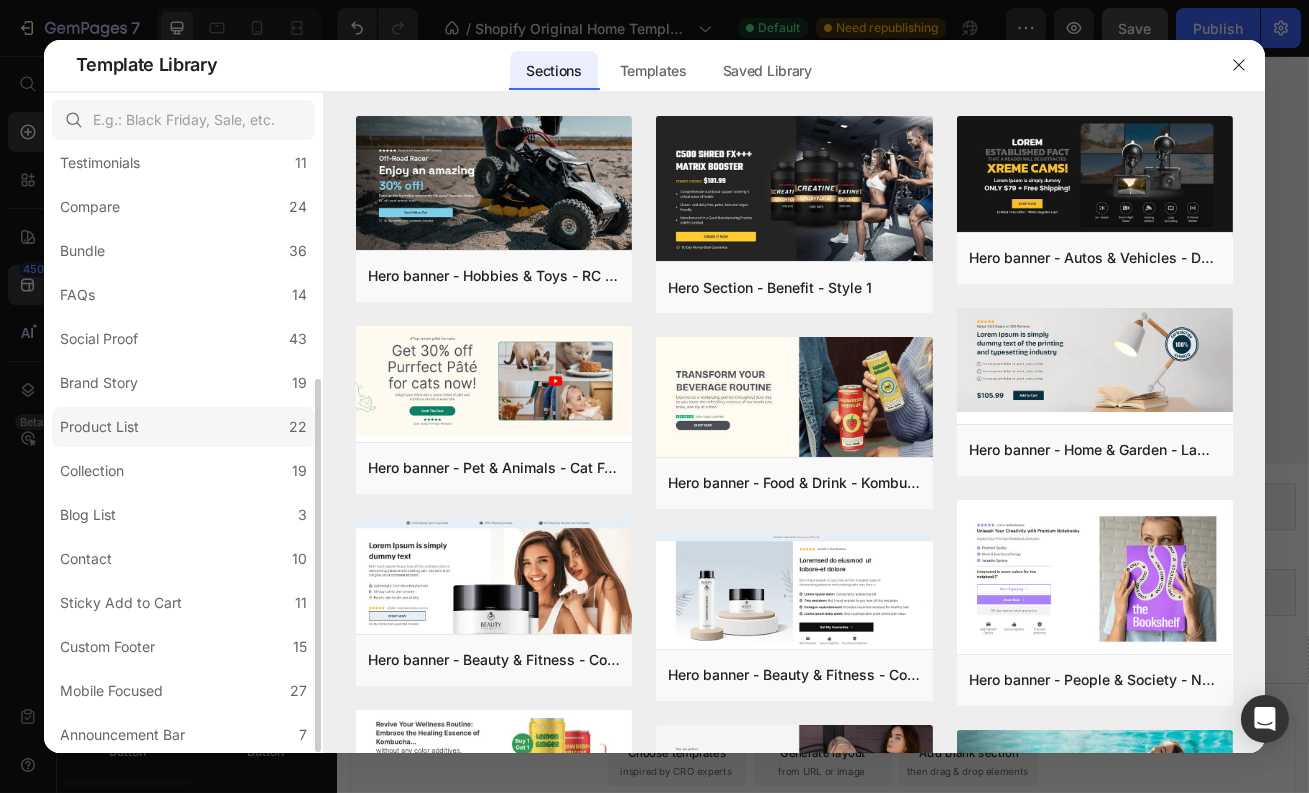 scroll, scrollTop: 246, scrollLeft: 0, axis: vertical 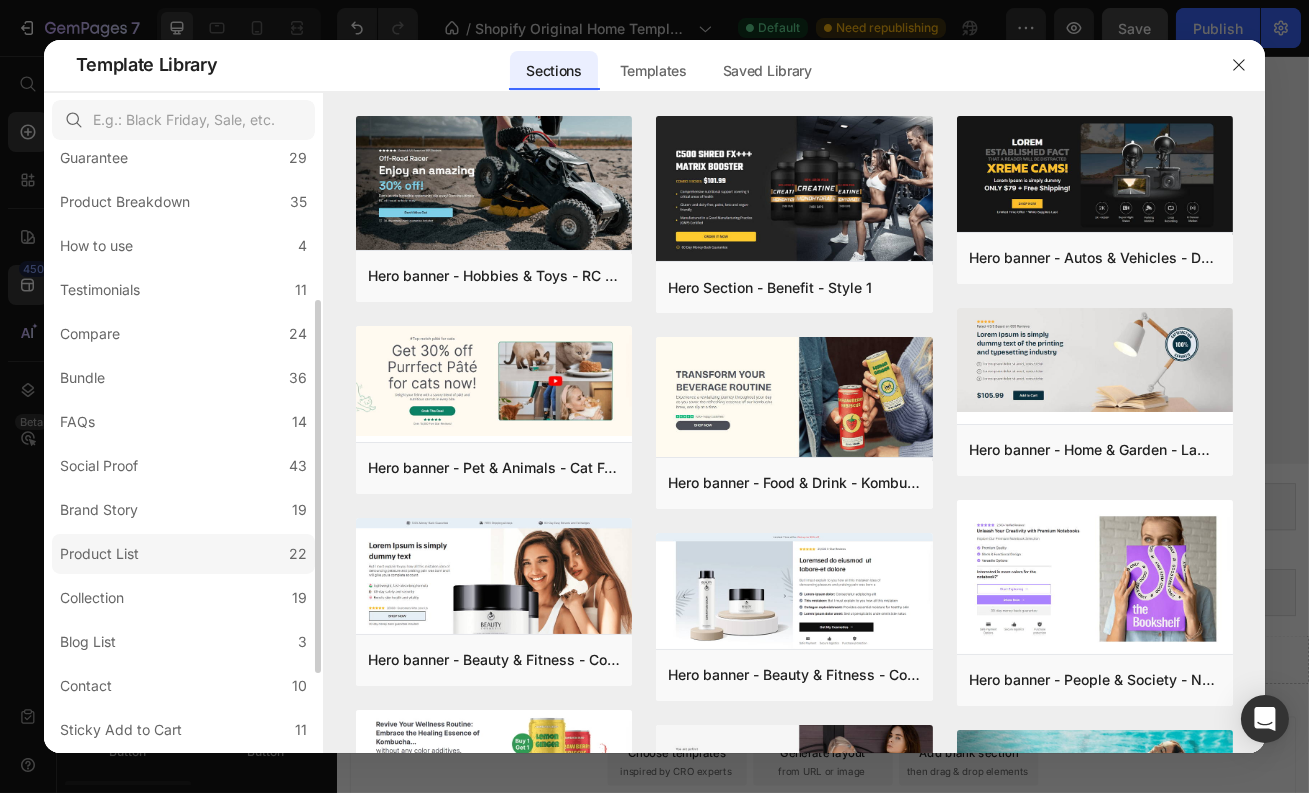 click on "Product List 22" 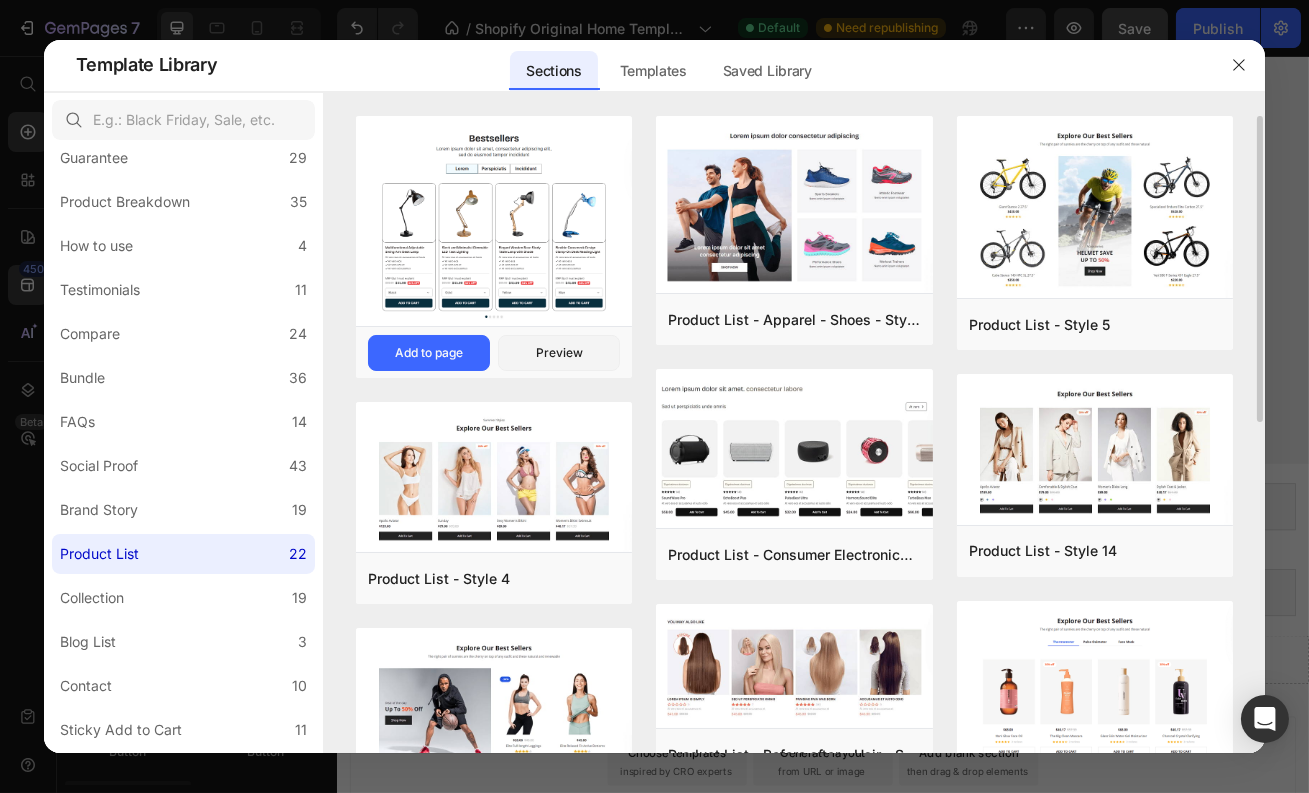 click at bounding box center [494, 223] 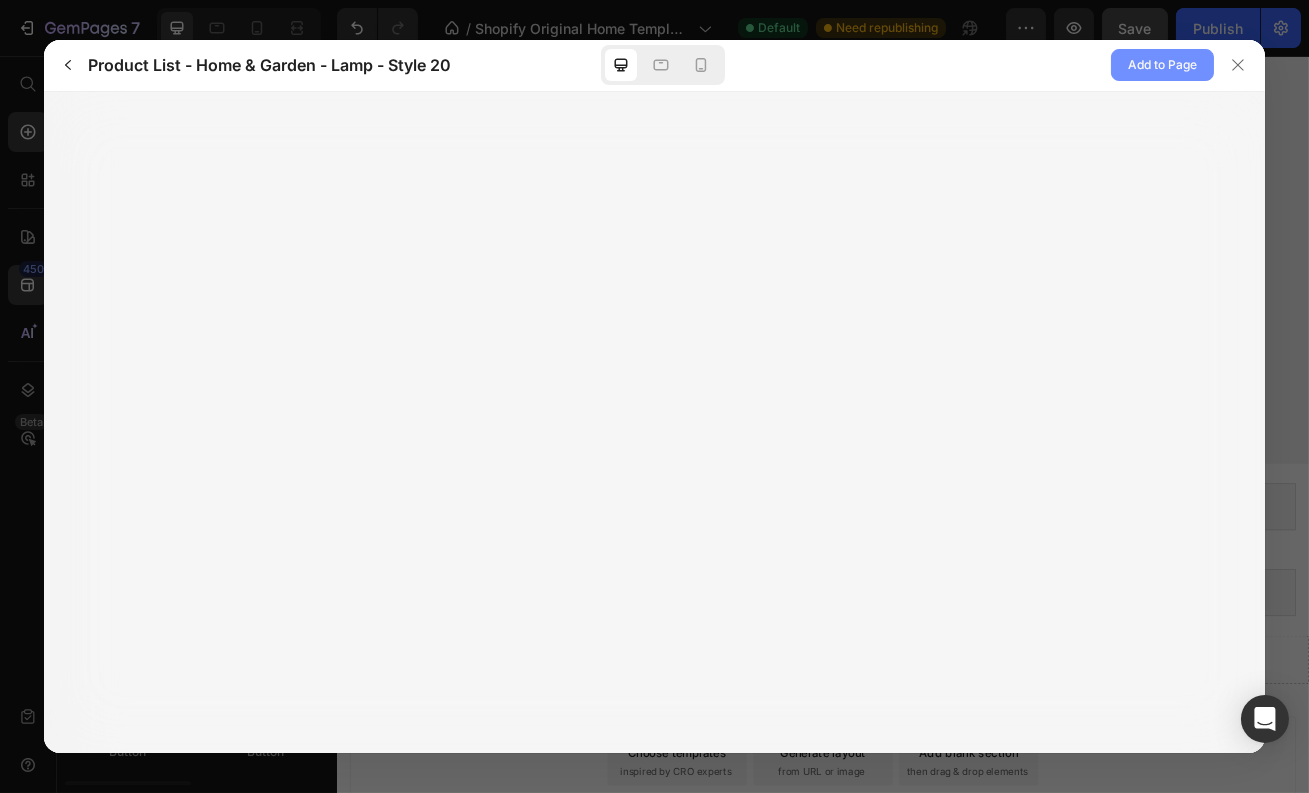 click on "Add to Page" 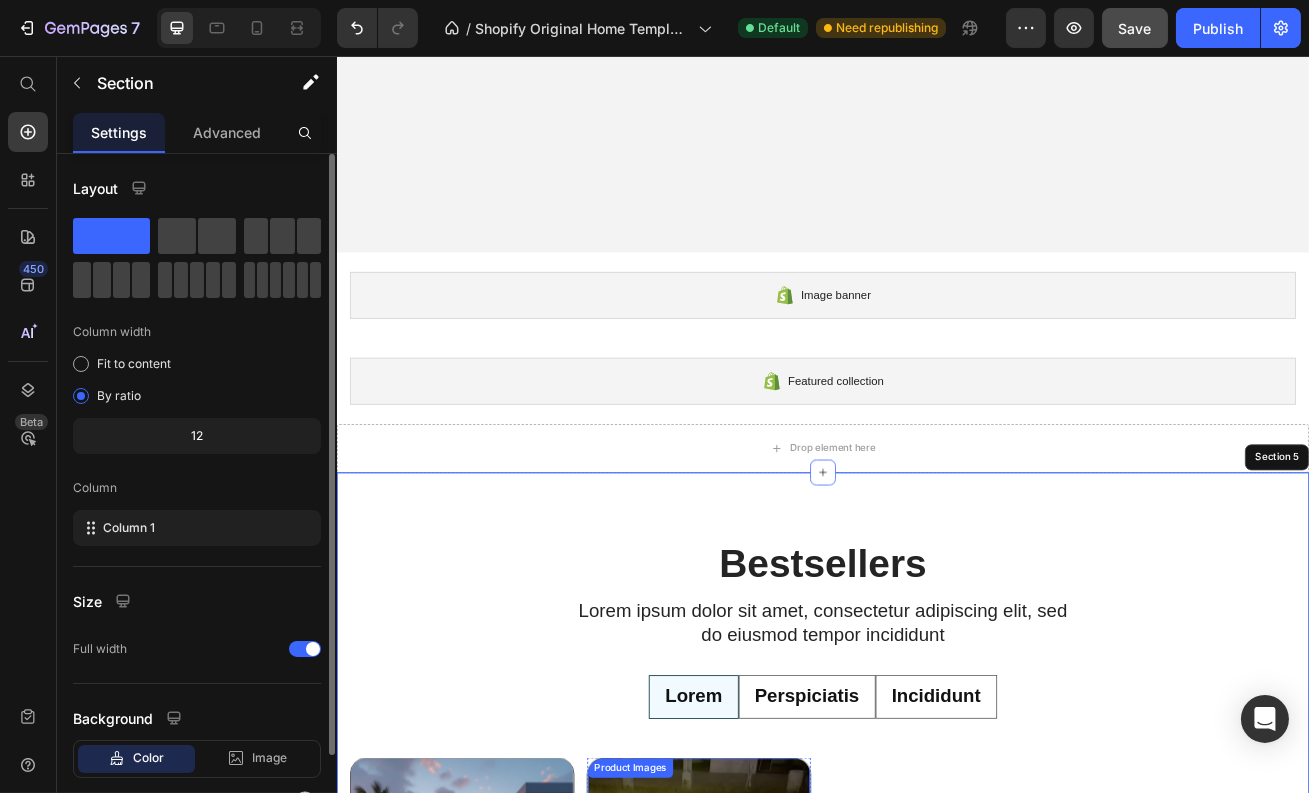 scroll, scrollTop: 498, scrollLeft: 0, axis: vertical 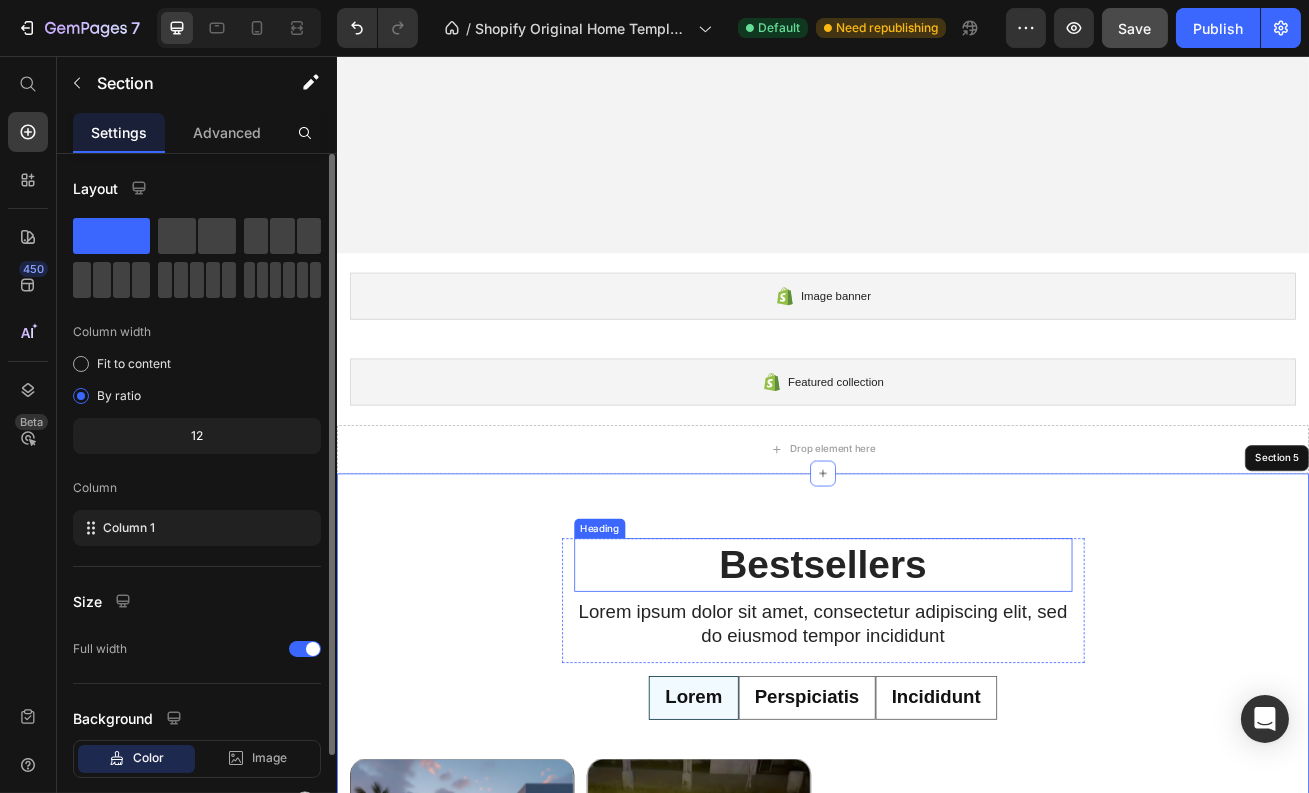 click on "Bestsellers" at bounding box center [936, 684] 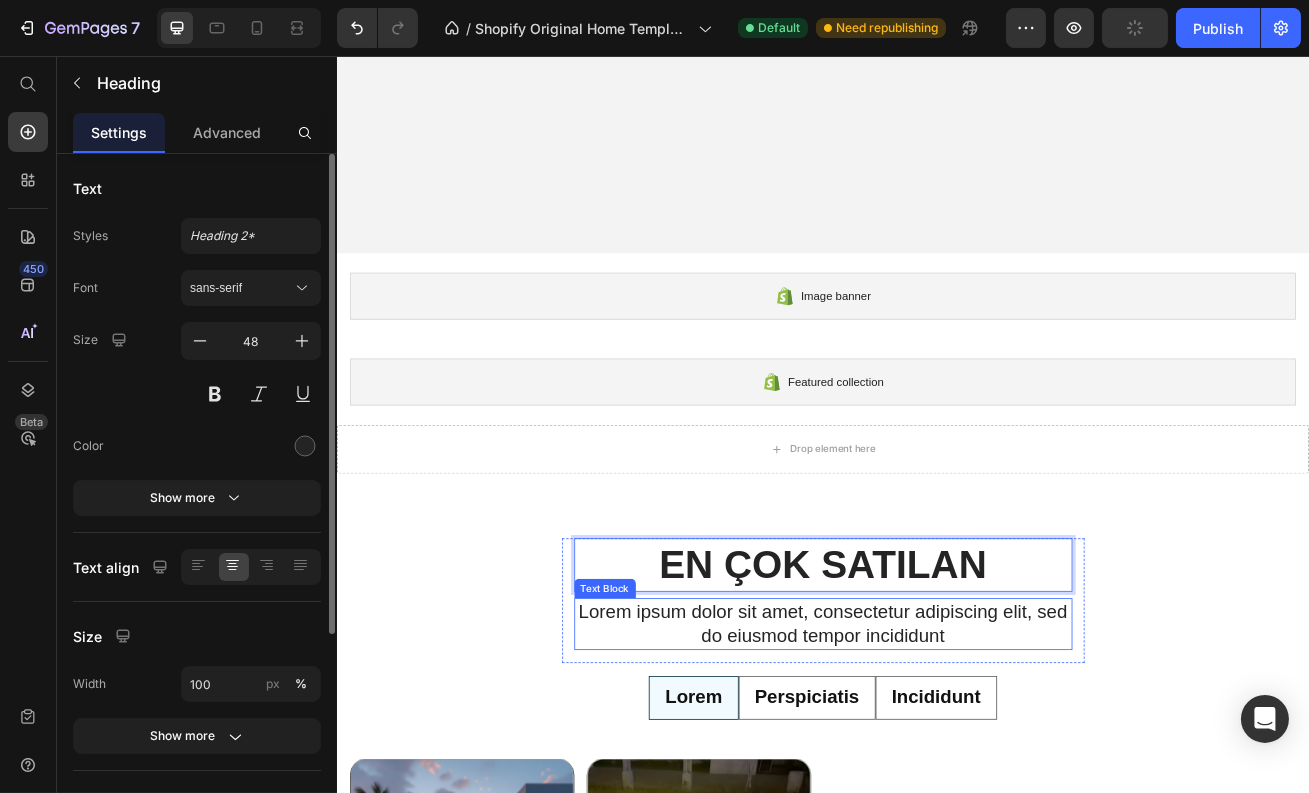 click on "Lorem ipsum dolor sit amet, consectetur adipiscing elit, sed do eiusmod tempor incididunt" at bounding box center (936, 757) 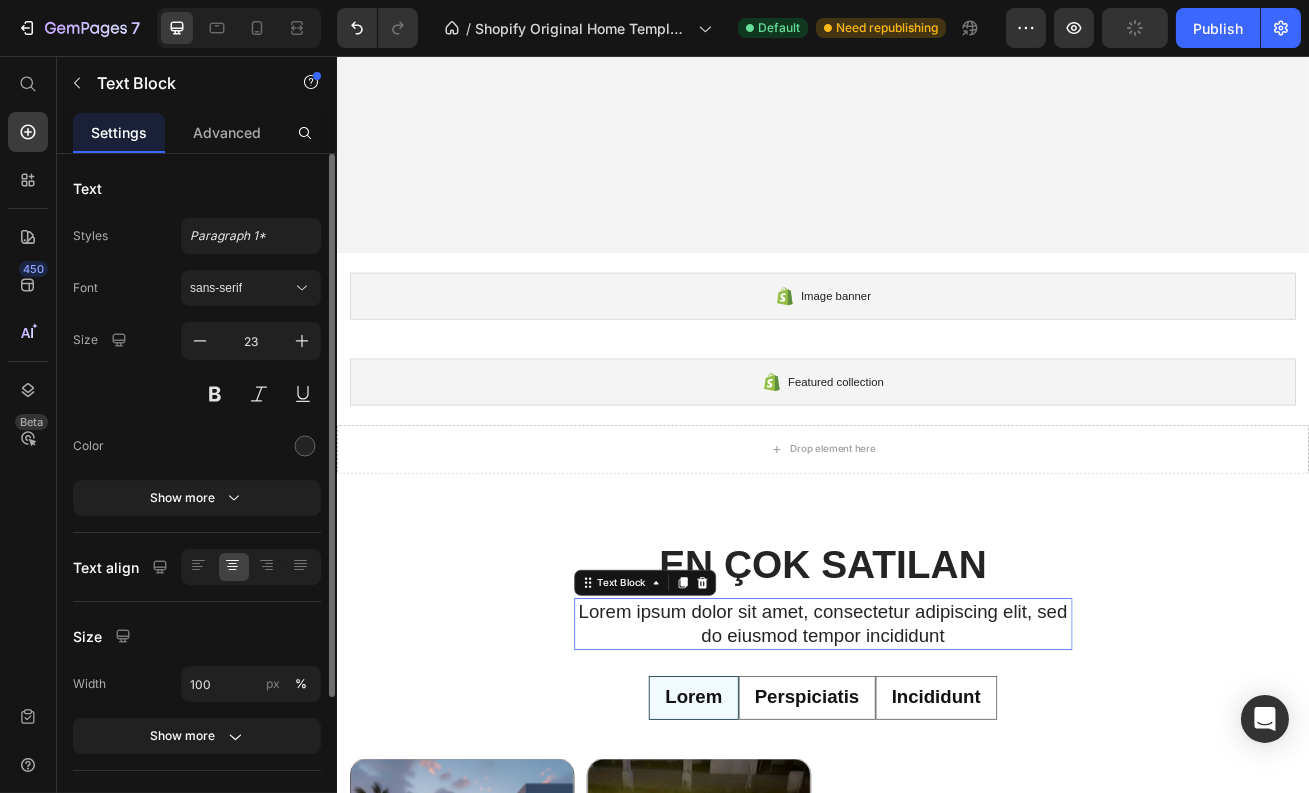 click on "Lorem ipsum dolor sit amet, consectetur adipiscing elit, sed do eiusmod tempor incididunt" at bounding box center (936, 757) 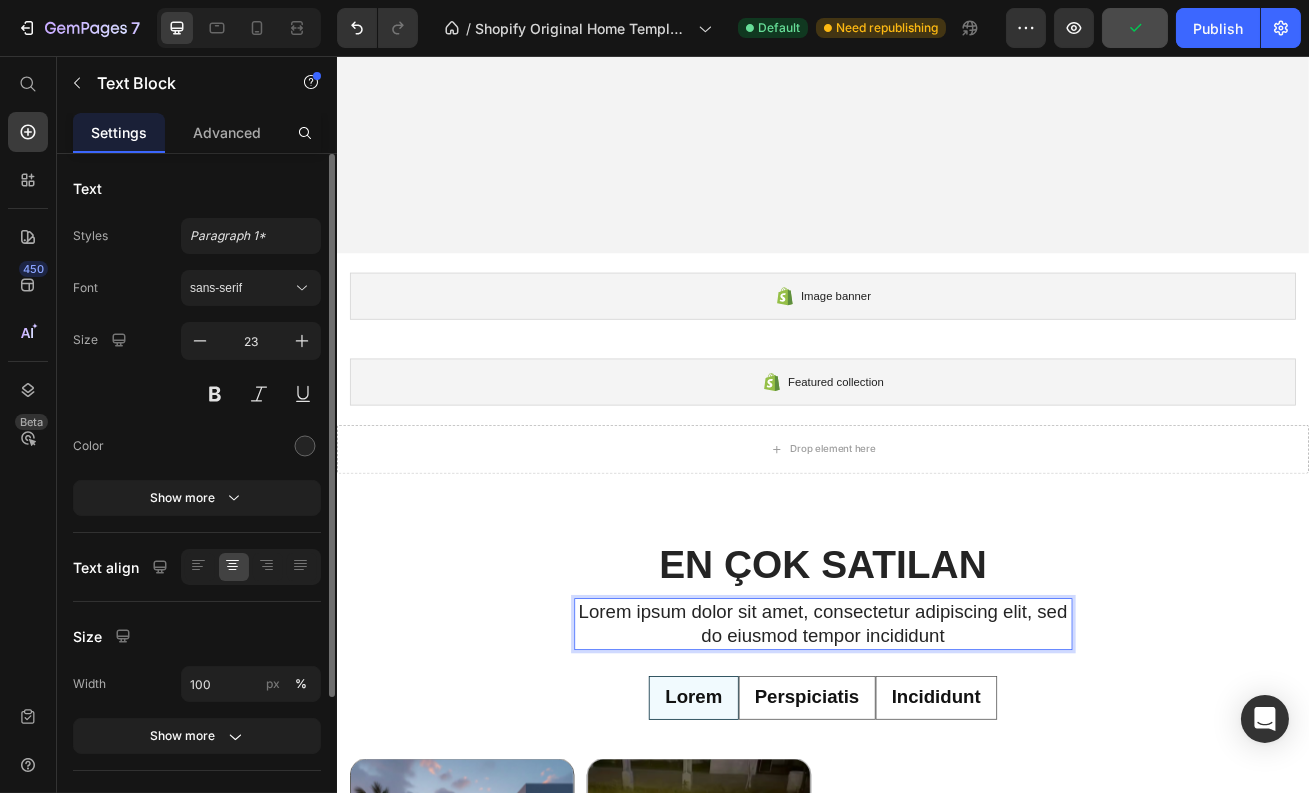 click on "Lorem ipsum dolor sit amet, consectetur adipiscing elit, sed do eiusmod tempor incididunt" at bounding box center [936, 757] 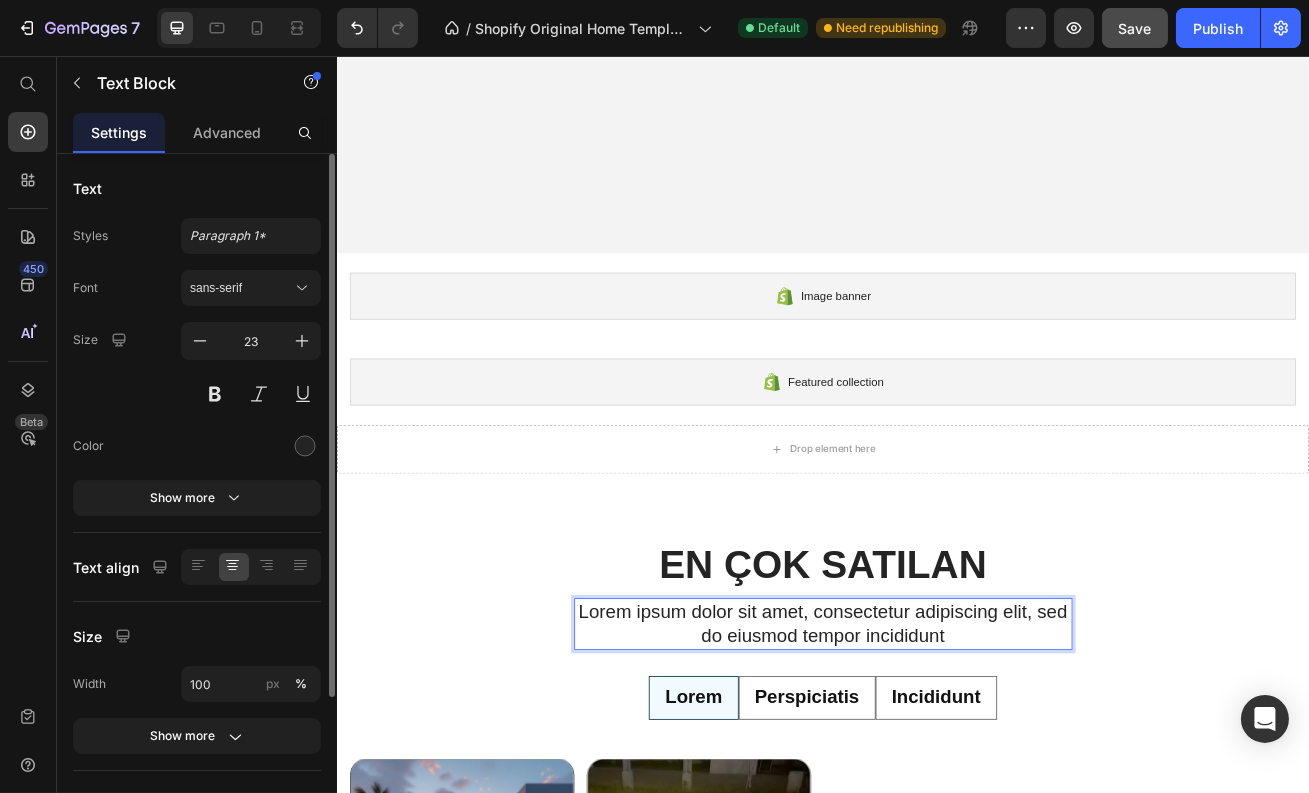 click on "Lorem ipsum dolor sit amet, consectetur adipiscing elit, sed do eiusmod tempor incididunt" at bounding box center [936, 757] 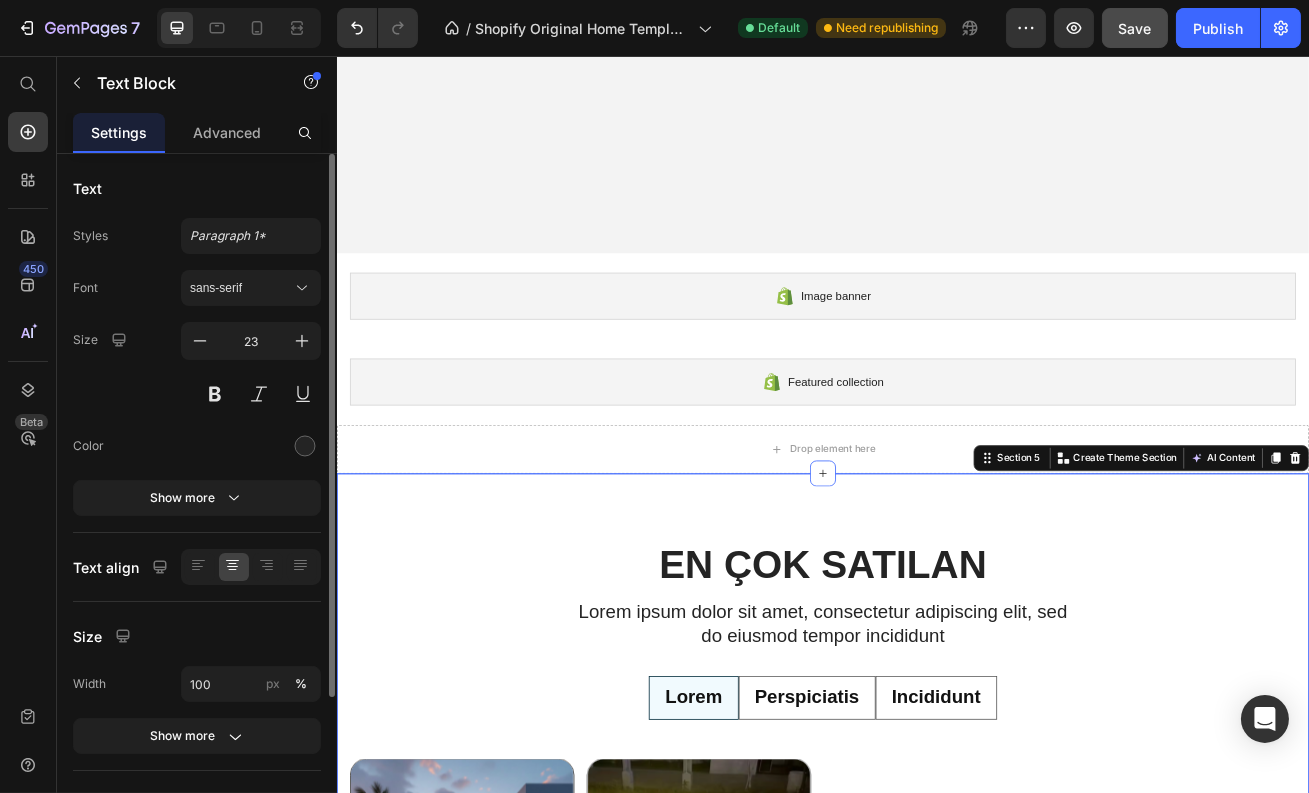 click on "EN ÇOK SATILAN Heading Lorem ipsum dolor sit amet, consectetur adipiscing elit, sed do eiusmod tempor incididunt Text Block Row Lorem Perspiciatis Incididunt Product Images bahce ısık Product Title At vero eos et accusamus et iusto Text Block
At vero eos
At vero eos et
At vero accusamus Item List                Title Line MRP (But I must explain) Text Block 0.00TL Product Price 0.00TL Product Price 0% off Product Badge Row This product has only default variant Product Variants & Swatches Out of stock Add to Cart Row Row Product Images Uğur Bocek Bahçe ışıkları Product Title At vero eos et accusamus et iusto Text Block
At vero eos
At vero eos et
At vero accusamus Item List                Title Line MRP (But I must explain) Text Block 499.99TL Product Price 349.99TL Product Price 30% off Product Badge Row This product has only default variant Product Variants & Swatches Add to cart Add to Cart Row Row Title" at bounding box center (936, 1140) 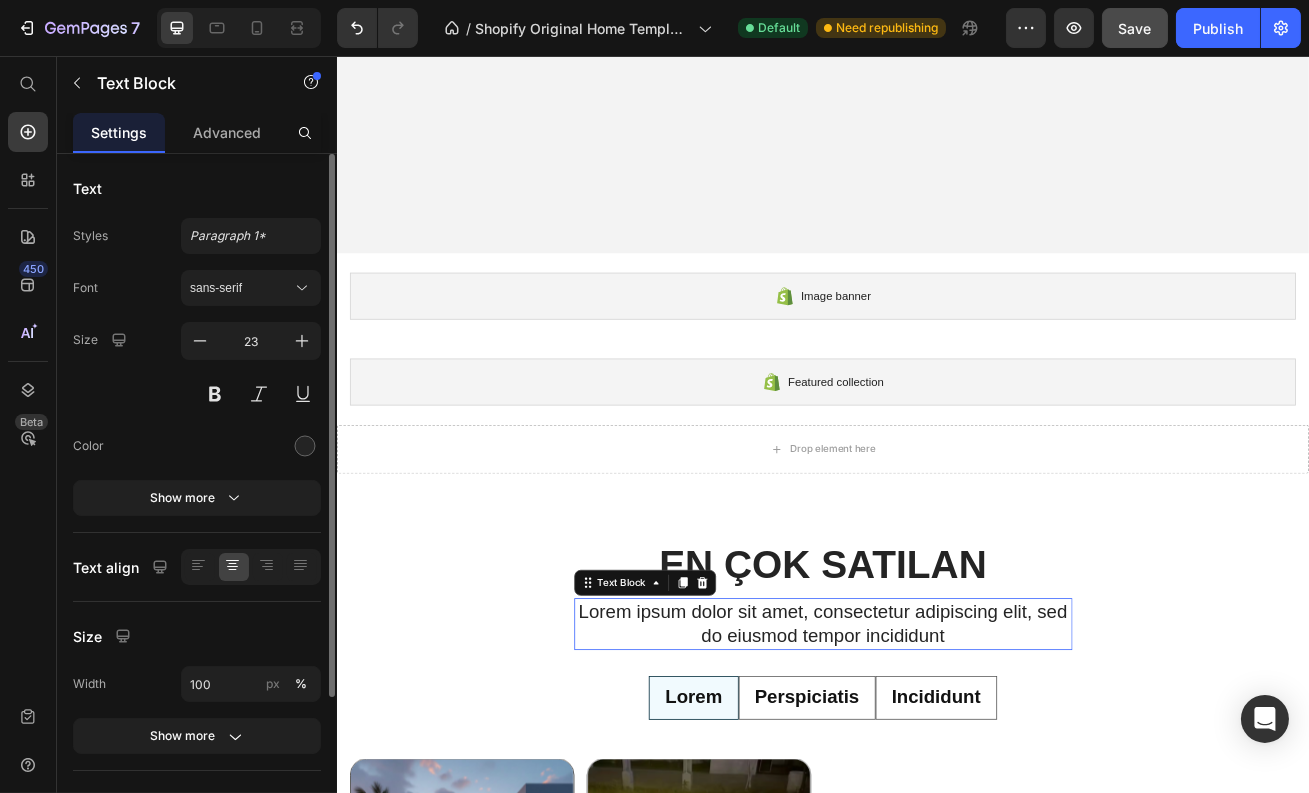 click on "Lorem ipsum dolor sit amet, consectetur adipiscing elit, sed do eiusmod tempor incididunt" at bounding box center [936, 757] 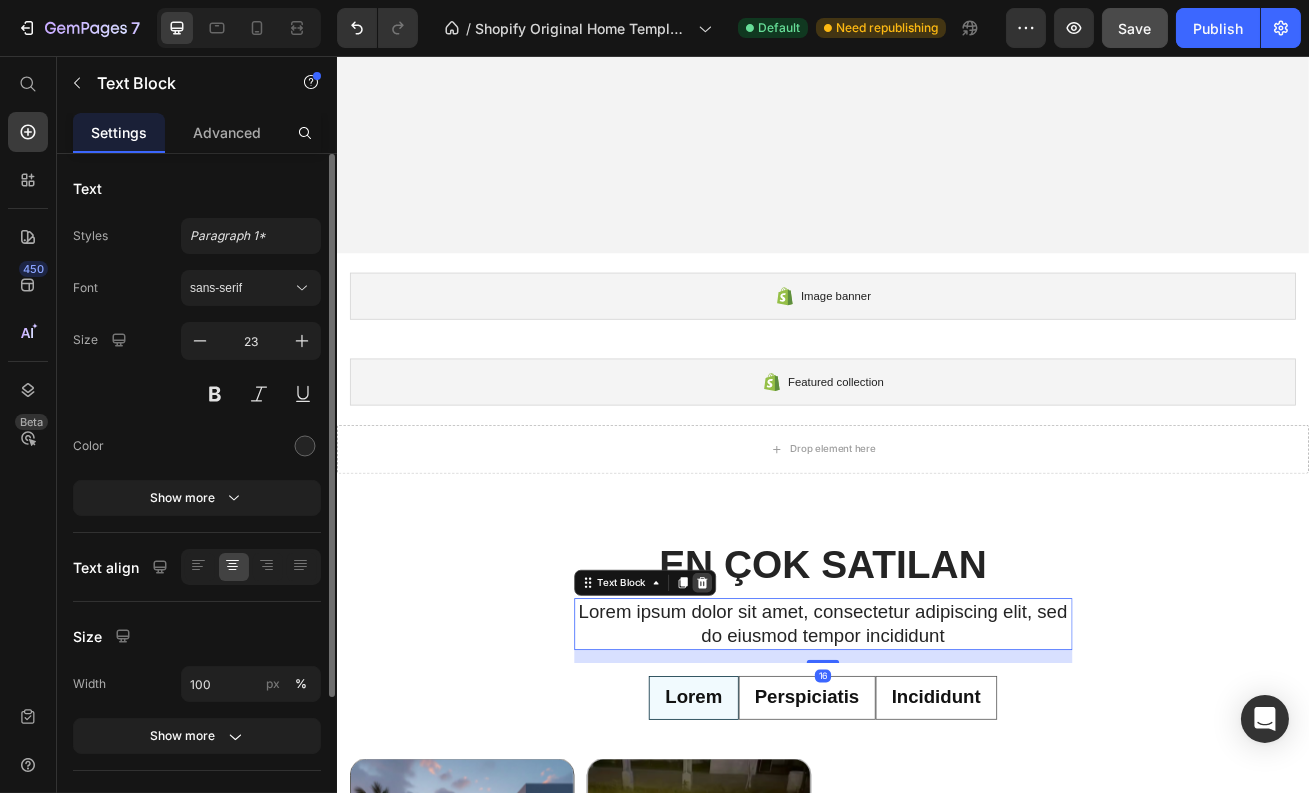 click 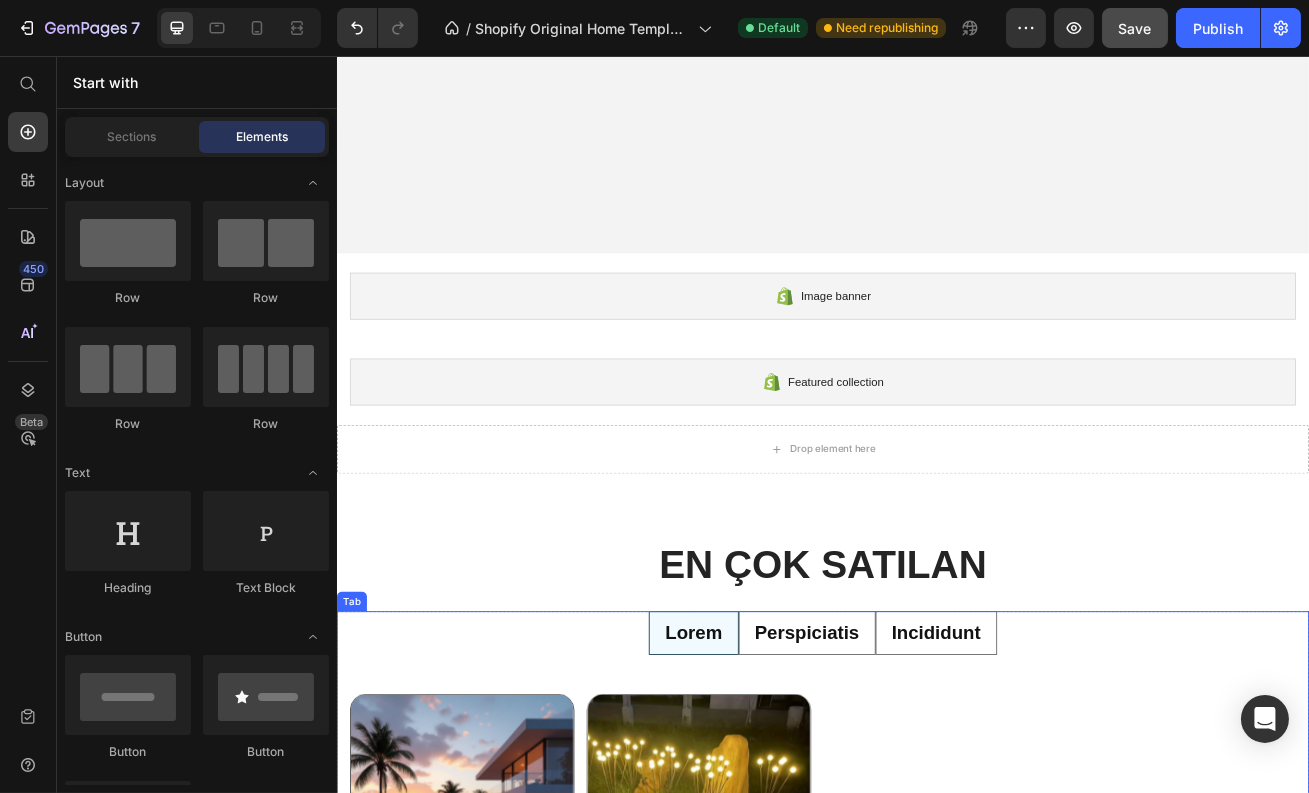 click on "Lorem" at bounding box center (776, 768) 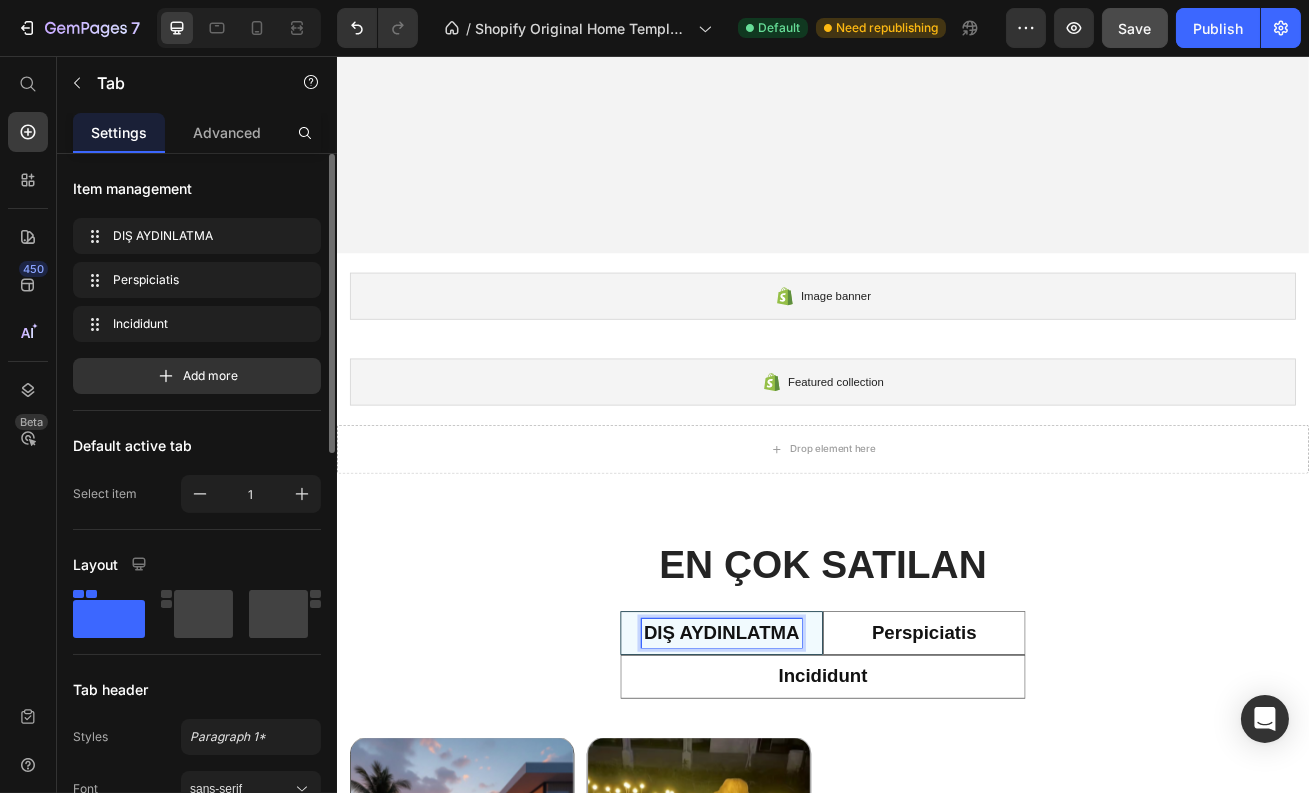 click on "Perspiciatis" at bounding box center [1060, 768] 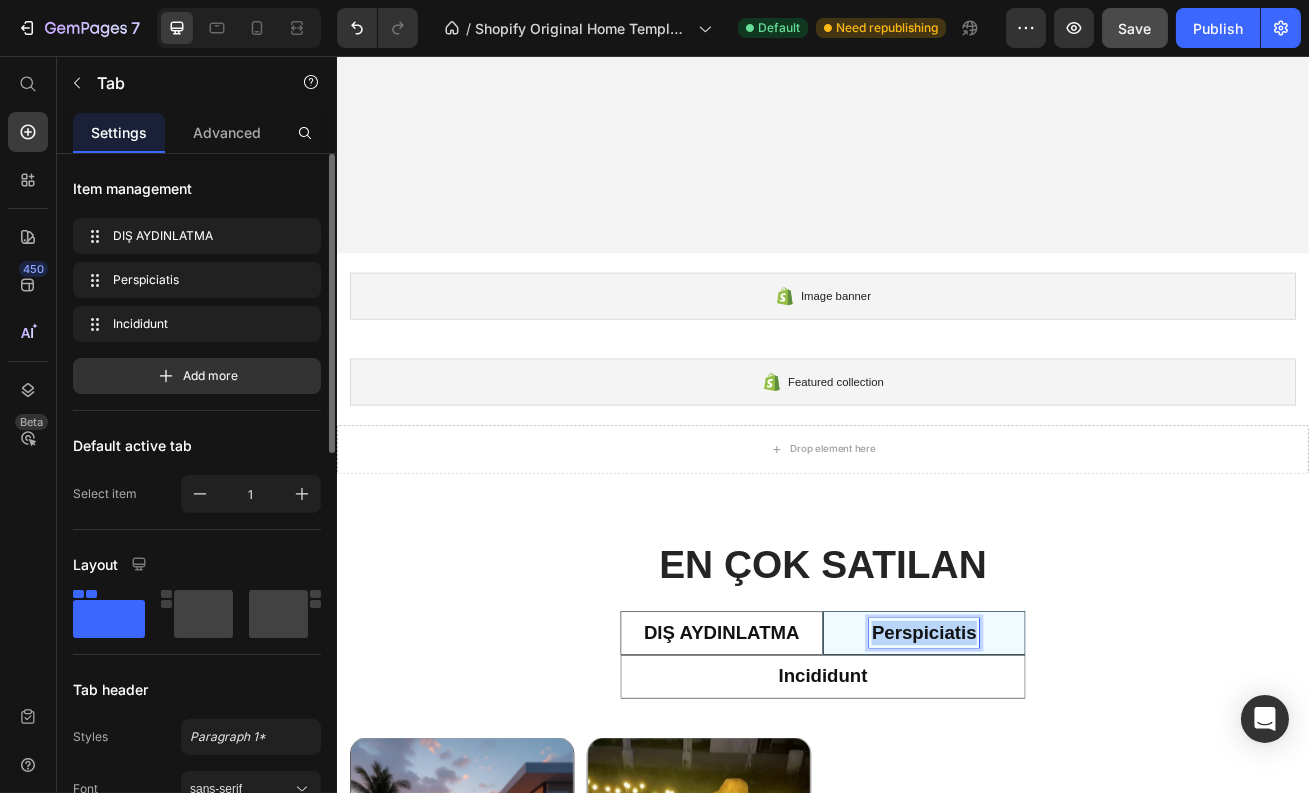 click on "Perspiciatis" at bounding box center [1060, 768] 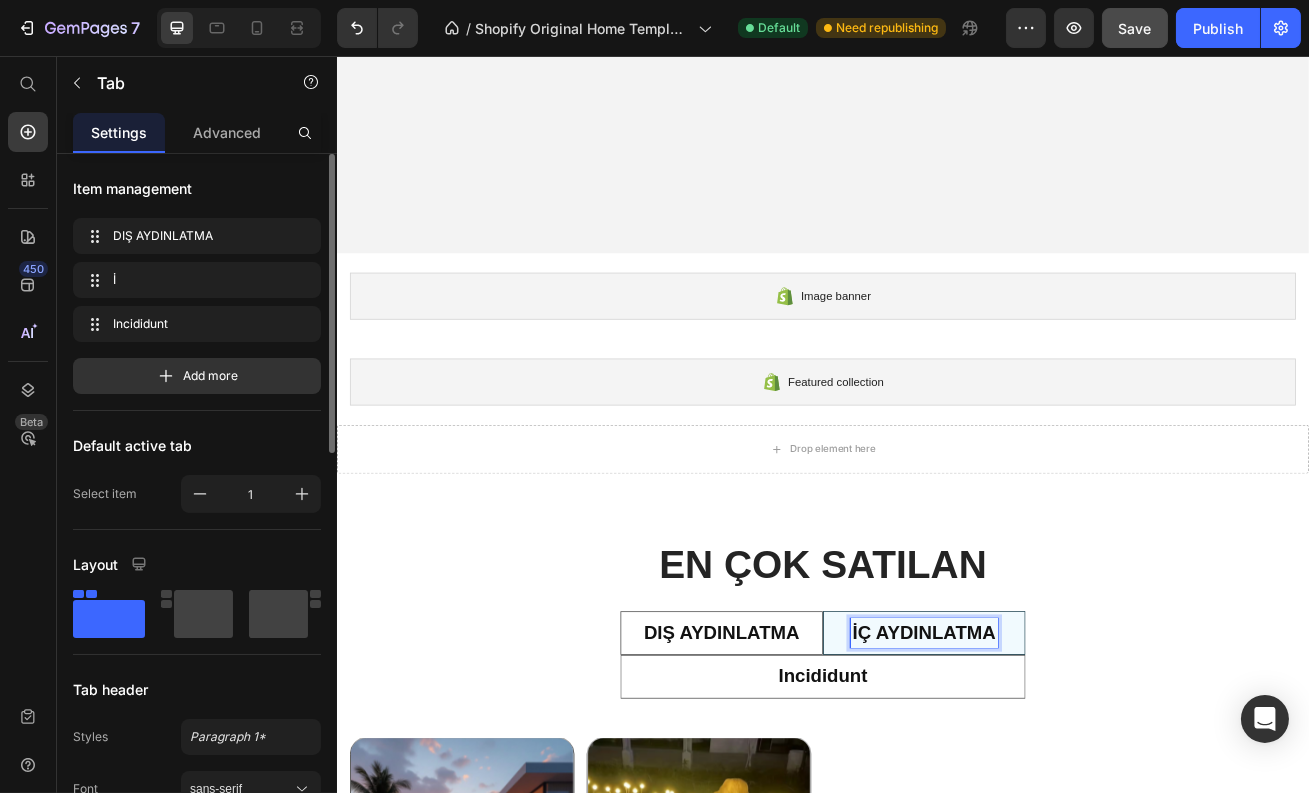 click on "Incididunt" at bounding box center (936, 822) 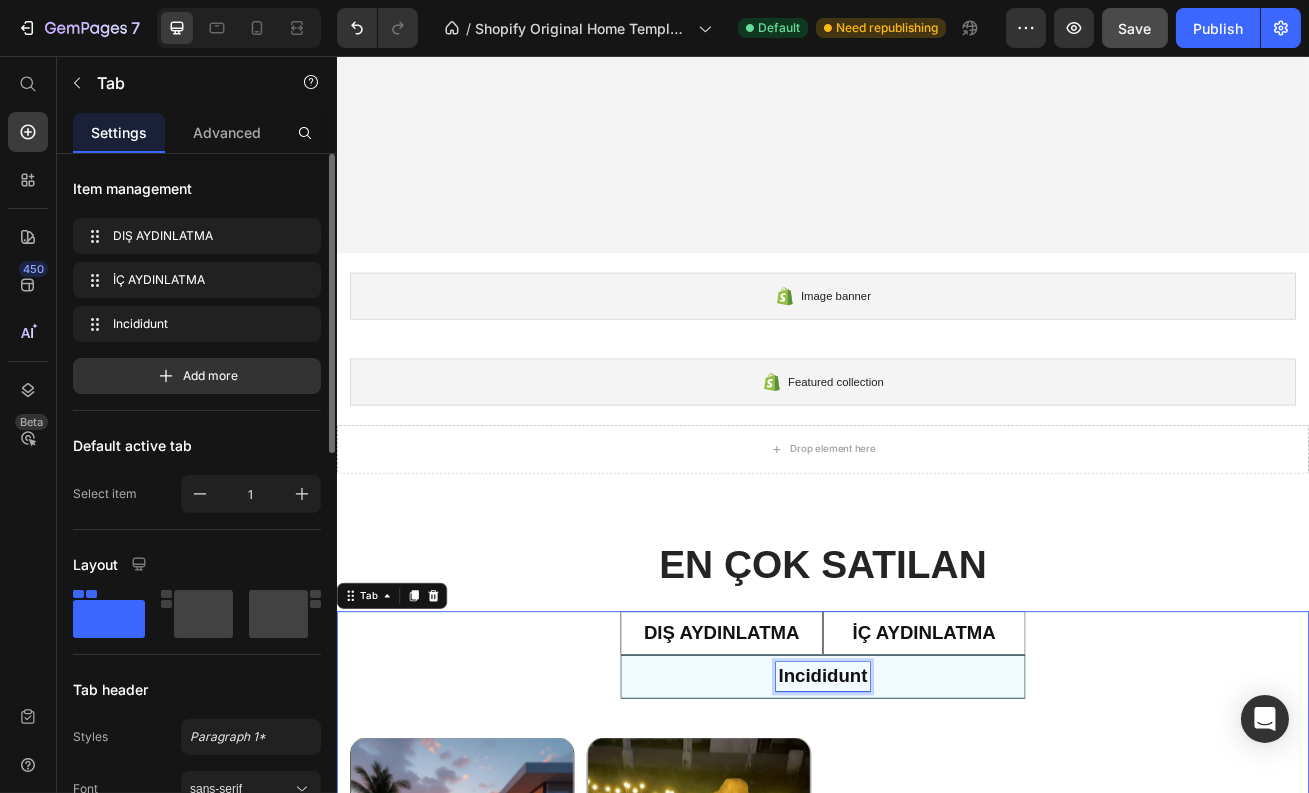 click on "Incididunt" at bounding box center [936, 822] 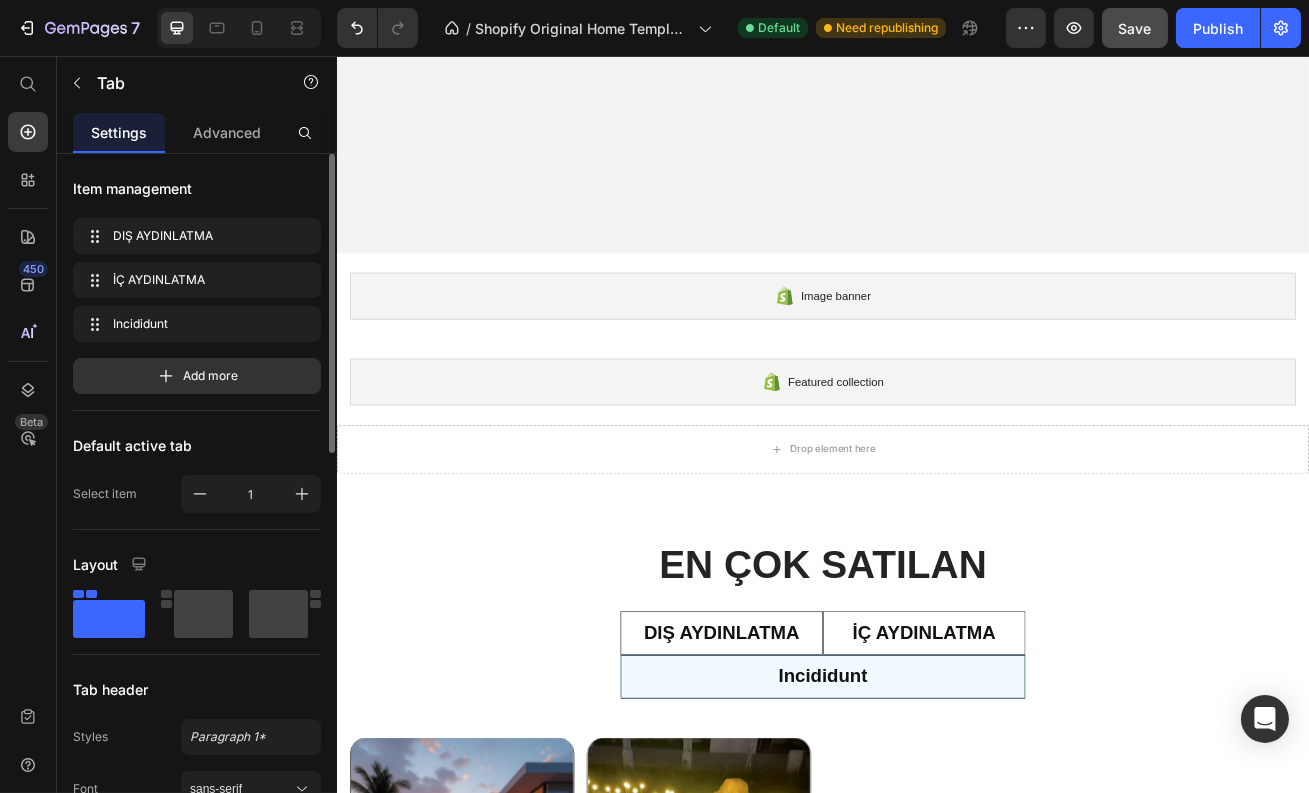 click on "Incididunt" at bounding box center (936, 822) 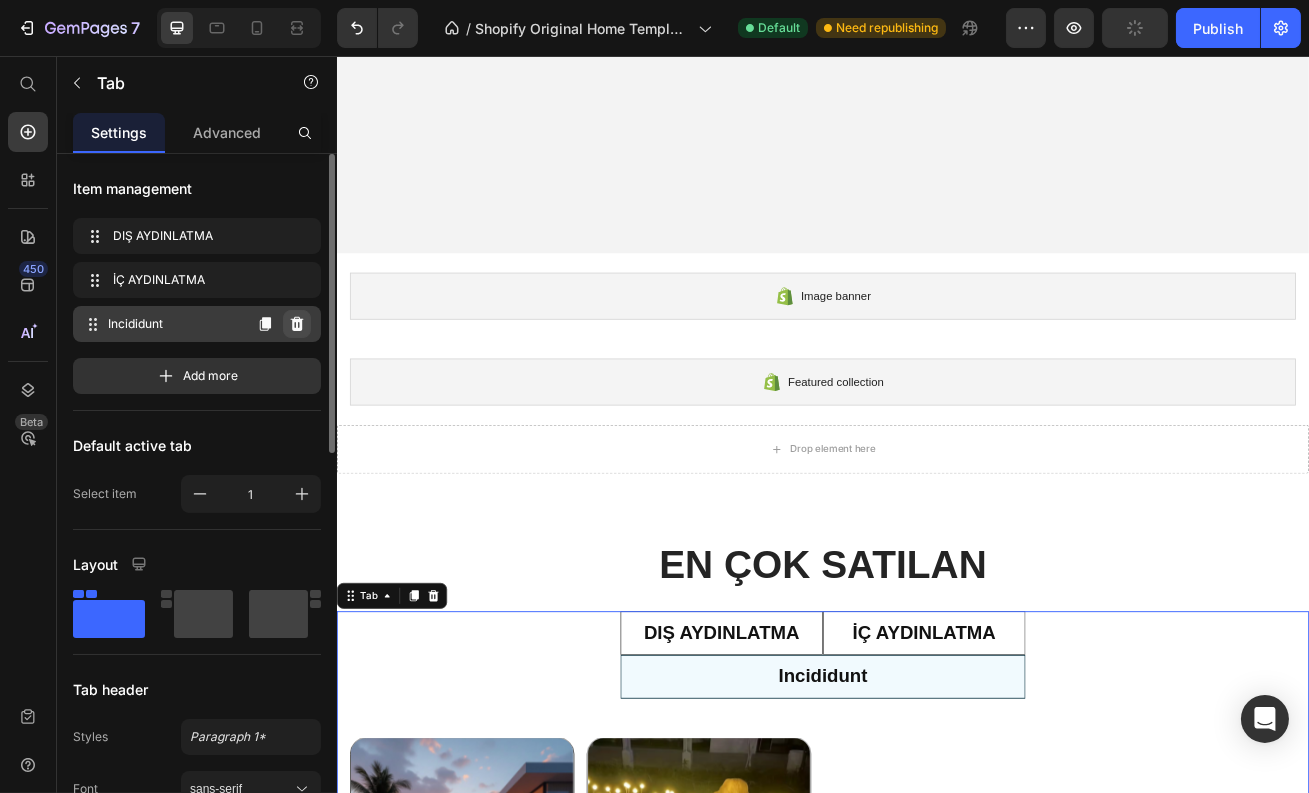 click 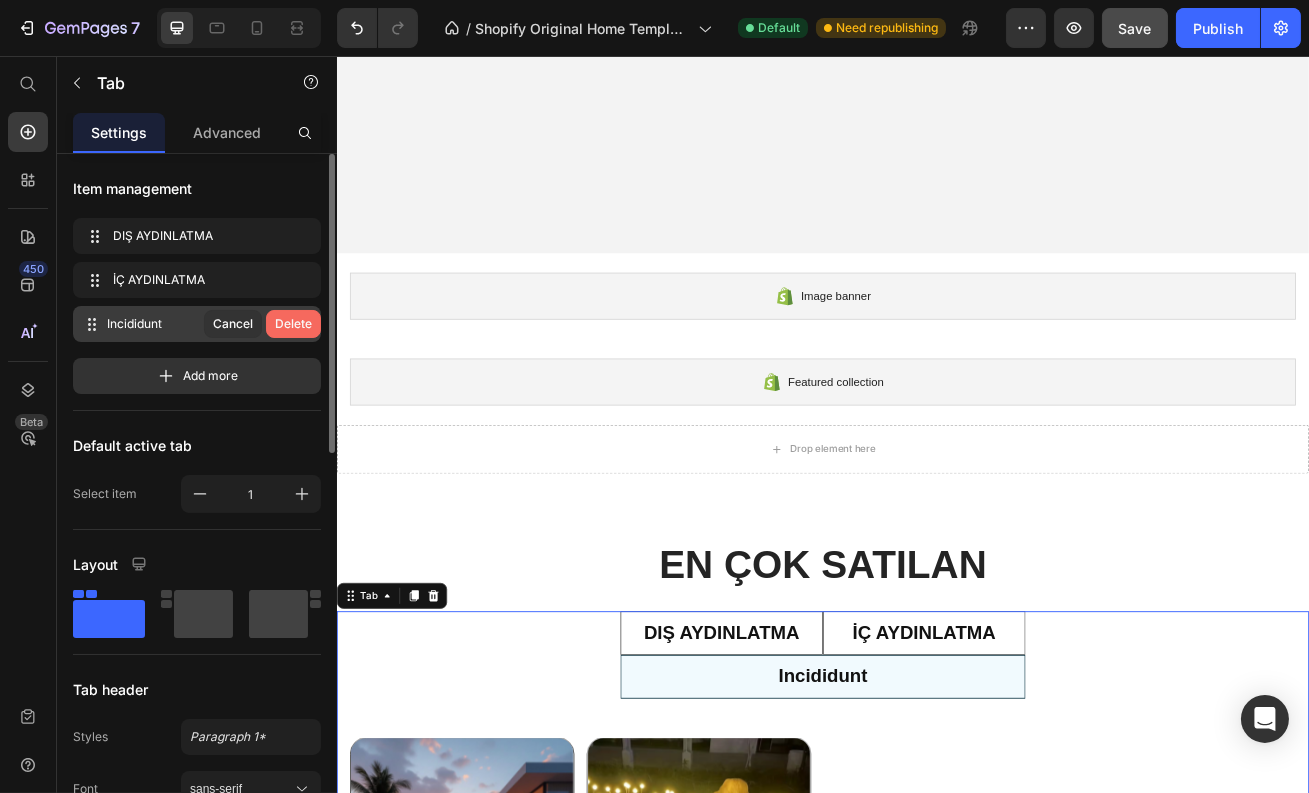 click on "Delete" at bounding box center [293, 324] 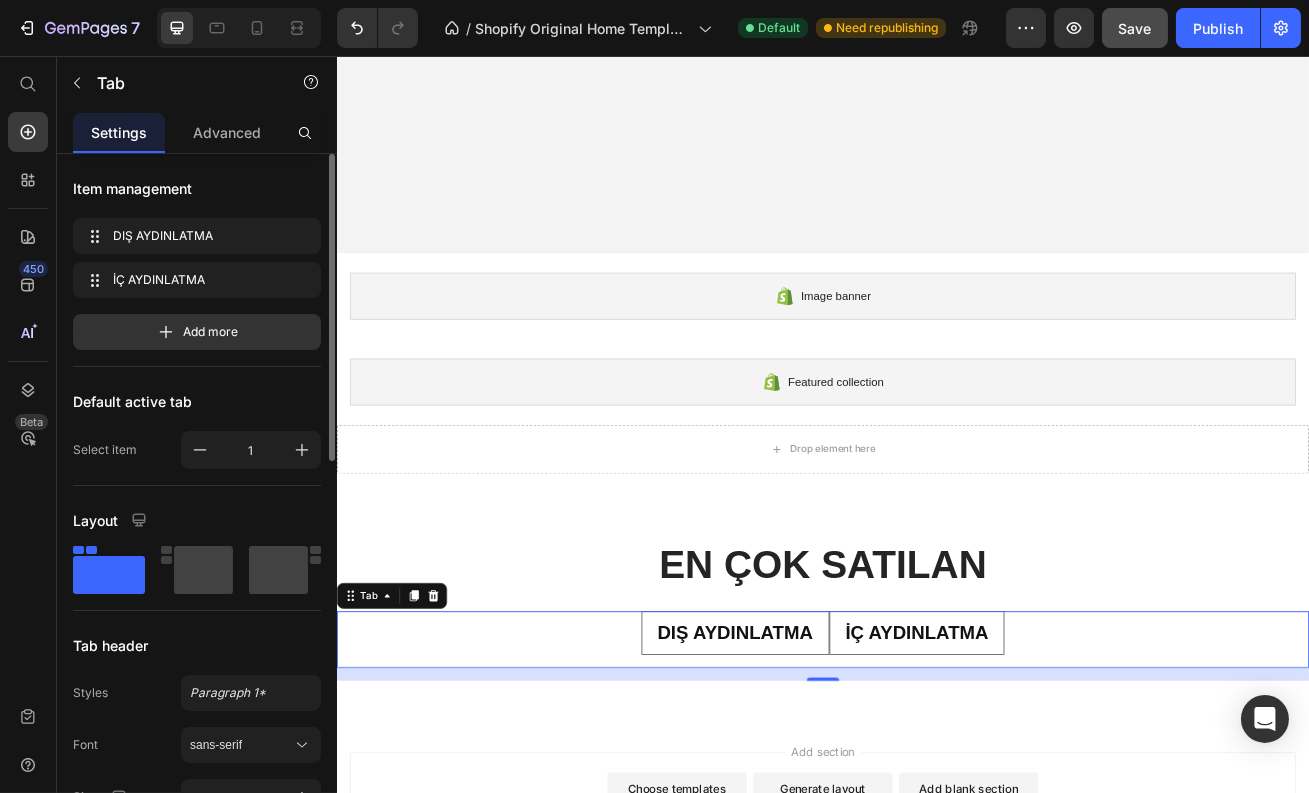 click on "DIŞ AYDINLATMA" at bounding box center (828, 768) 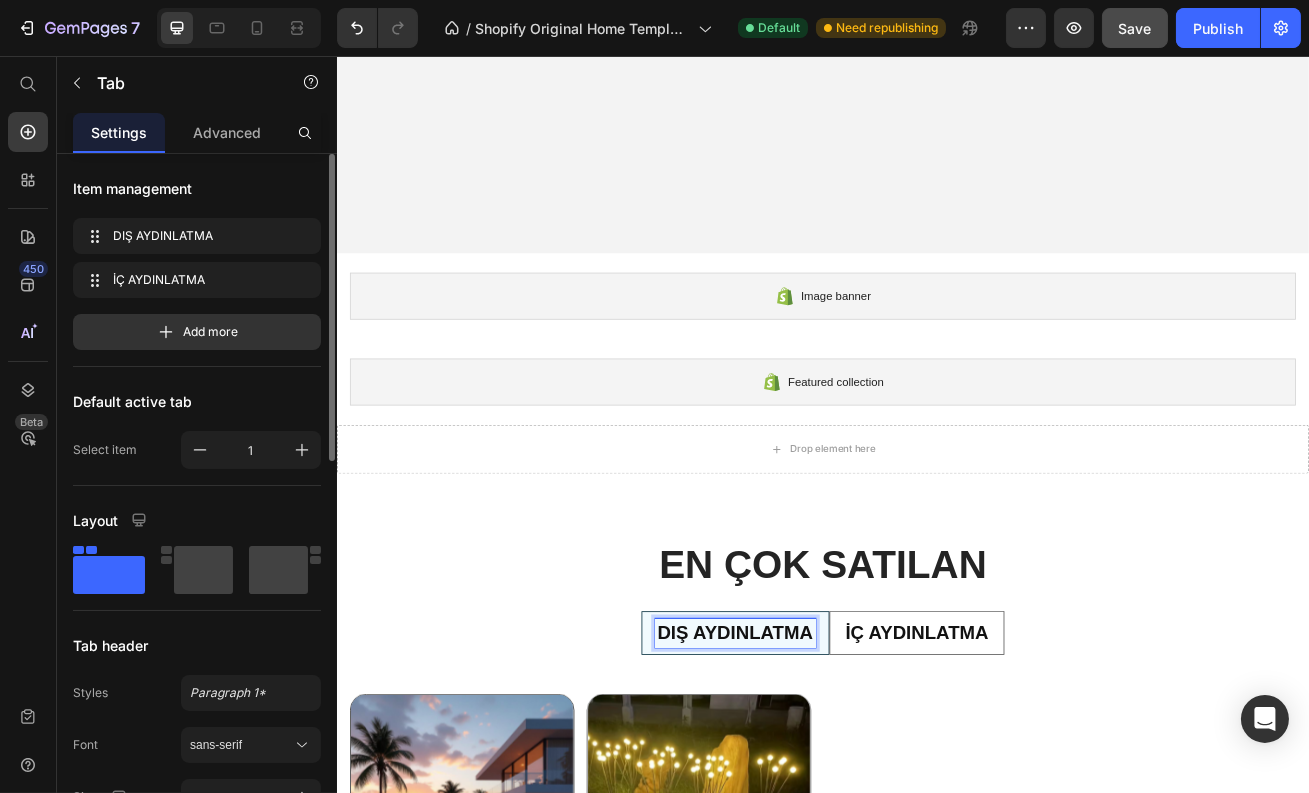click on "DIŞ AYDINLATMA" at bounding box center (828, 768) 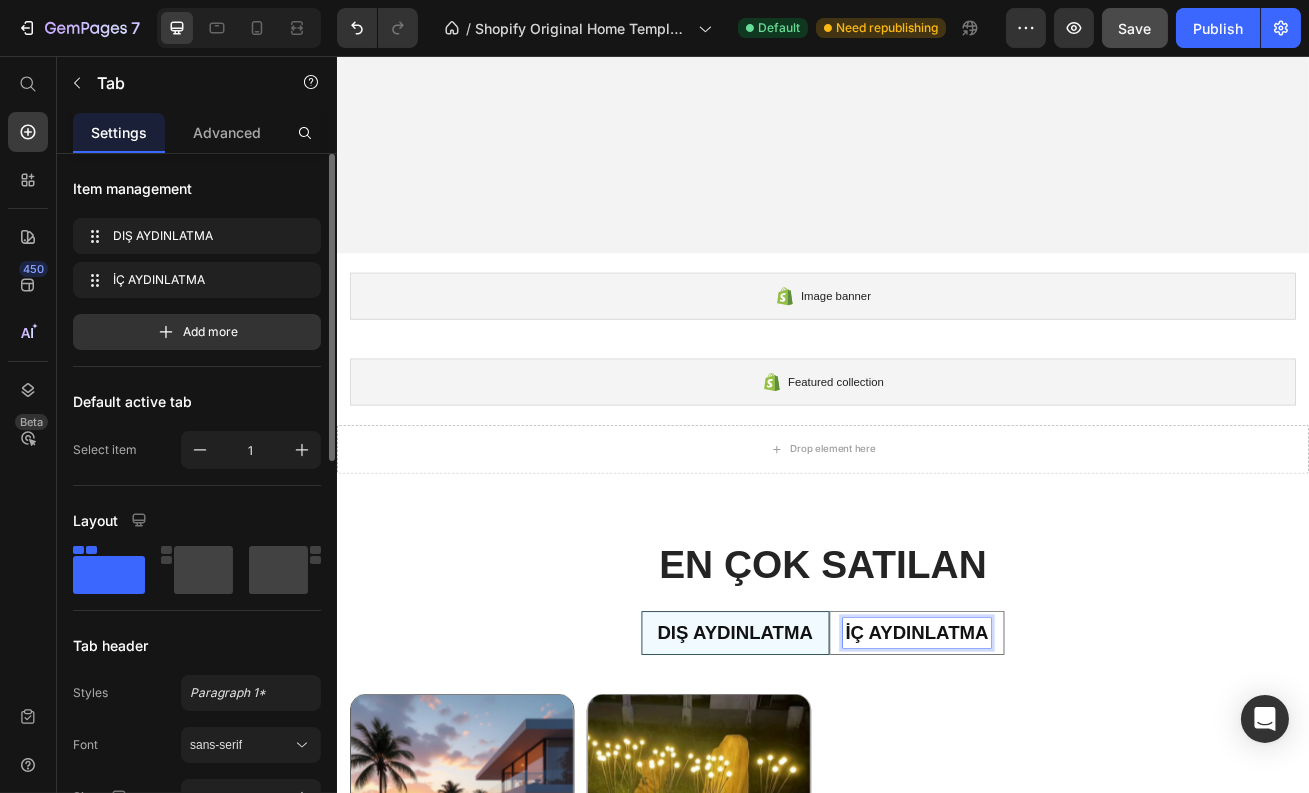 click on "İÇ AYDINLATMA" at bounding box center [1052, 768] 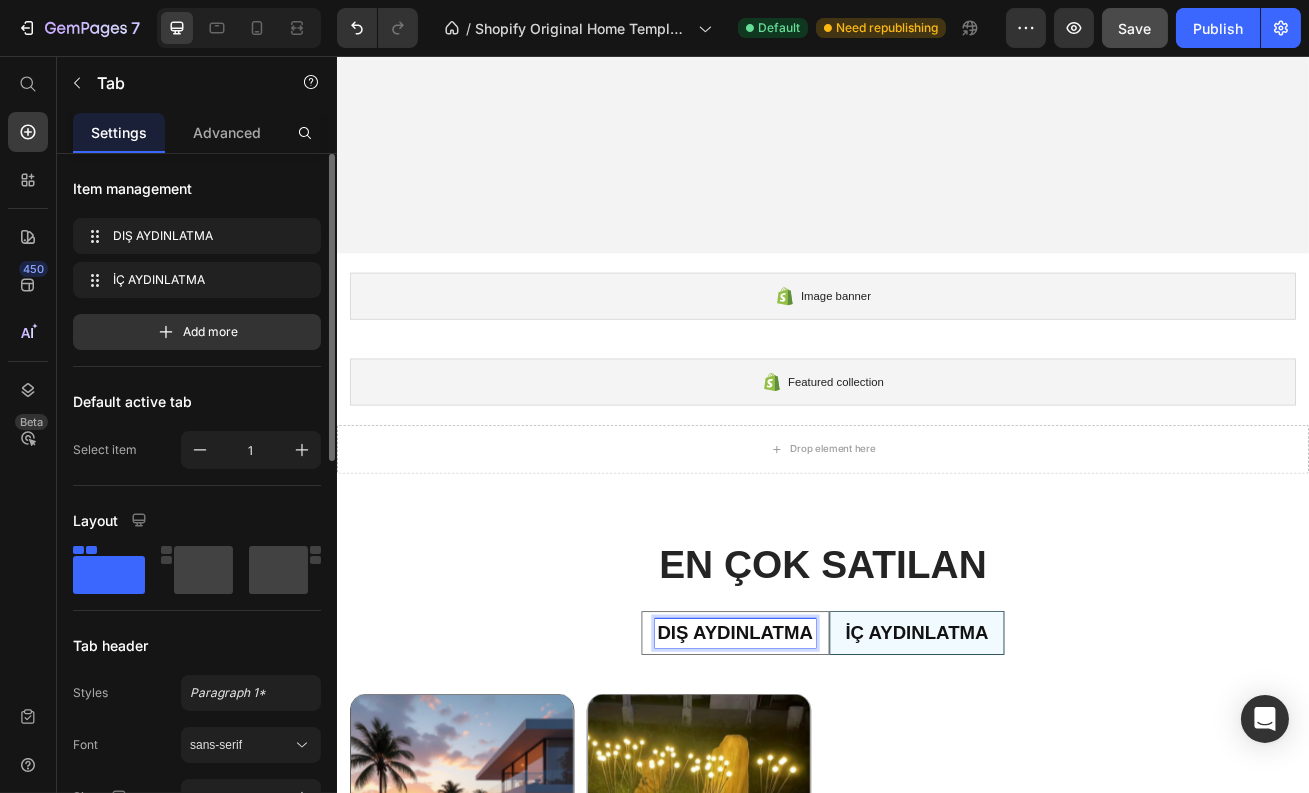 click on "DIŞ AYDINLATMA" at bounding box center (828, 768) 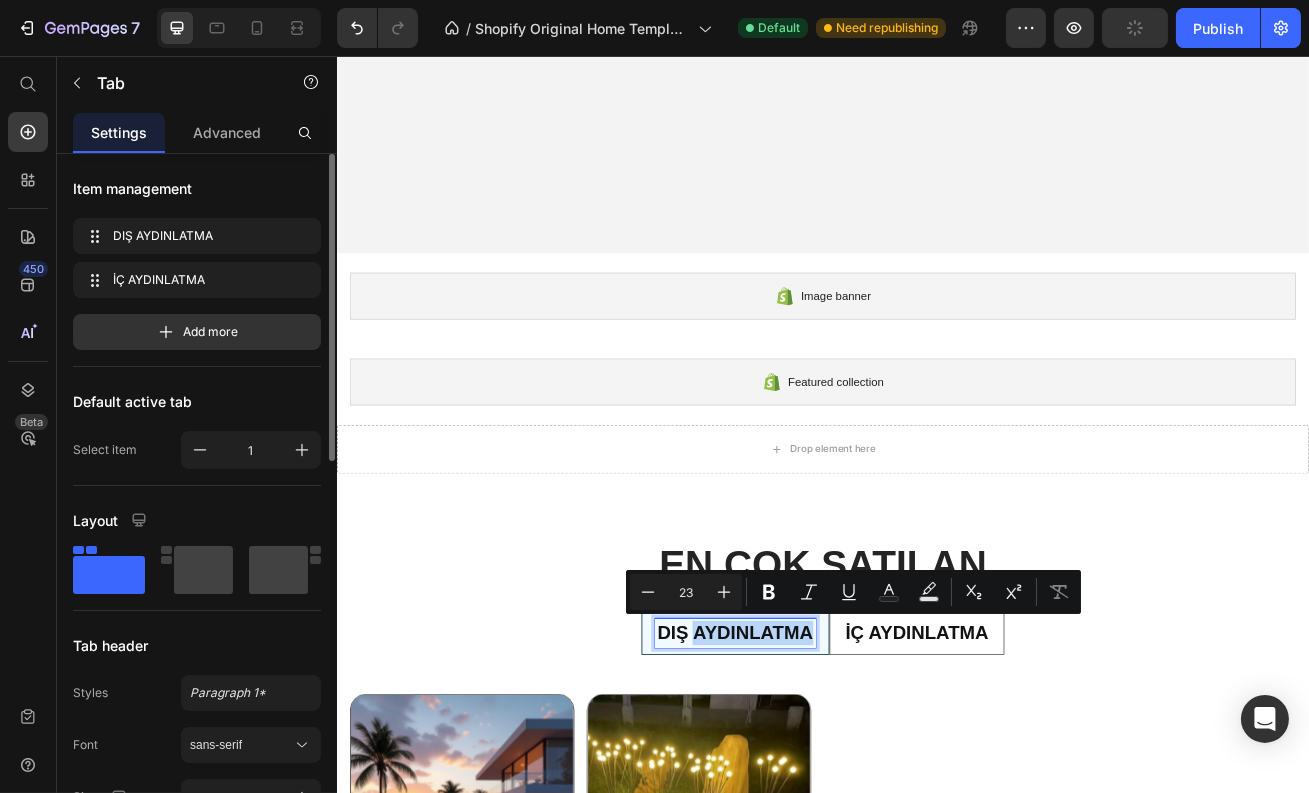 copy on "AYDINLATMA" 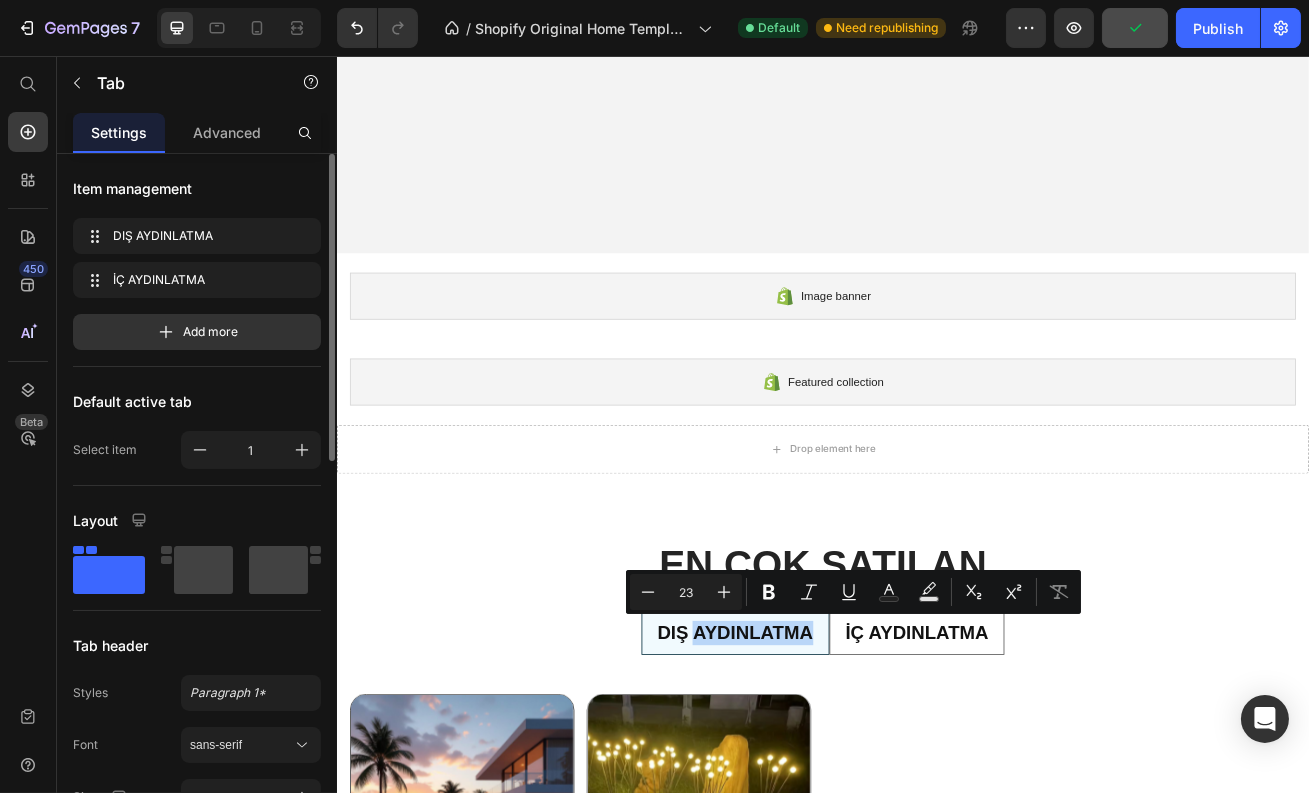click on "İÇ AYDINLATMA" at bounding box center [1052, 768] 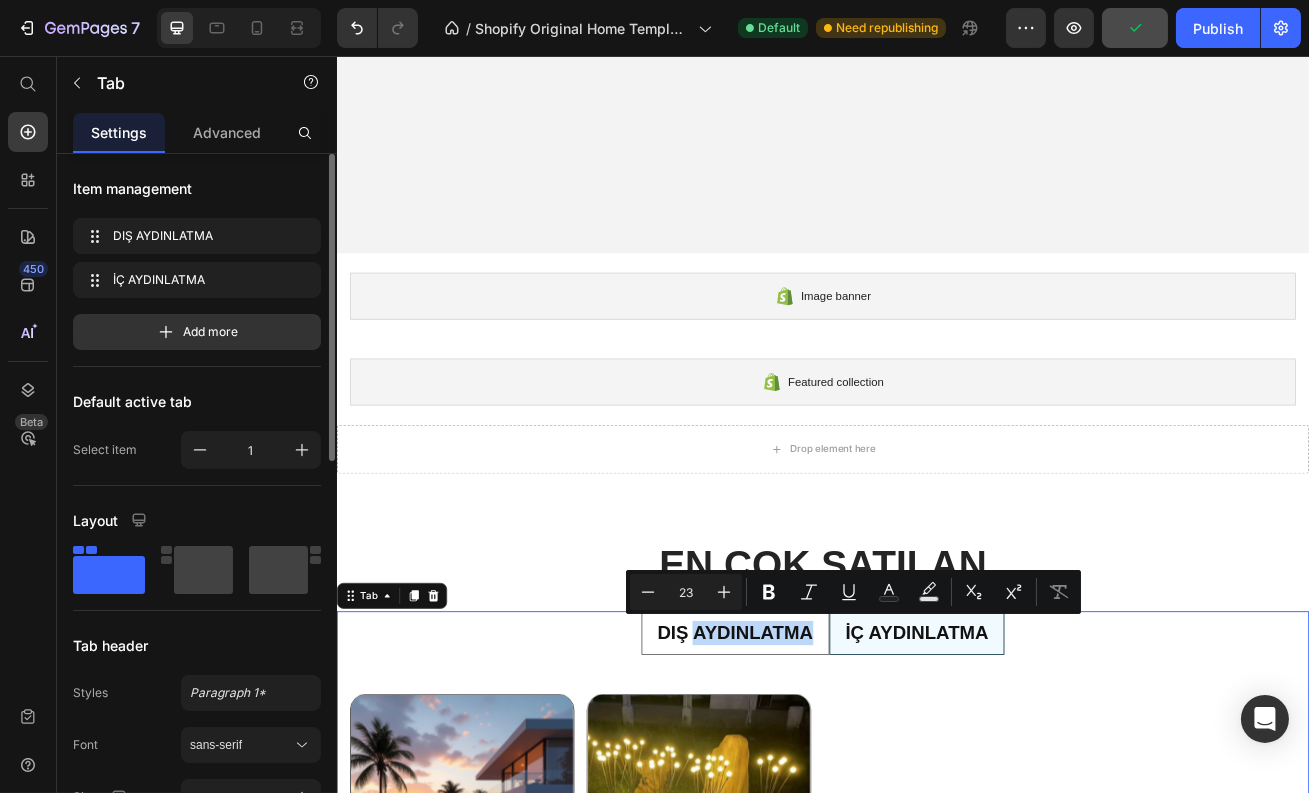 click on "İÇ AYDINLATMA" at bounding box center (1052, 768) 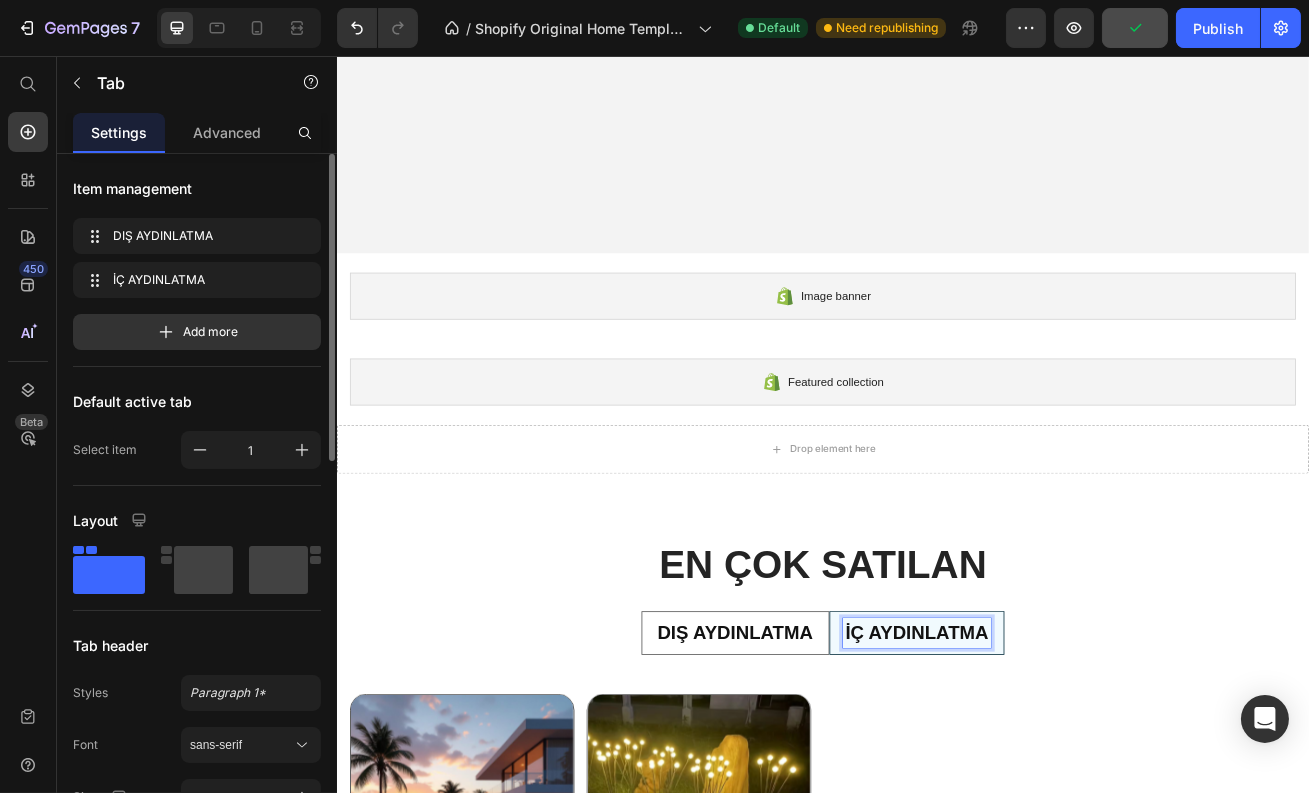 click on "İÇ AYDINLATMA" at bounding box center [1052, 768] 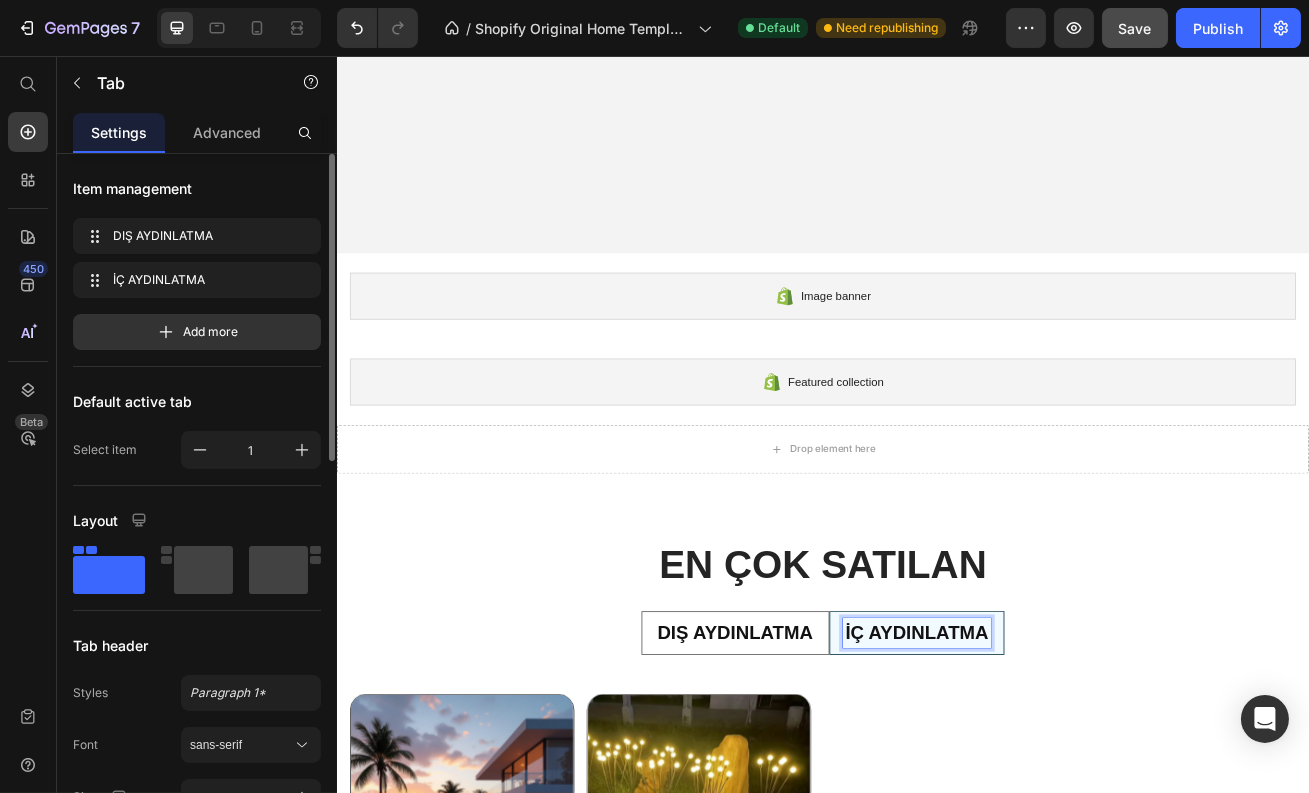 click on "DIŞ AYDINLATMA İÇ AYDINLATMA" at bounding box center (936, 768) 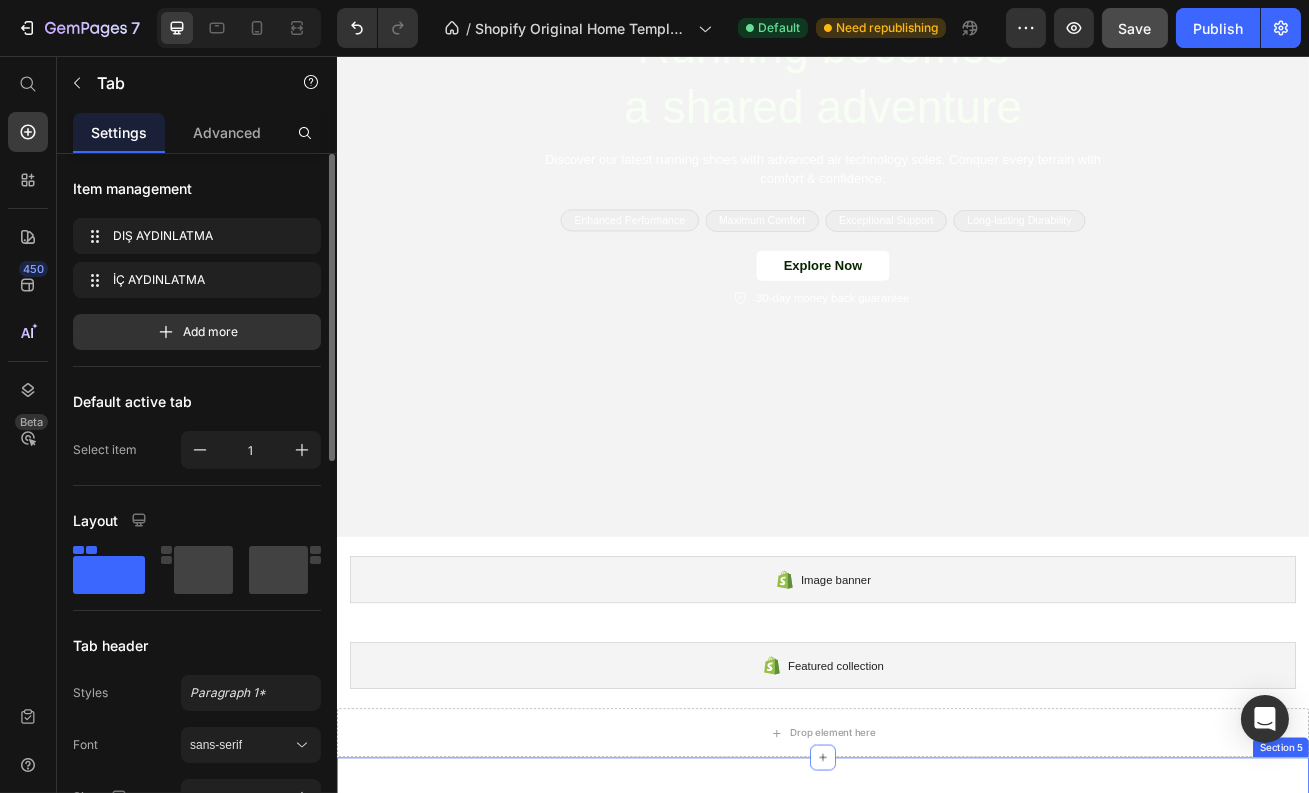 scroll, scrollTop: 0, scrollLeft: 0, axis: both 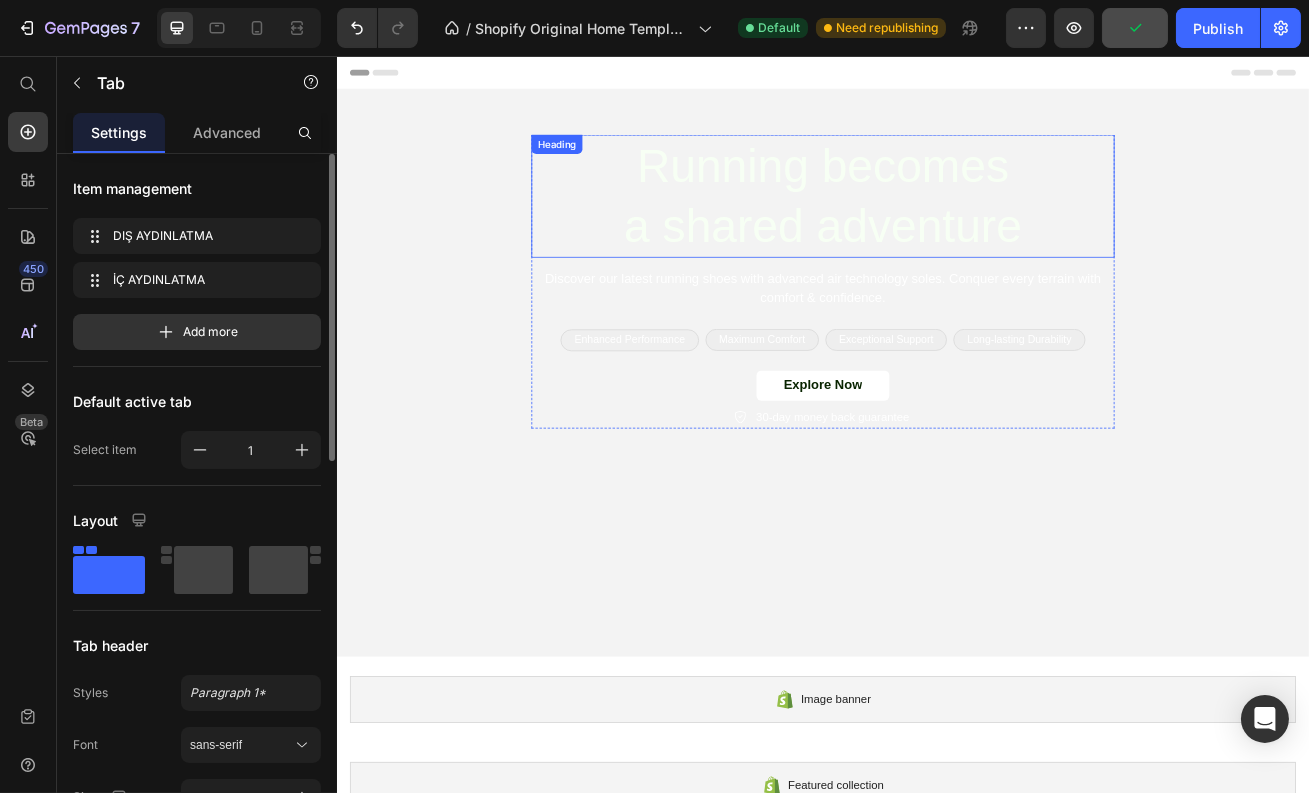 click on "Running becomes a shared adventure" at bounding box center [936, 229] 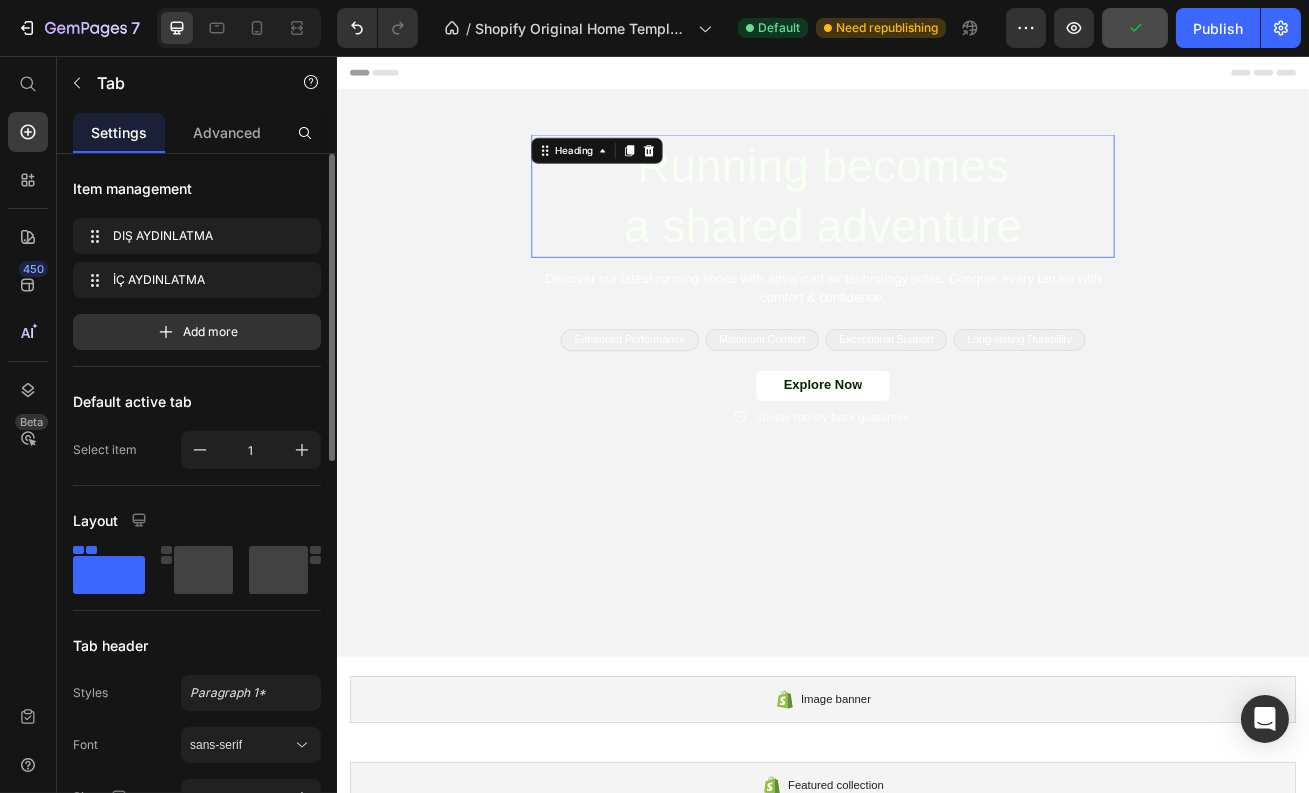 click on "Running becomes a shared adventure" at bounding box center (936, 229) 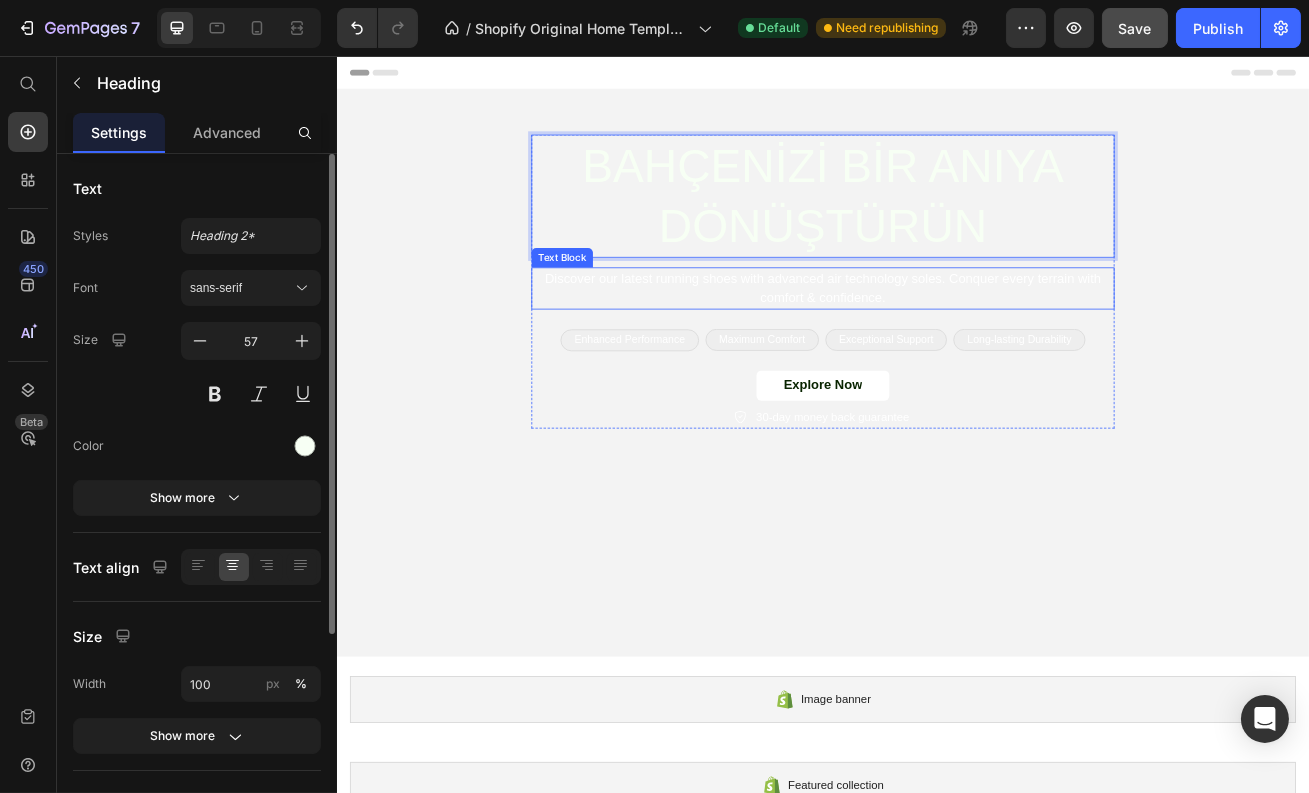 click on "Discover our latest running shoes with advanced air technology soles. Conquer every terrain with comfort & confidence." at bounding box center [936, 343] 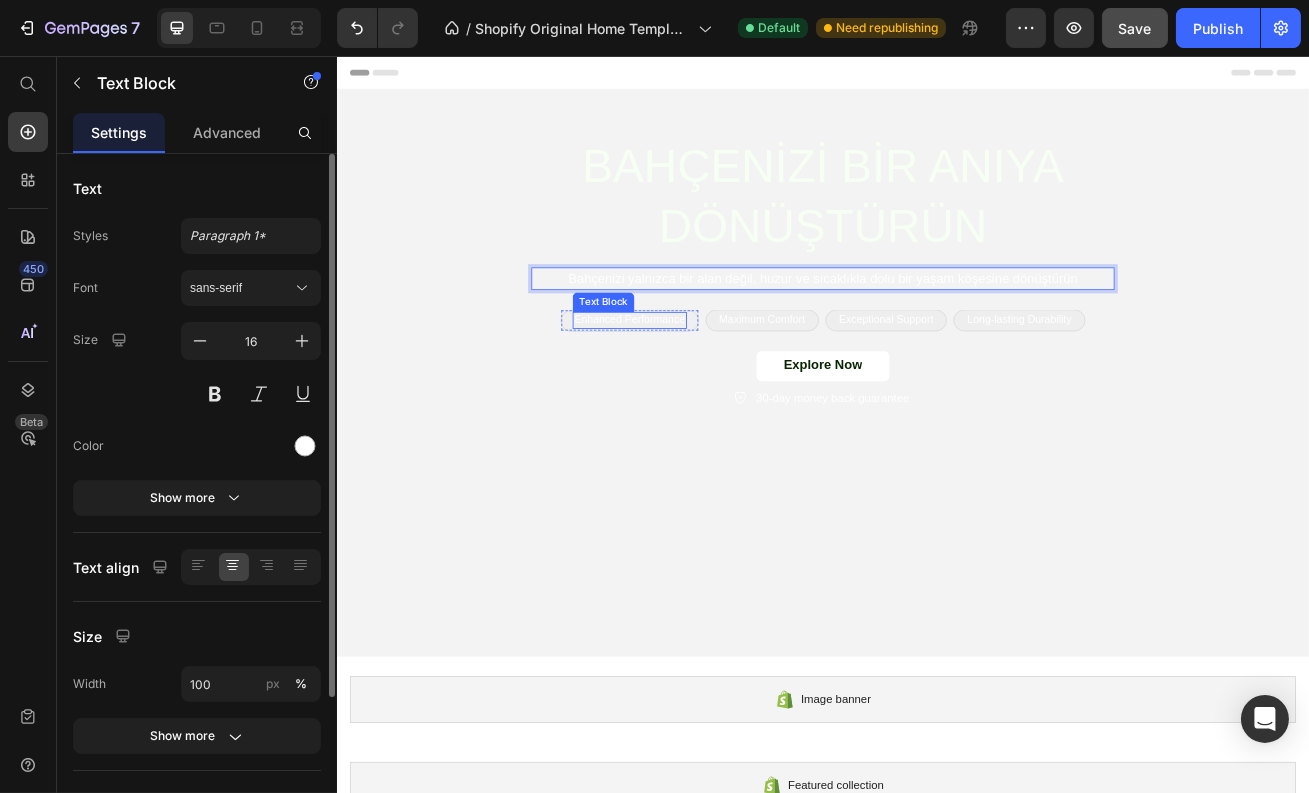 click on "Enhanced Performance" at bounding box center [697, 382] 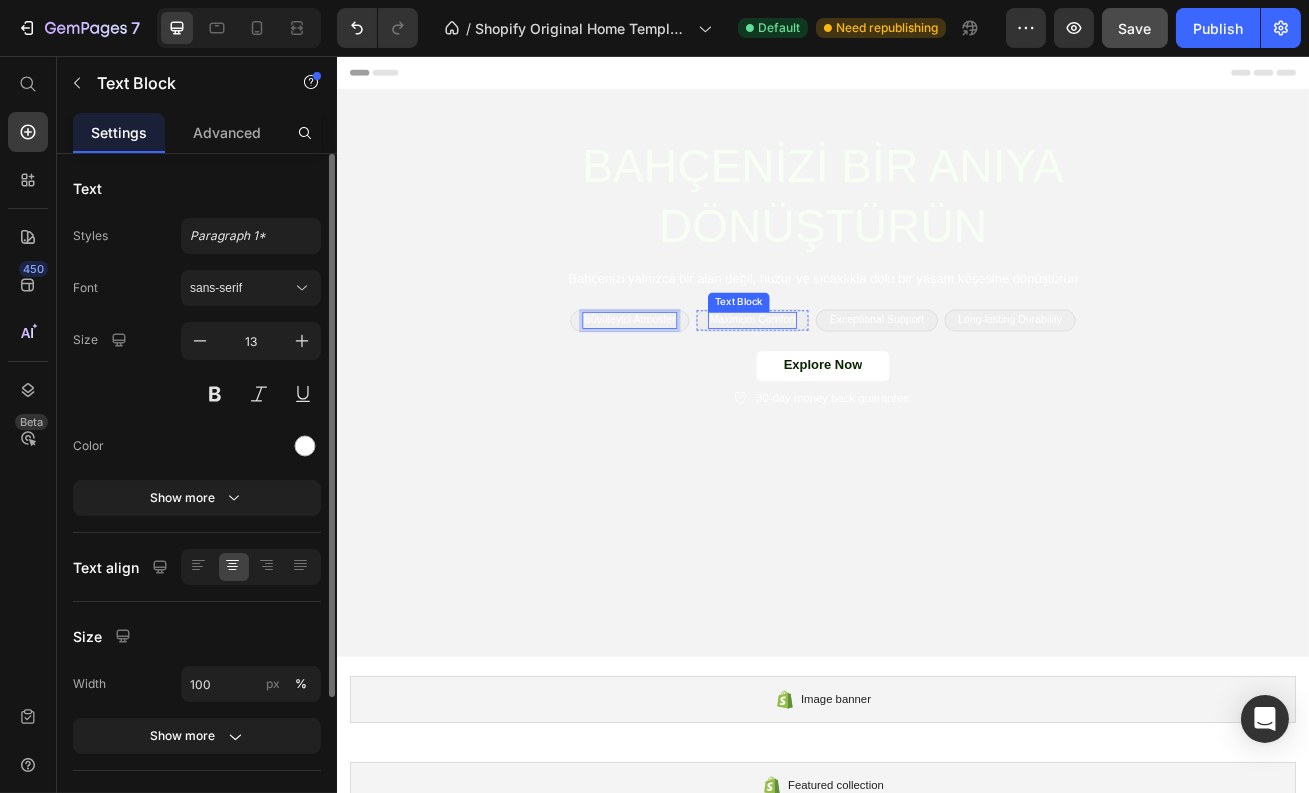 click on "Maximum Comfort" at bounding box center (849, 382) 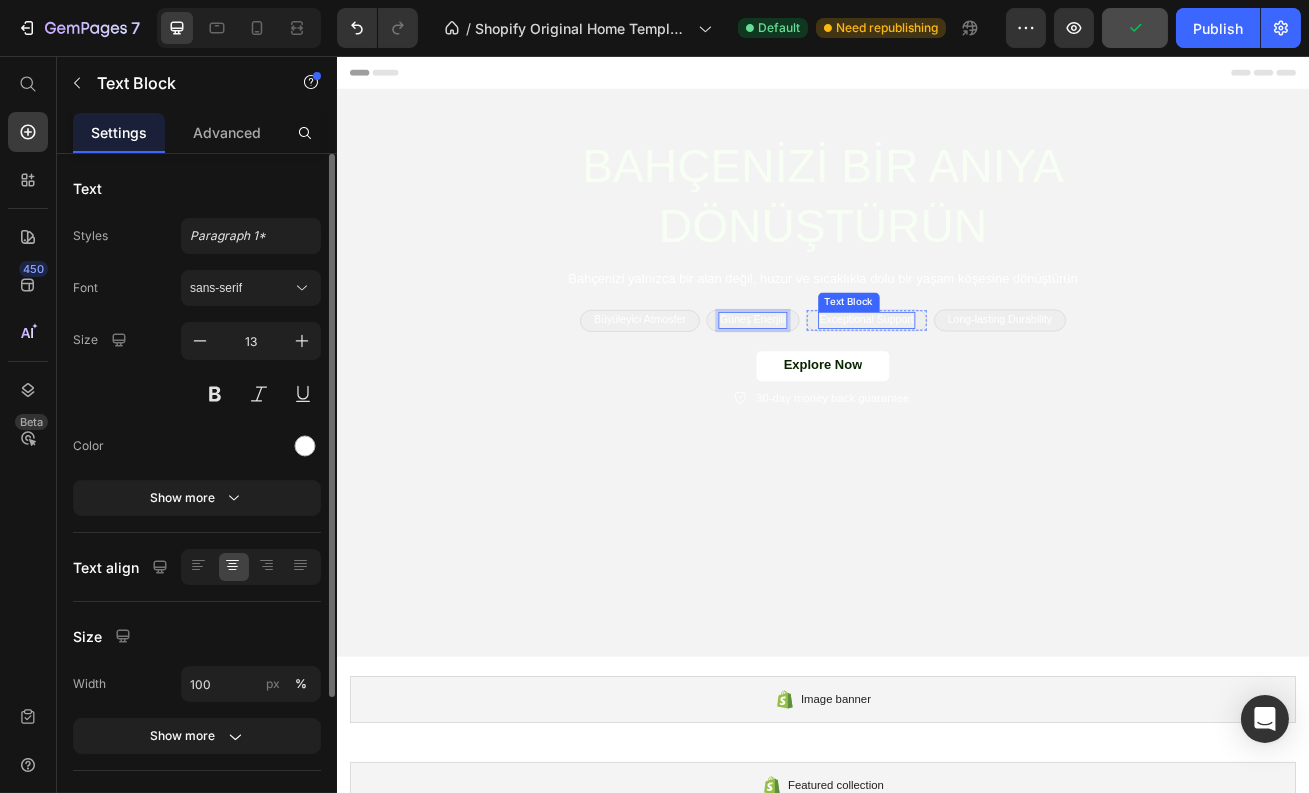 click on "Exceptional Support" at bounding box center (990, 382) 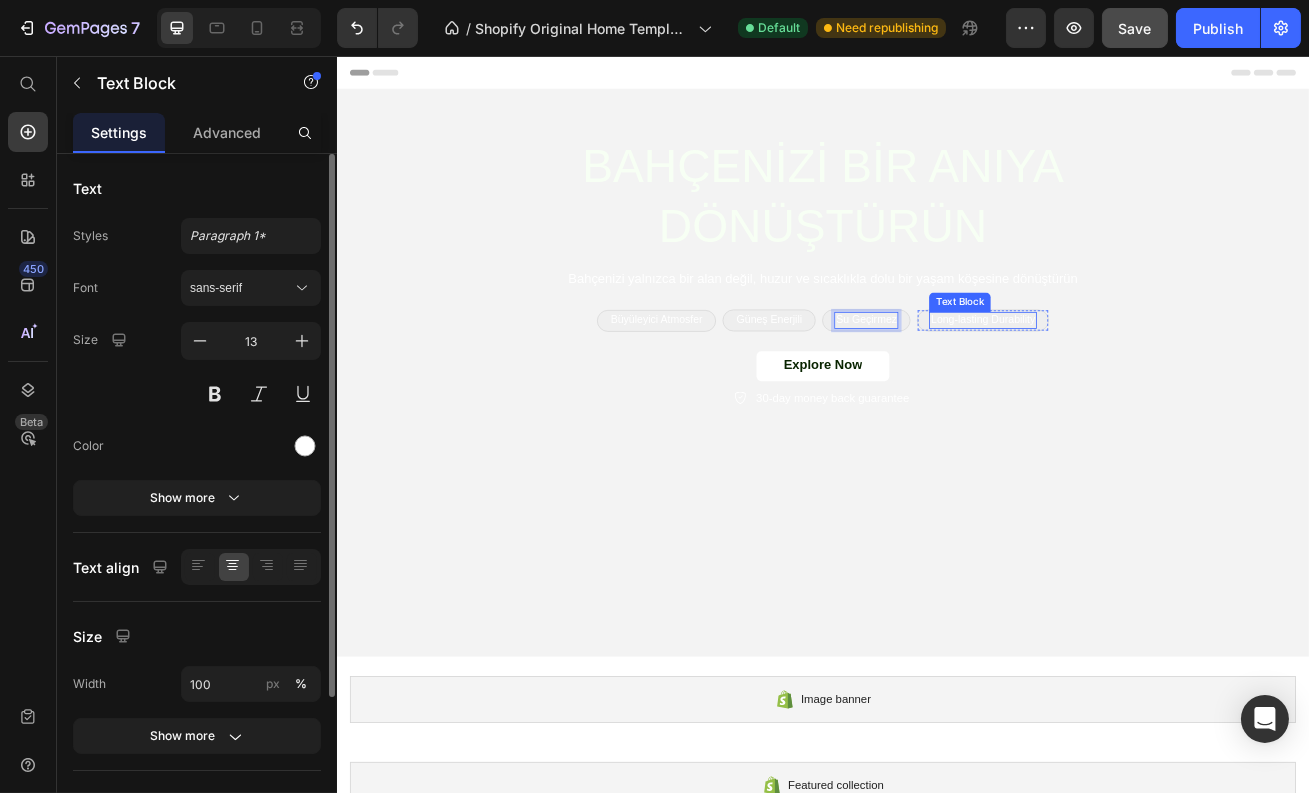 click on "Long-lasting Durability" at bounding box center [1133, 382] 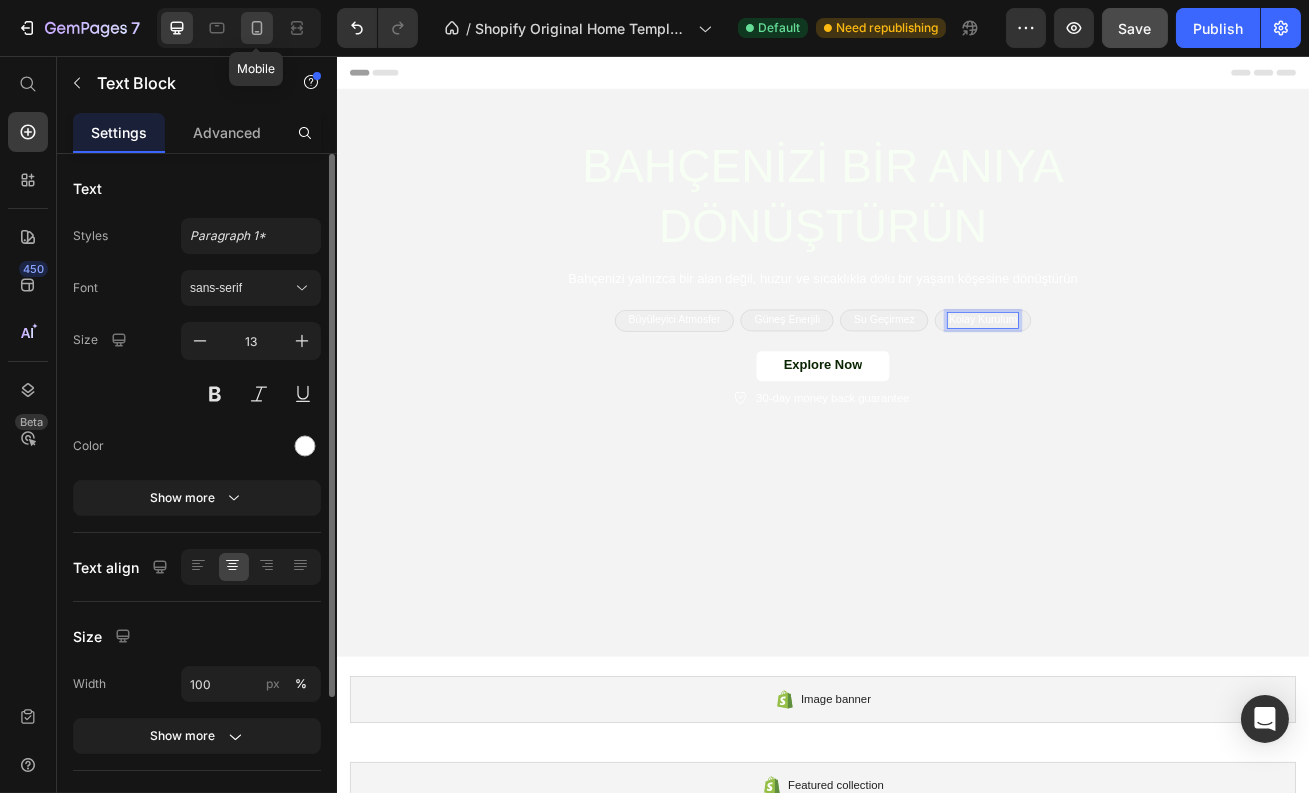 click 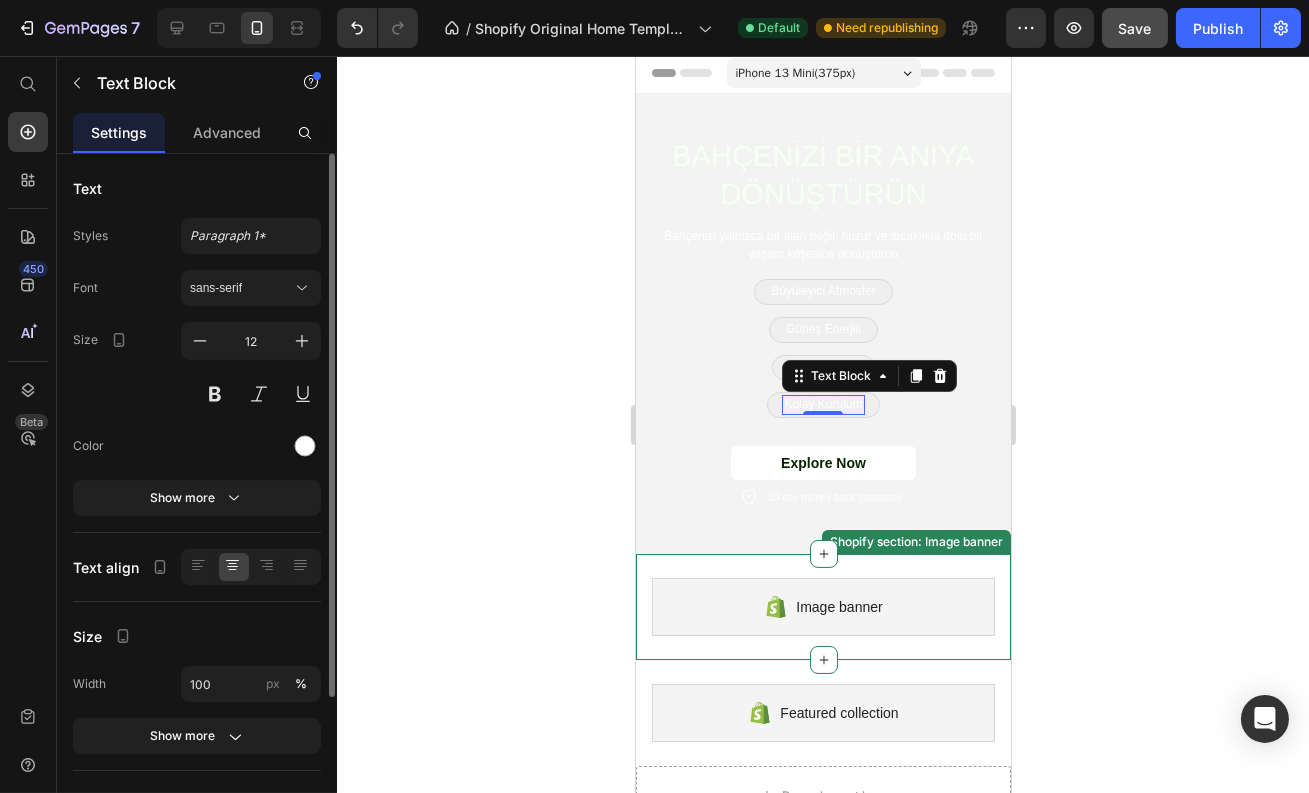 scroll, scrollTop: 0, scrollLeft: 0, axis: both 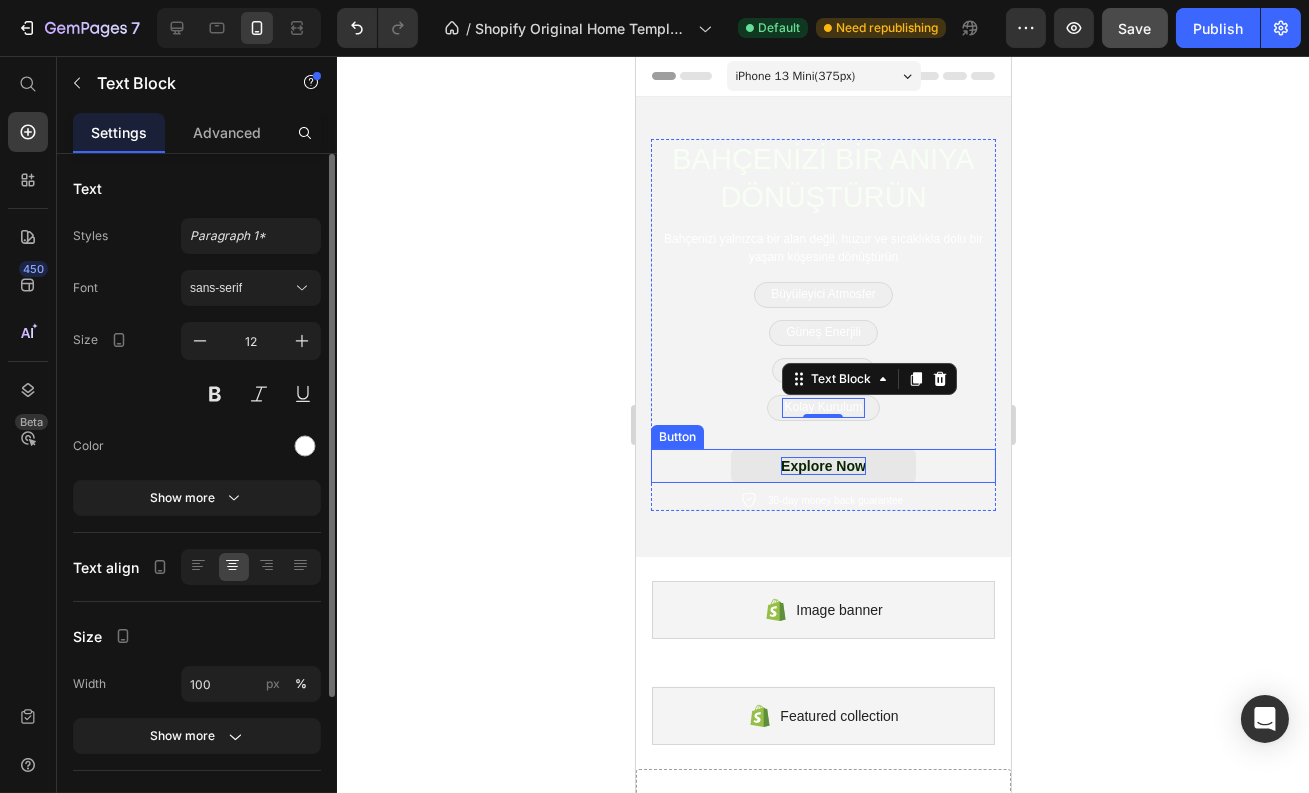click on "Explore Now" at bounding box center (822, 466) 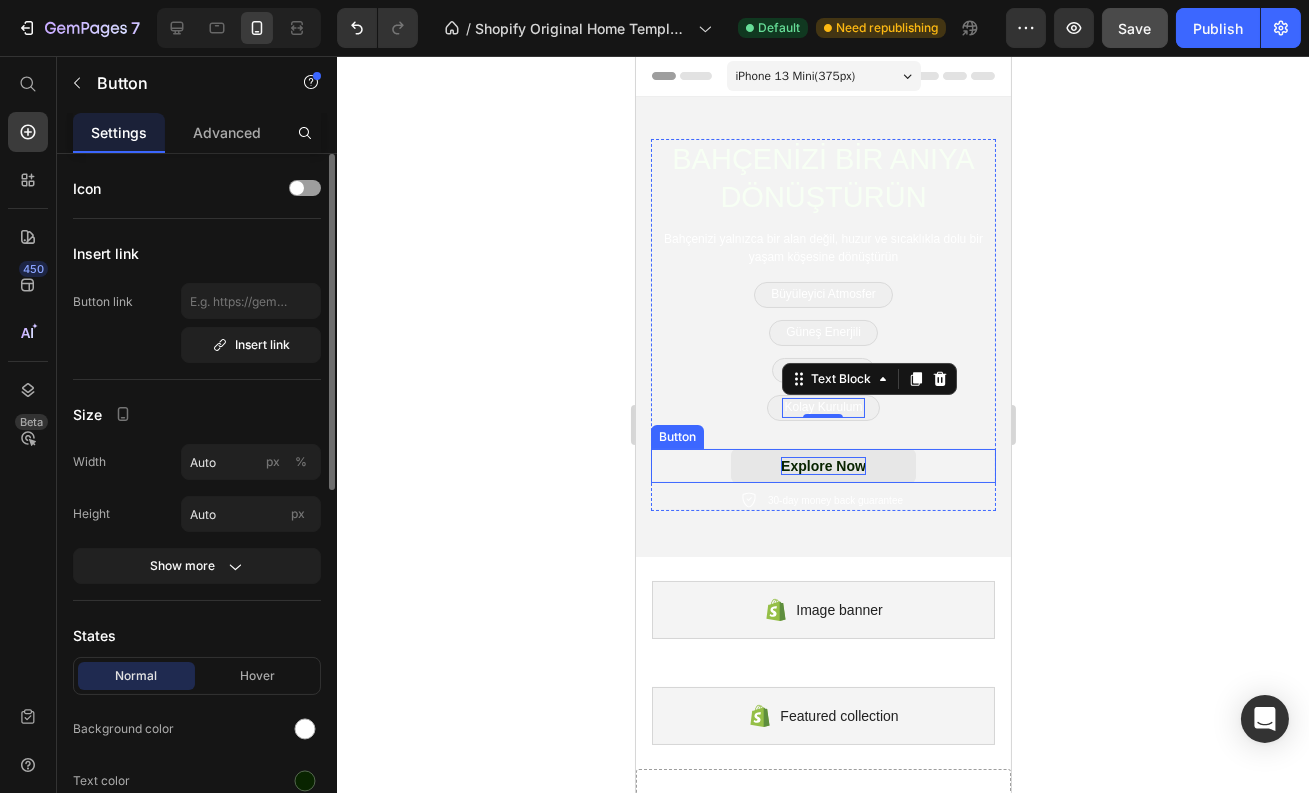 click on "Explore Now" at bounding box center [822, 466] 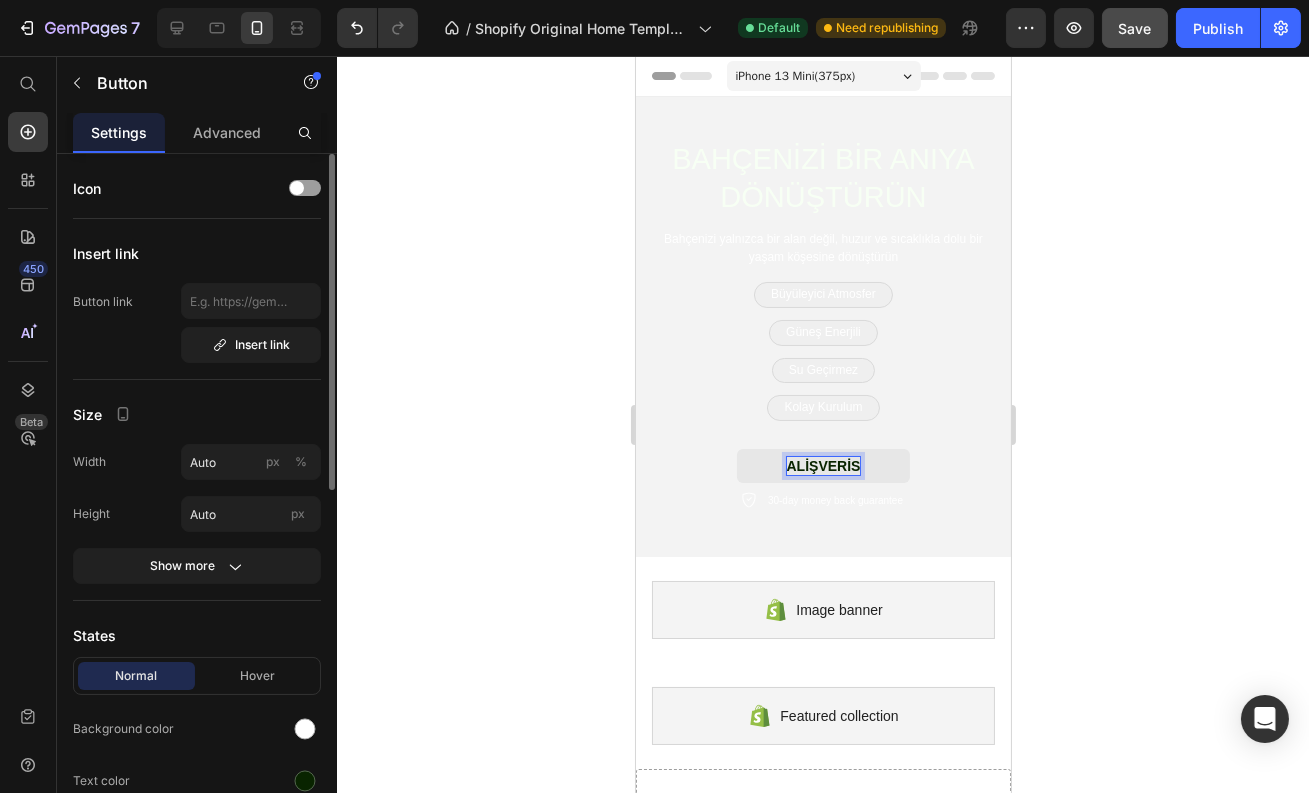 click on "ALİŞVERİS" at bounding box center (823, 466) 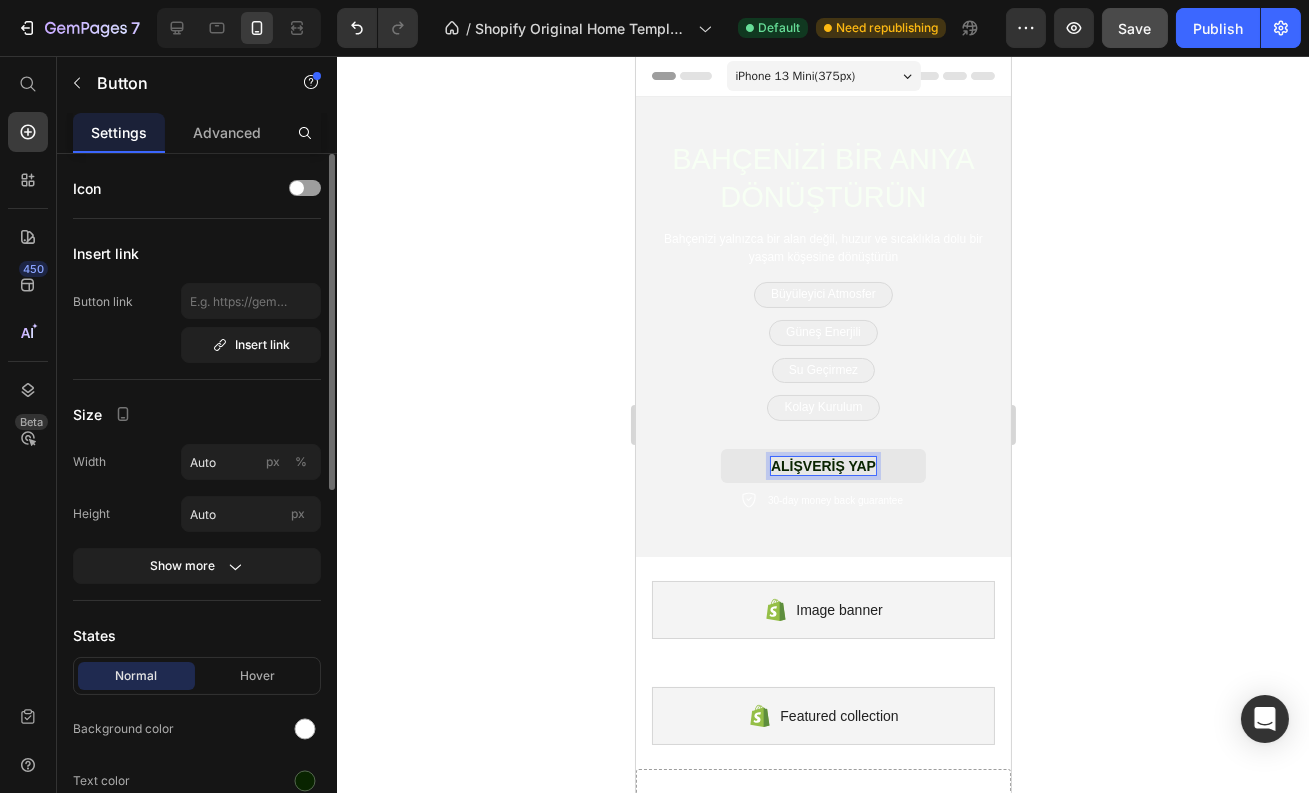 click on "ALİŞVERİŞ YAP" at bounding box center [822, 466] 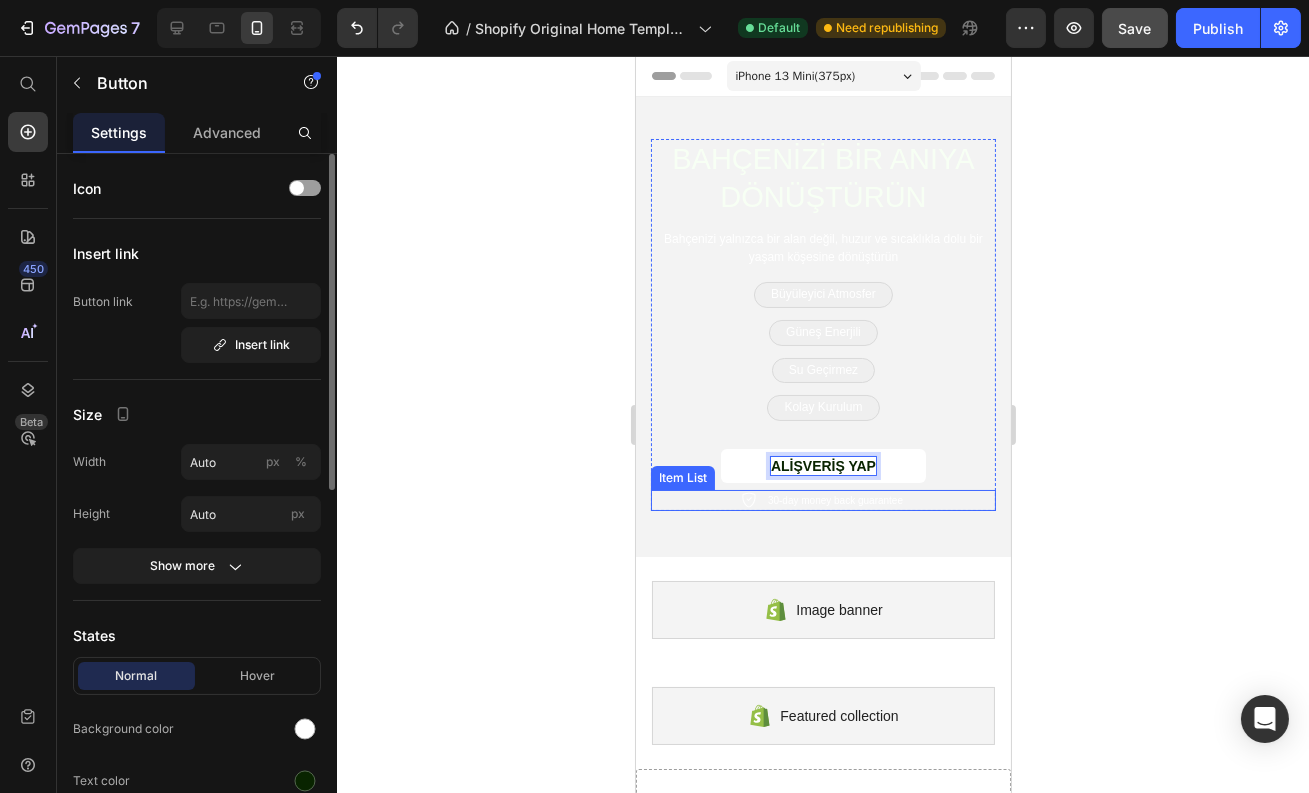 click on "30-day money back guarantee" at bounding box center (834, 500) 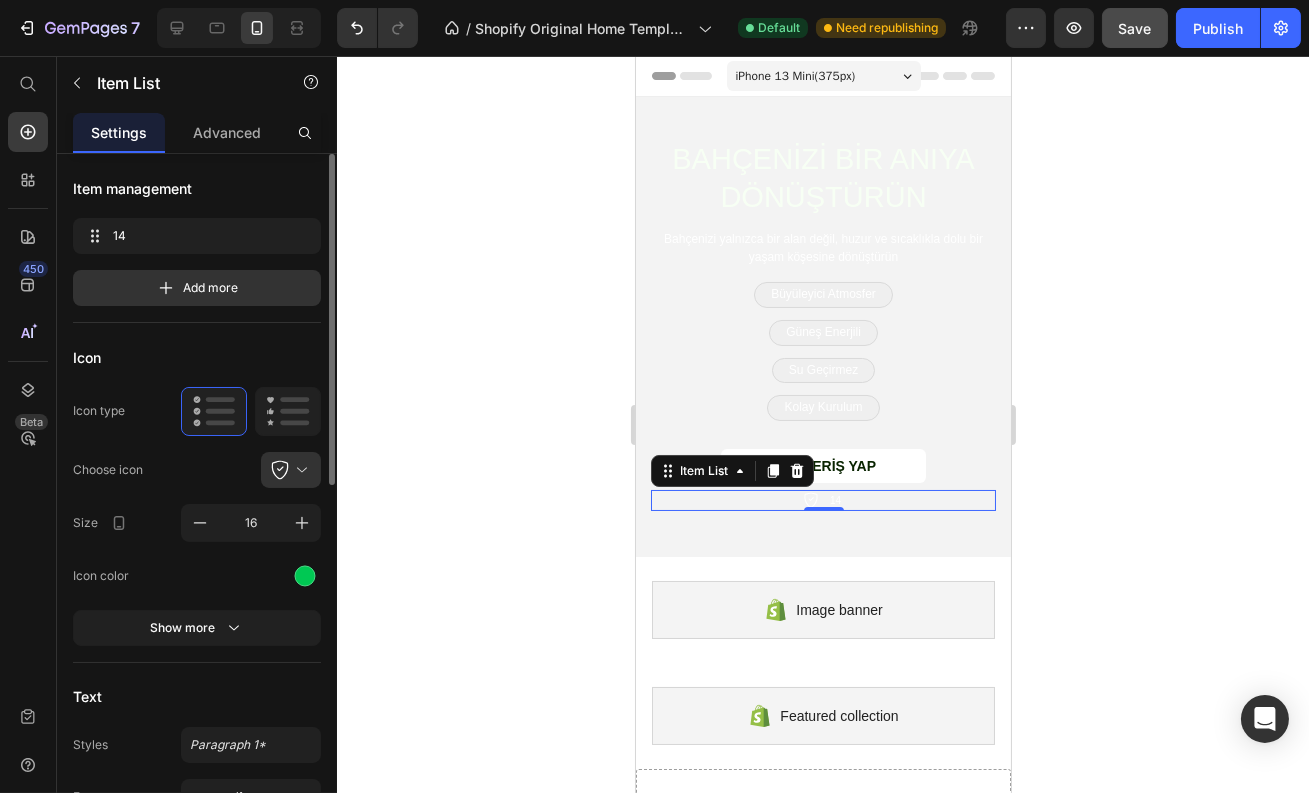 click on "14" at bounding box center (834, 500) 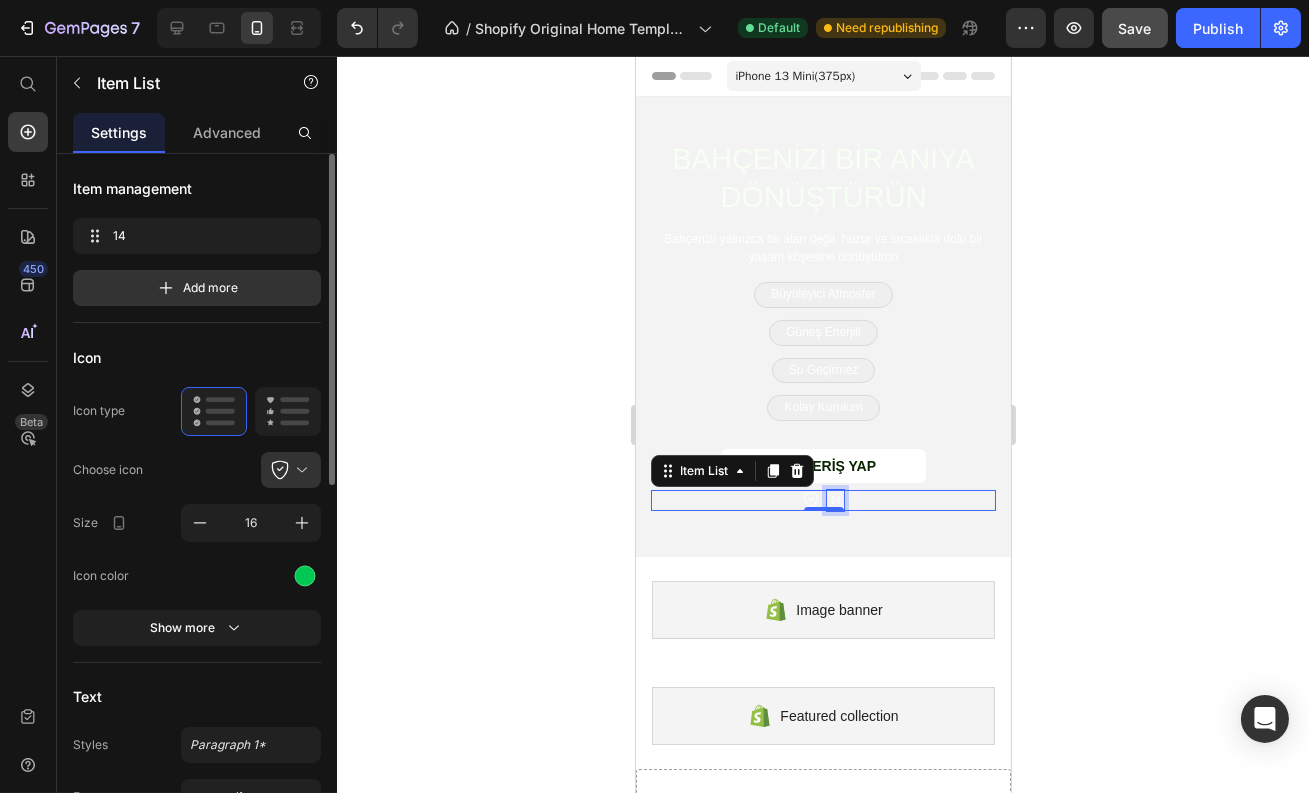 click on "14" at bounding box center [834, 500] 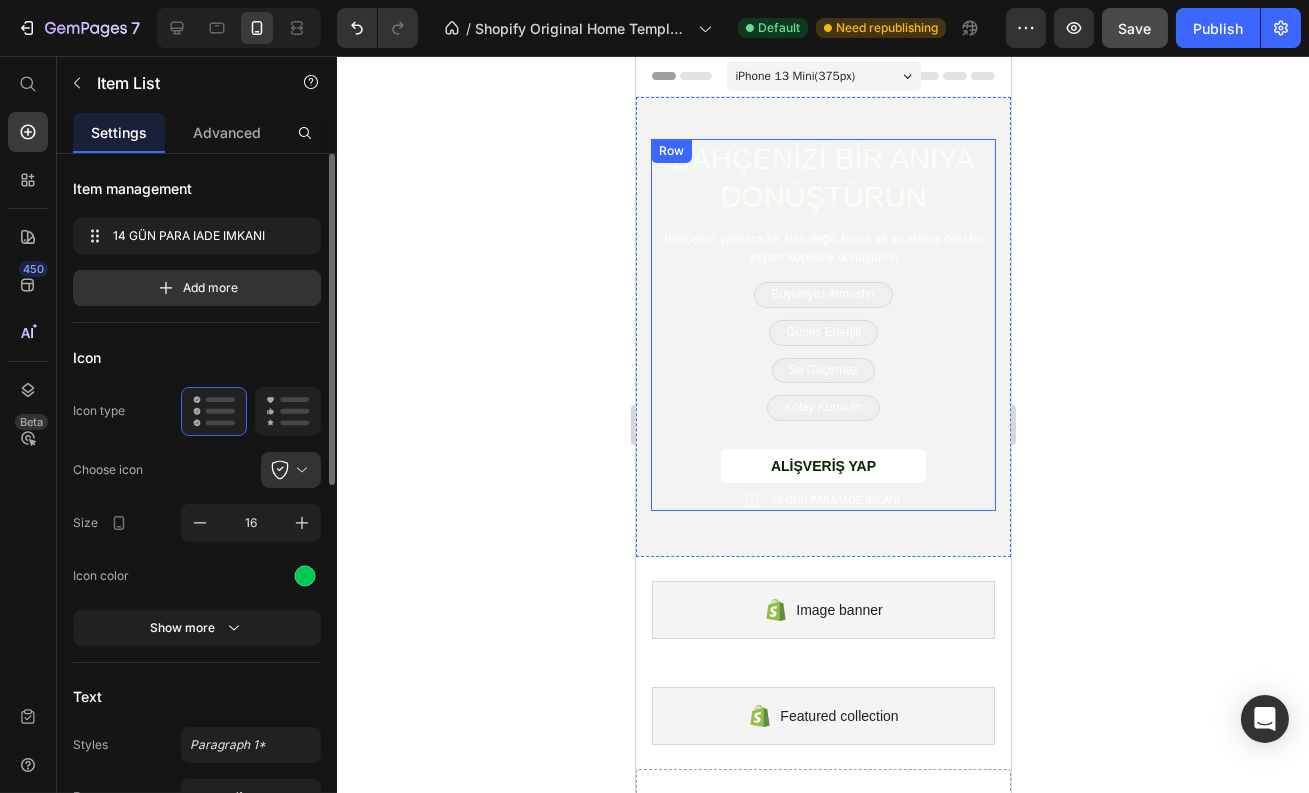 click 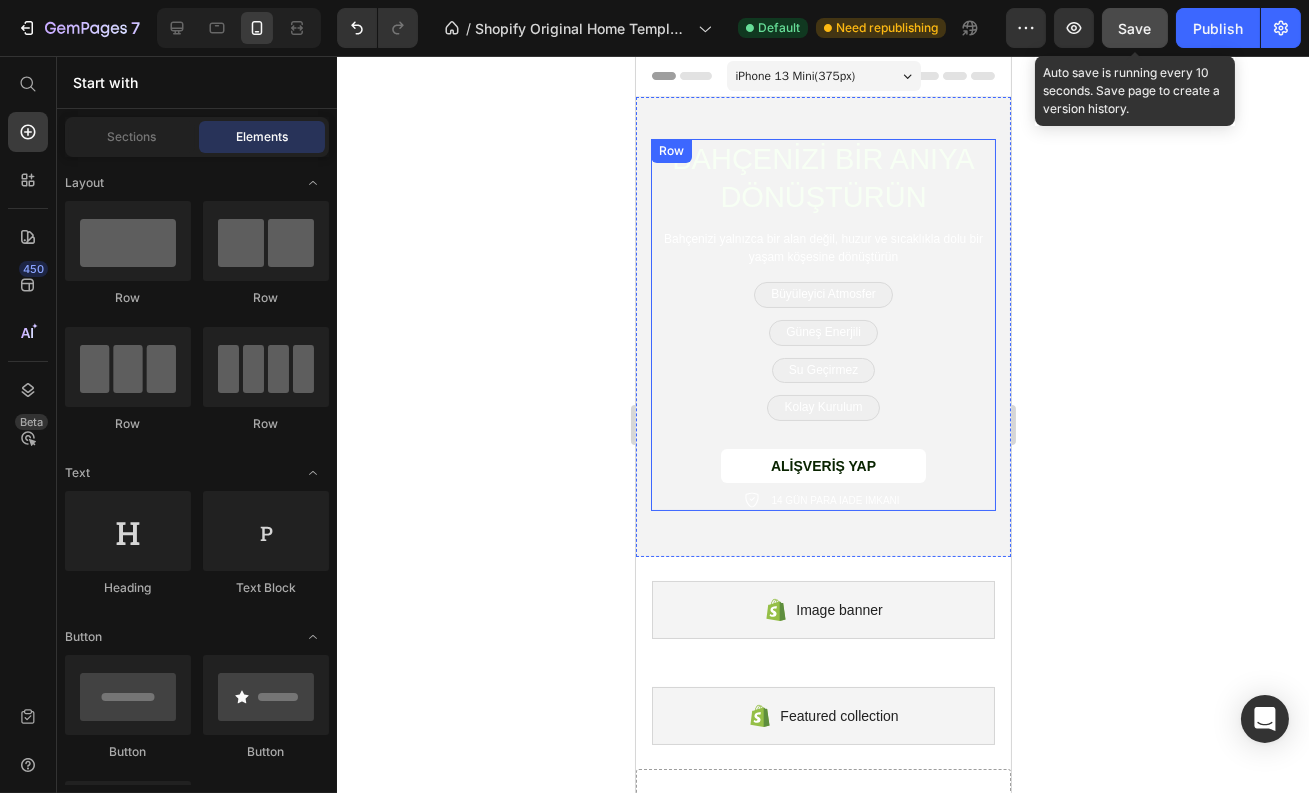 click on "Save" at bounding box center [1135, 28] 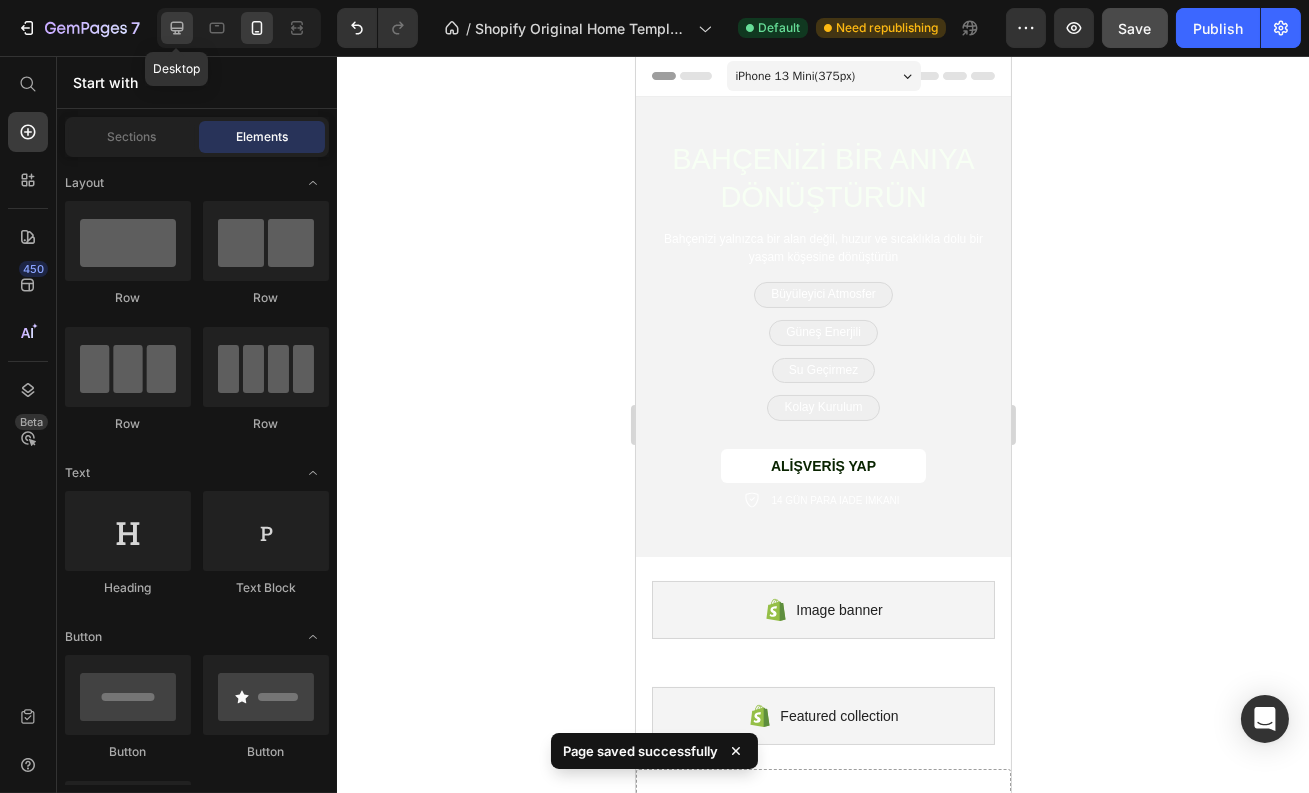 click 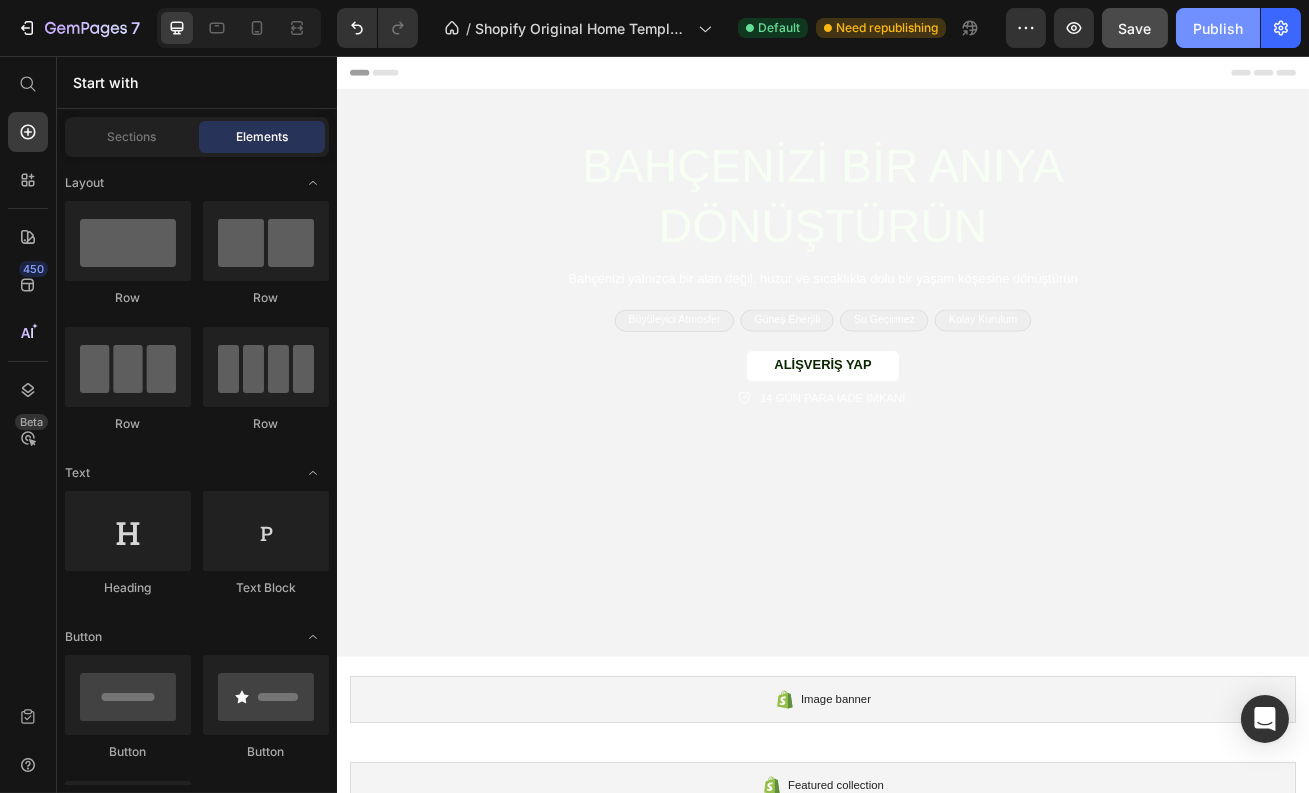 click on "Publish" 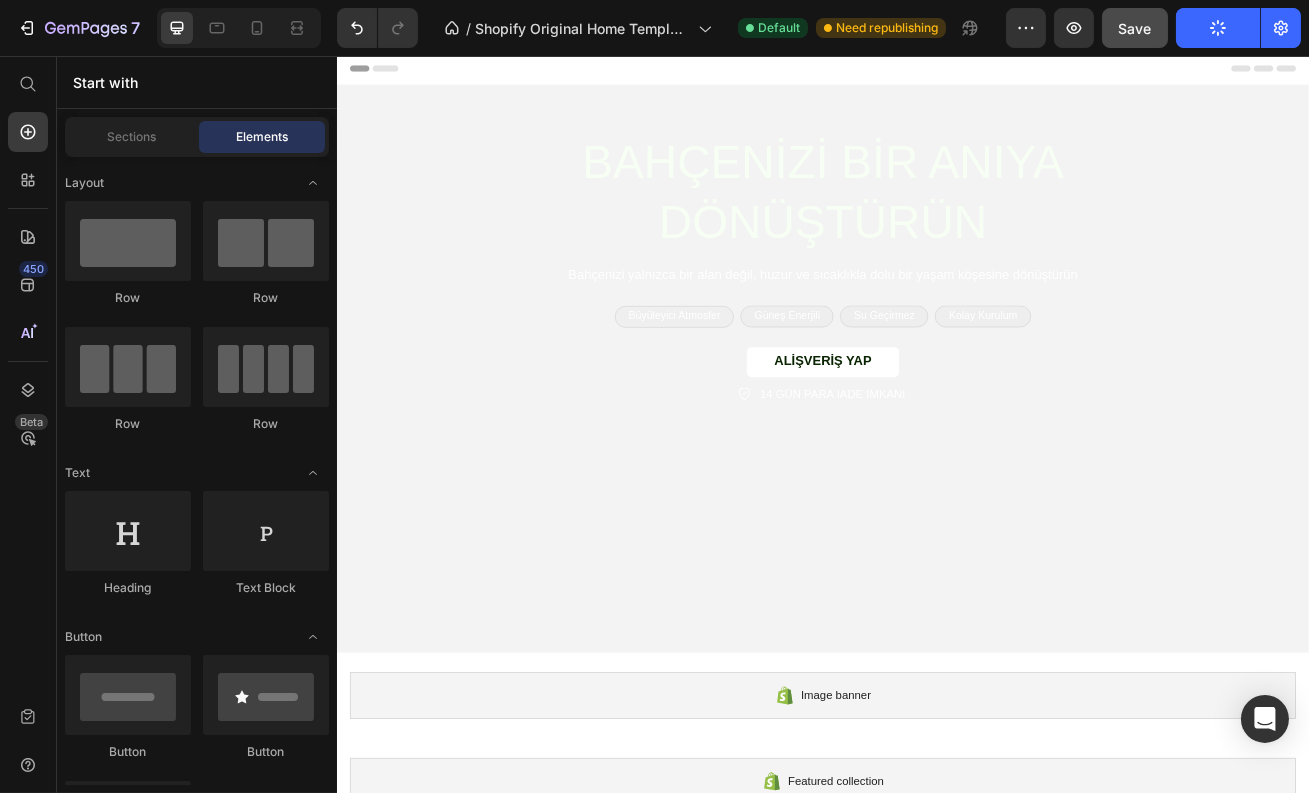 scroll, scrollTop: 0, scrollLeft: 0, axis: both 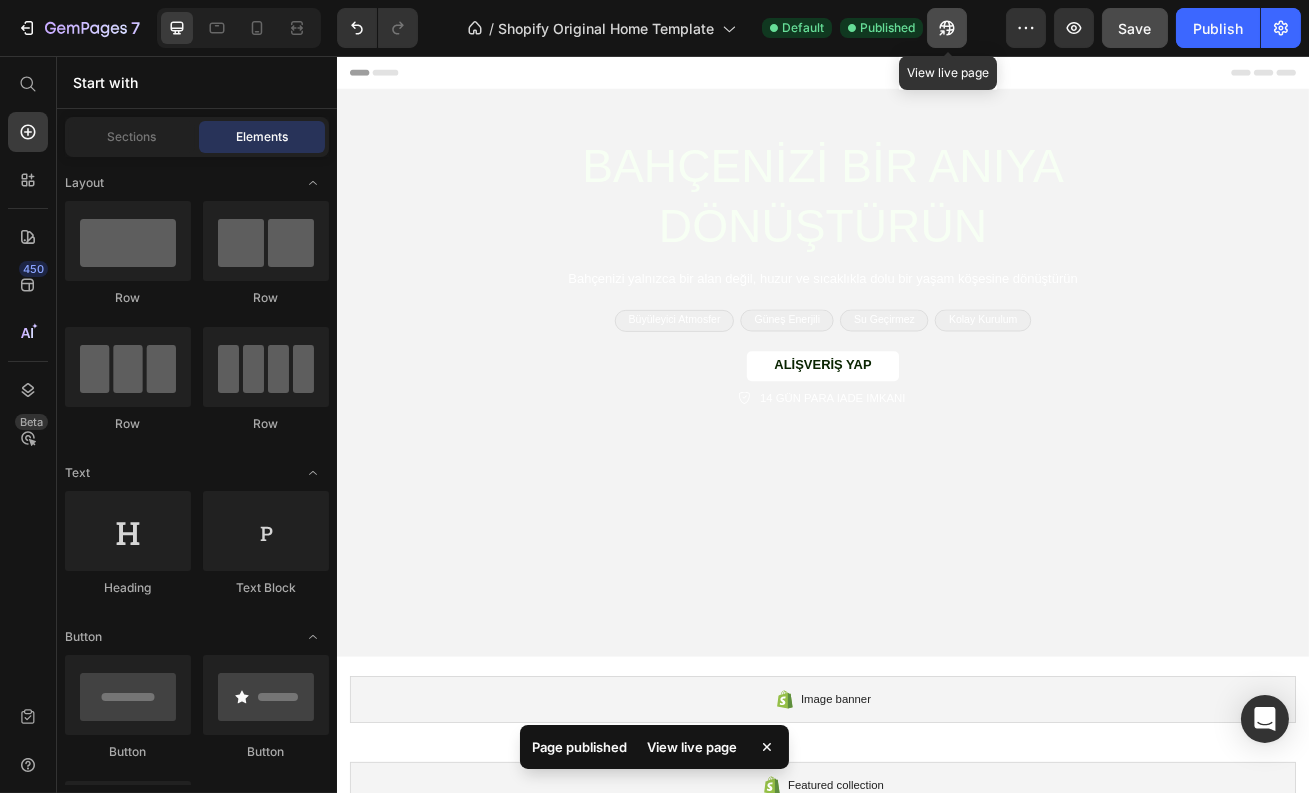 click 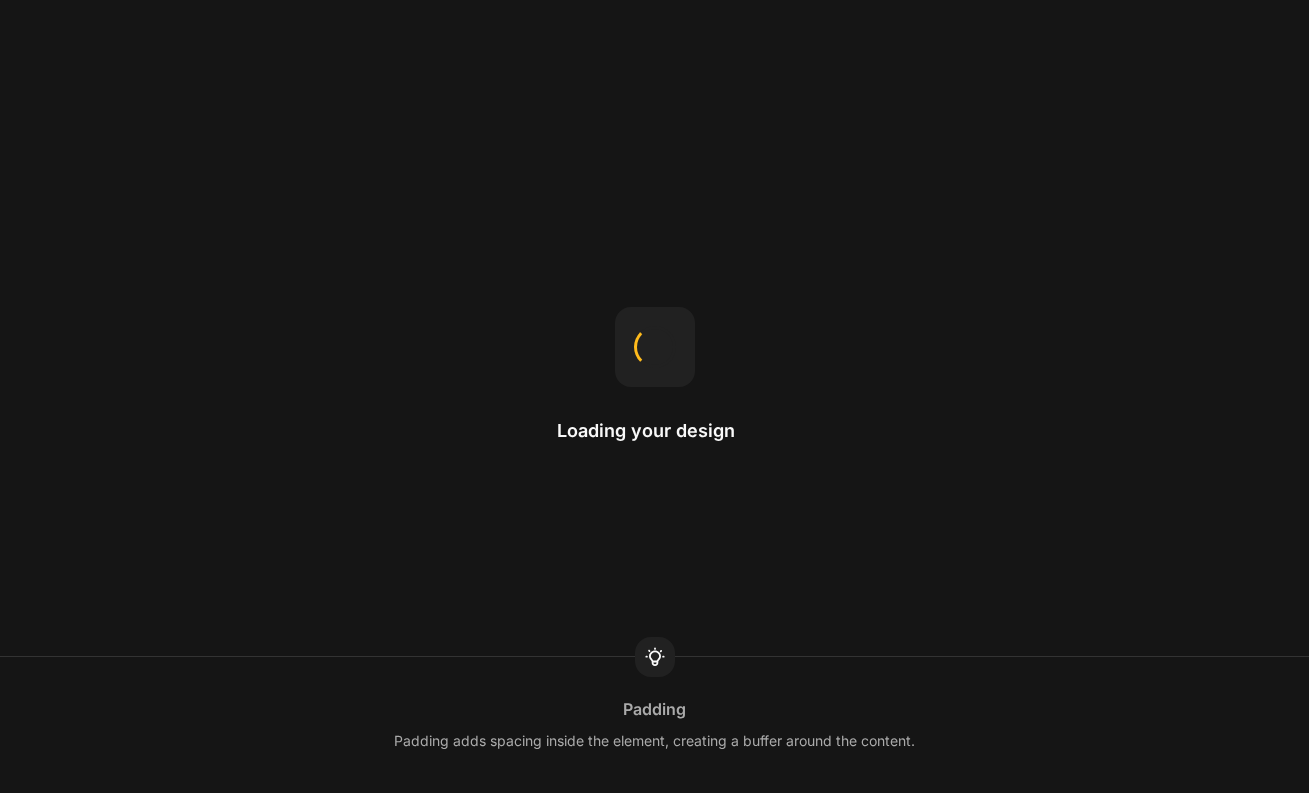 scroll, scrollTop: 0, scrollLeft: 0, axis: both 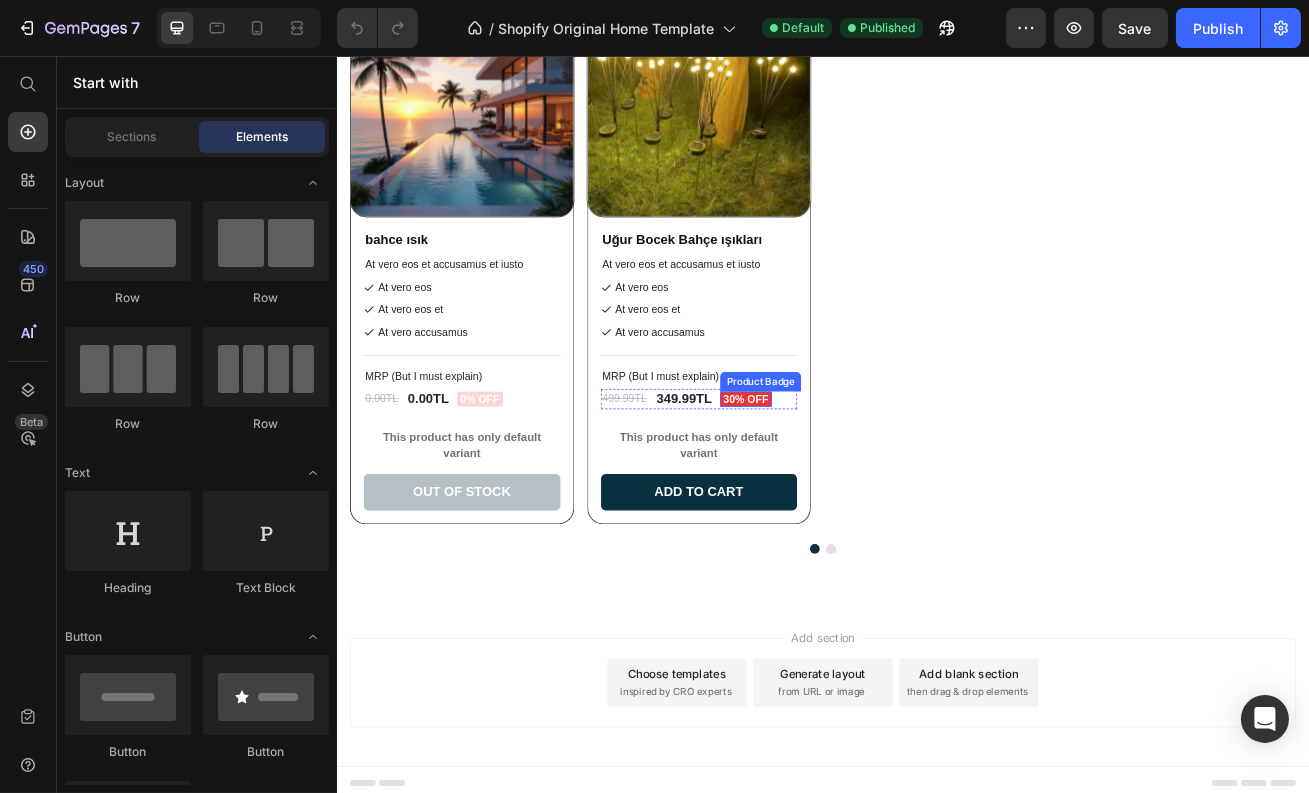 click on "30% off" at bounding box center (841, 480) 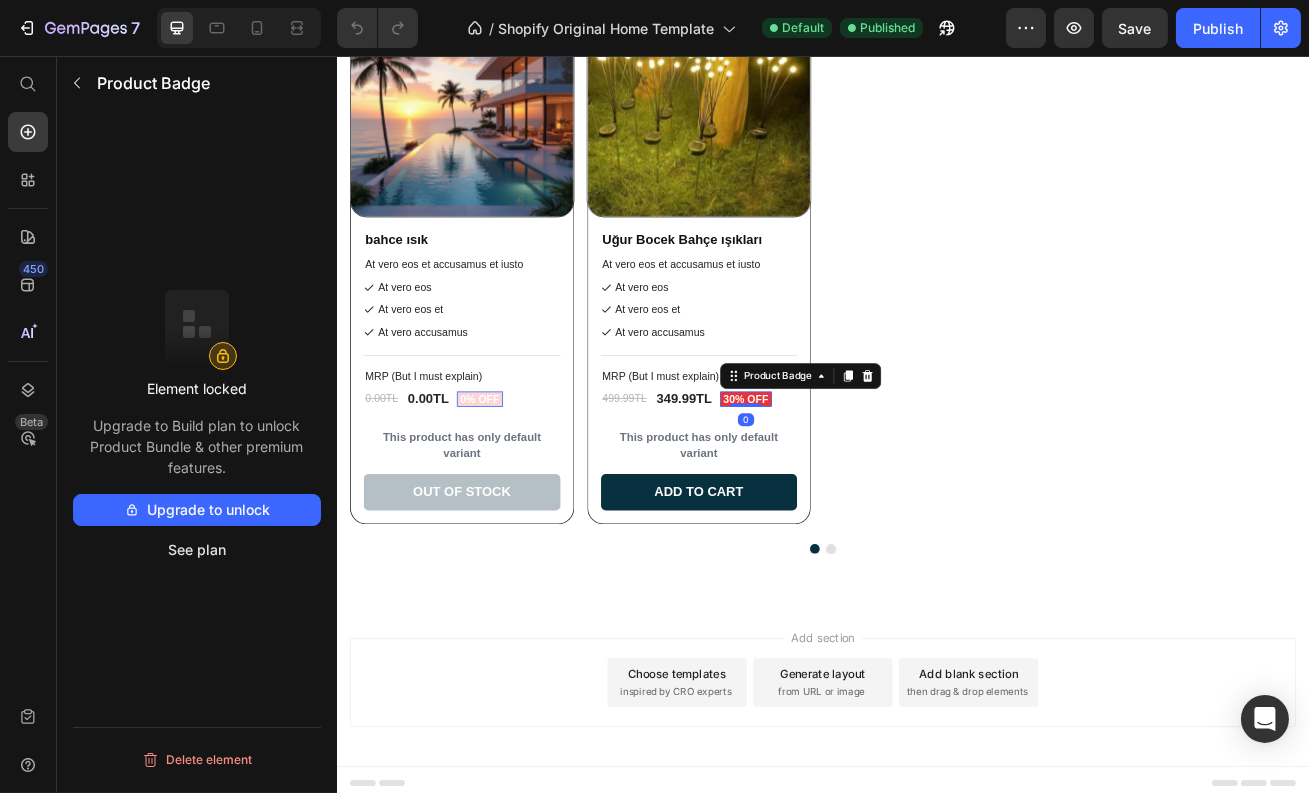 click on "30% off" at bounding box center [841, 480] 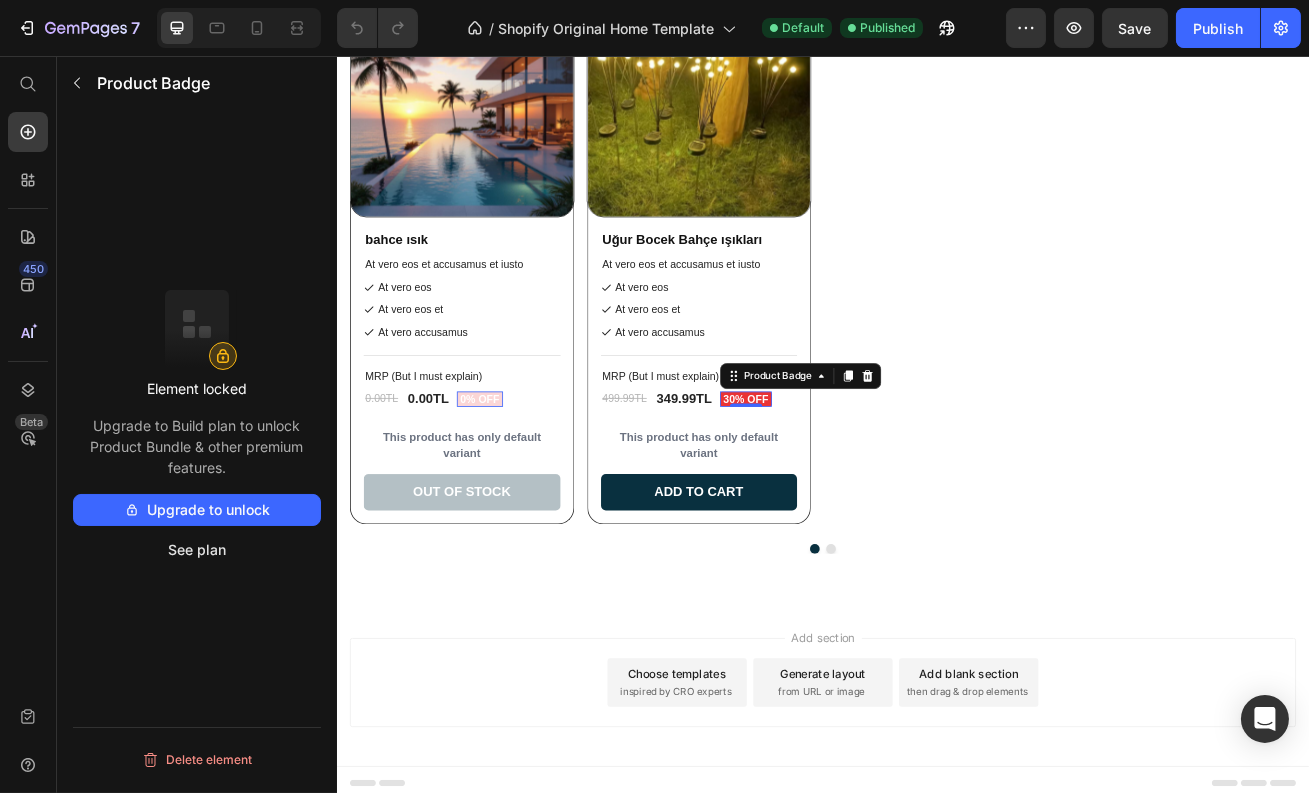 click on "30% off" at bounding box center [841, 480] 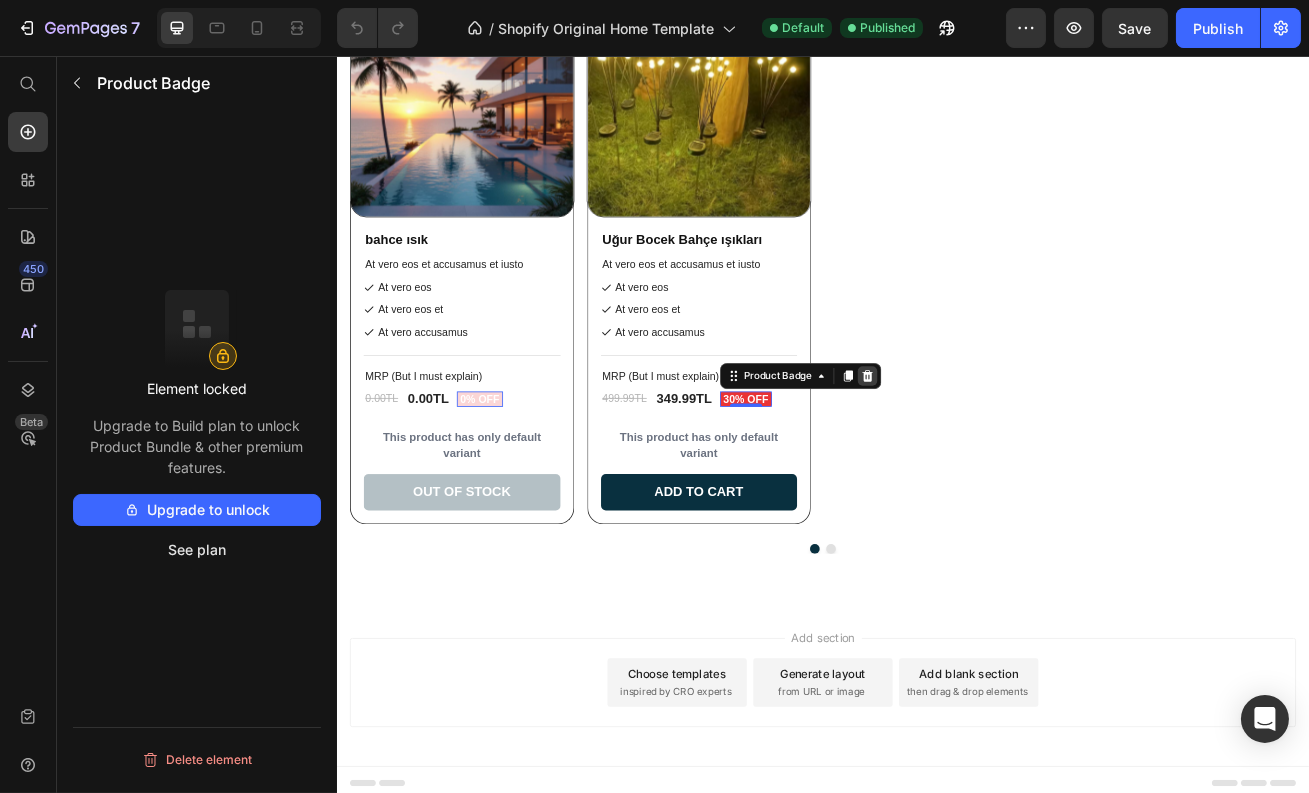 click 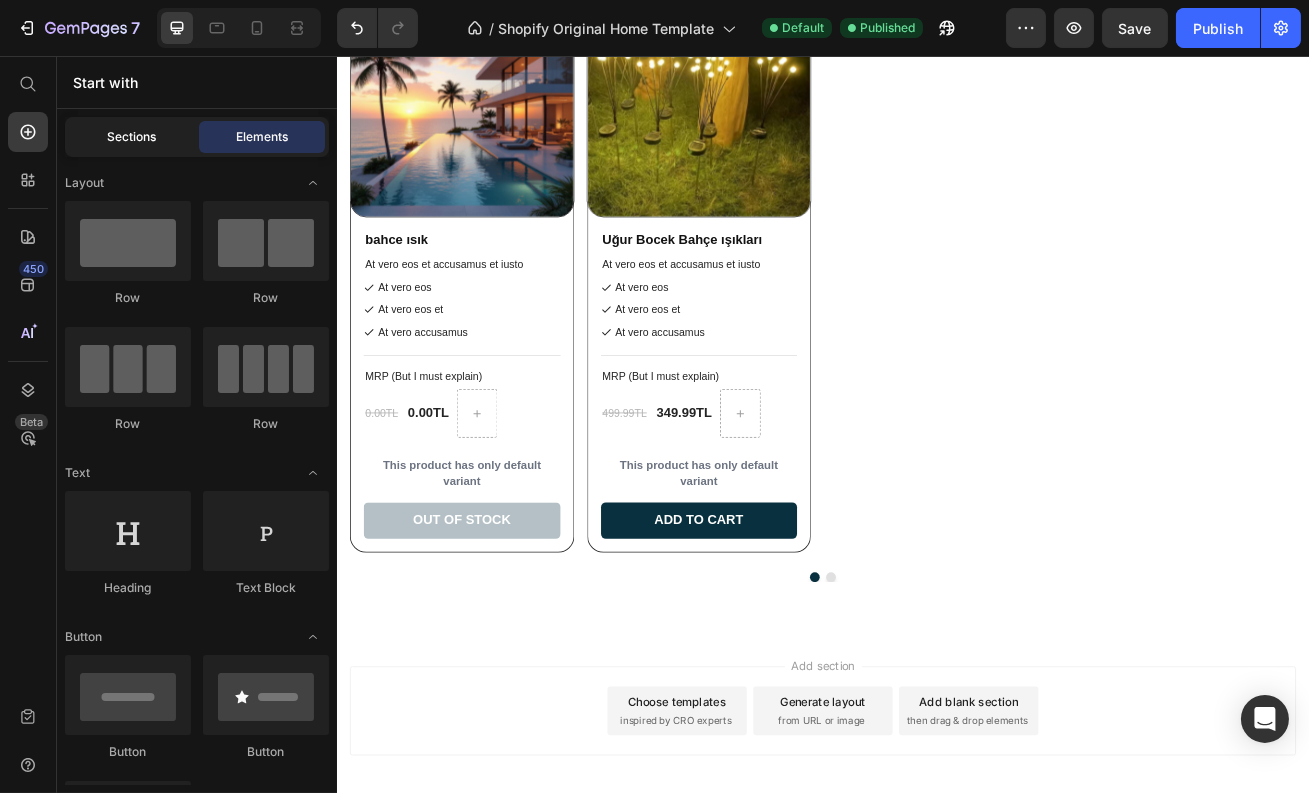 click on "Sections" 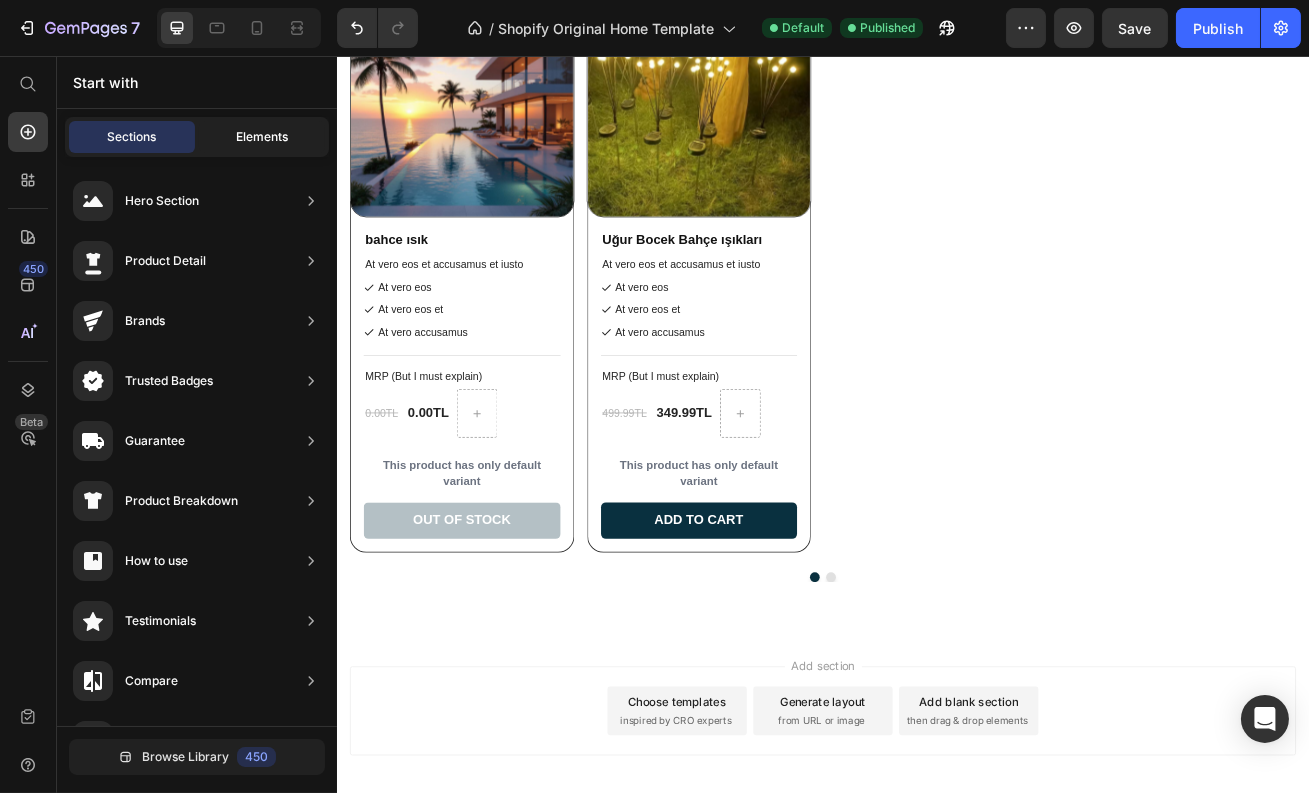 click on "Elements" 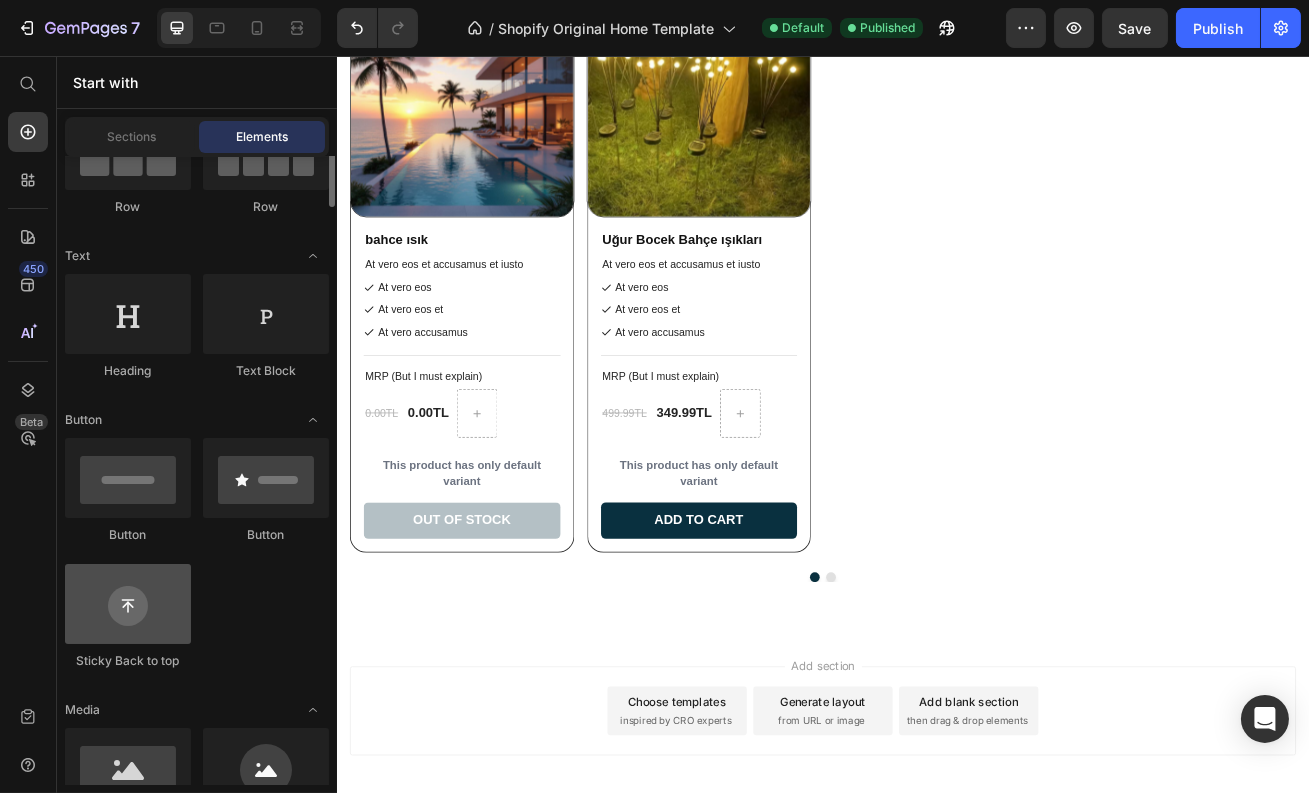 scroll, scrollTop: 174, scrollLeft: 0, axis: vertical 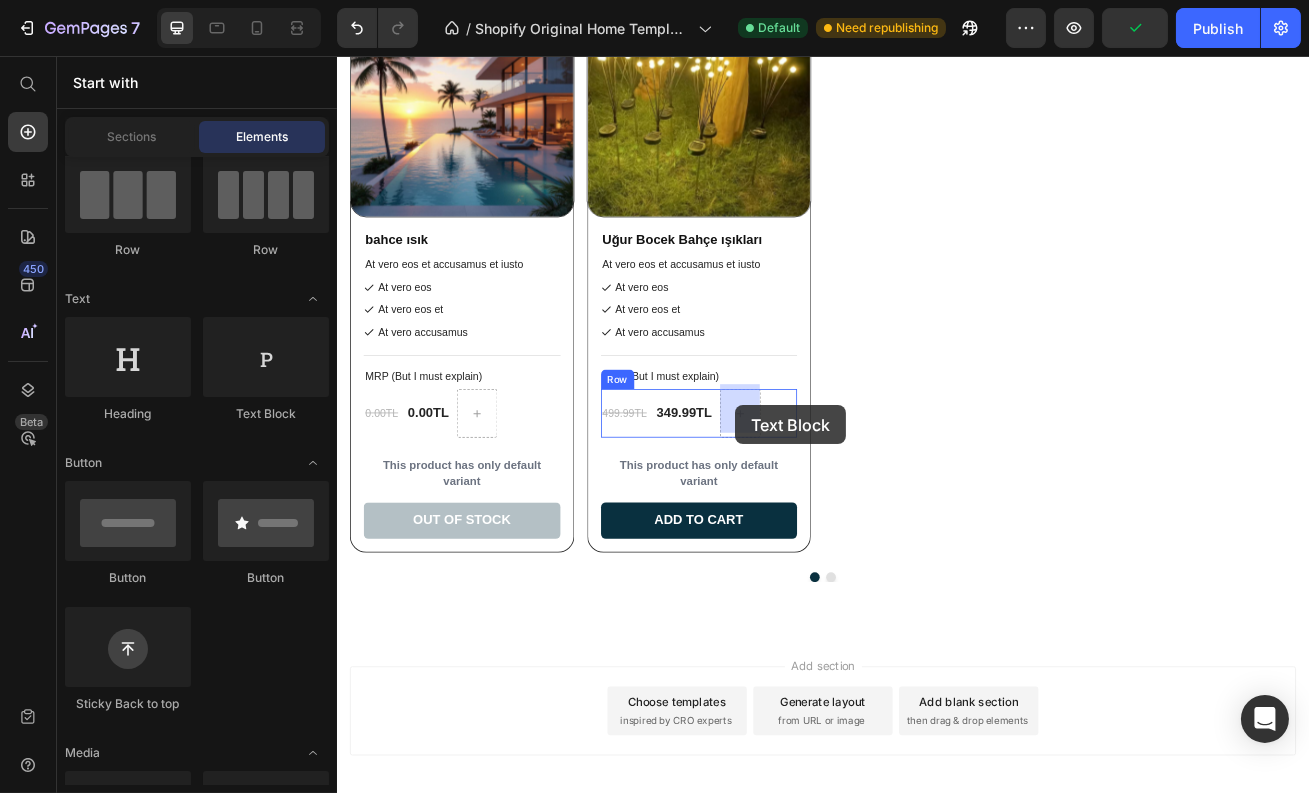 drag, startPoint x: 574, startPoint y: 426, endPoint x: 829, endPoint y: 487, distance: 262.19458 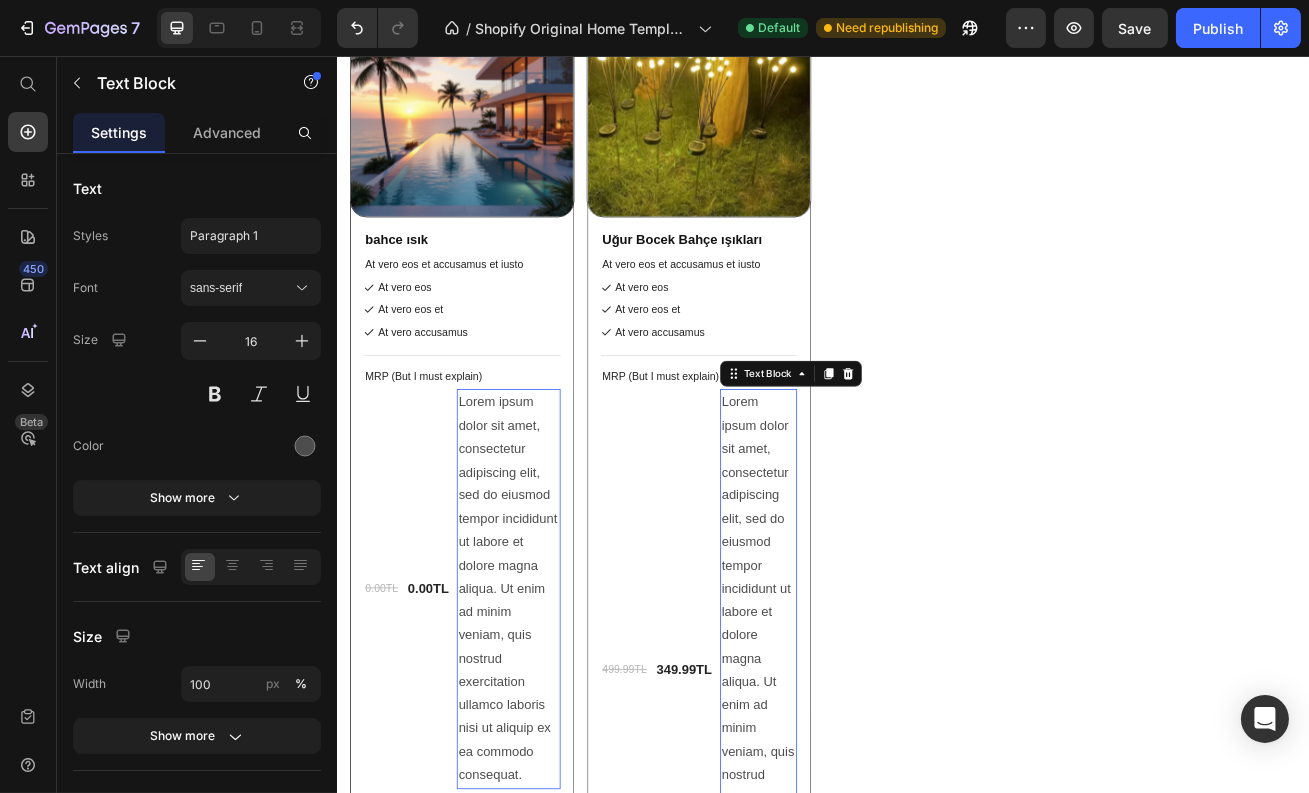 click on "Lorem ipsum dolor sit amet, consectetur adipiscing elit, sed do eiusmod tempor incididunt ut labore et dolore magna aliqua. Ut enim ad minim veniam, quis nostrud exercitation ullamco laboris nisi ut aliquip ex ea commodo consequat." at bounding box center [856, 814] 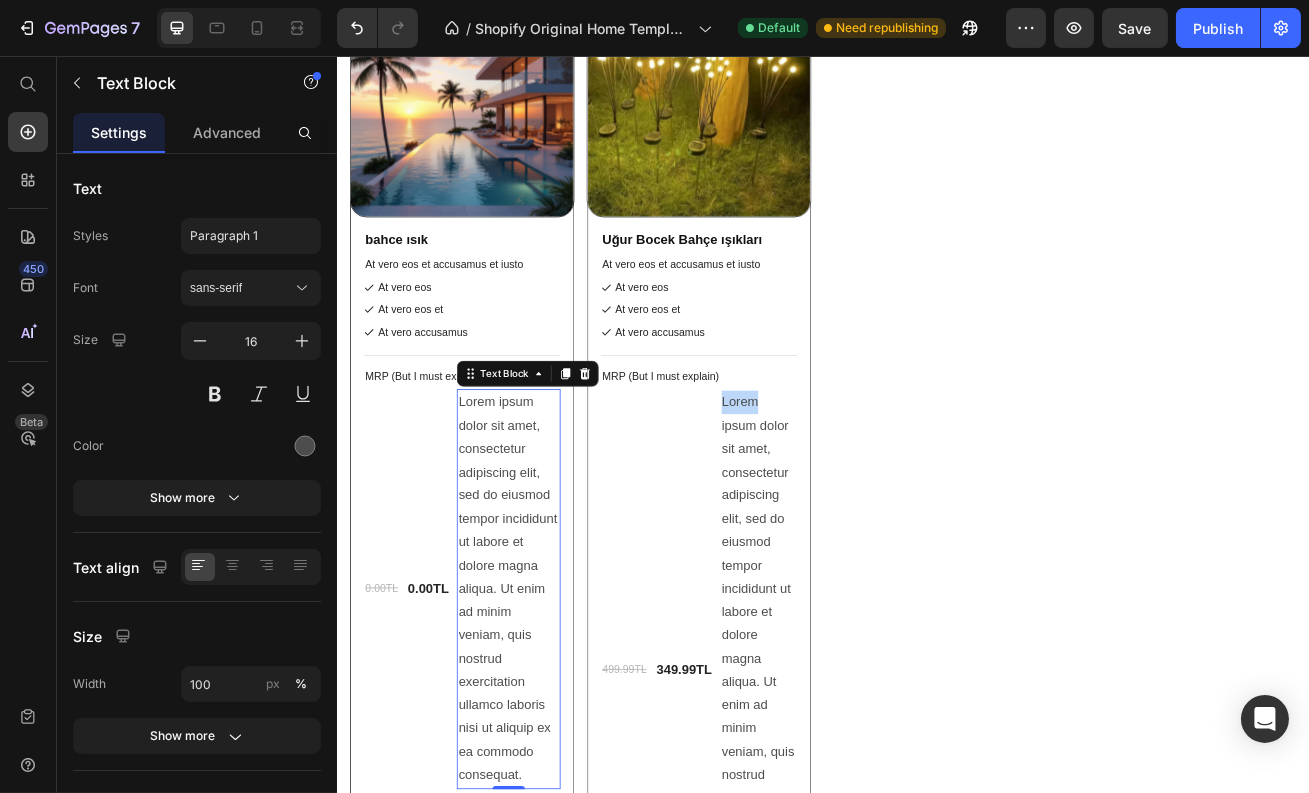 click on "Lorem ipsum dolor sit amet, consectetur adipiscing elit, sed do eiusmod tempor incididunt ut labore et dolore magna aliqua. Ut enim ad minim veniam, quis nostrud exercitation ullamco laboris nisi ut aliquip ex ea commodo consequat." at bounding box center [856, 814] 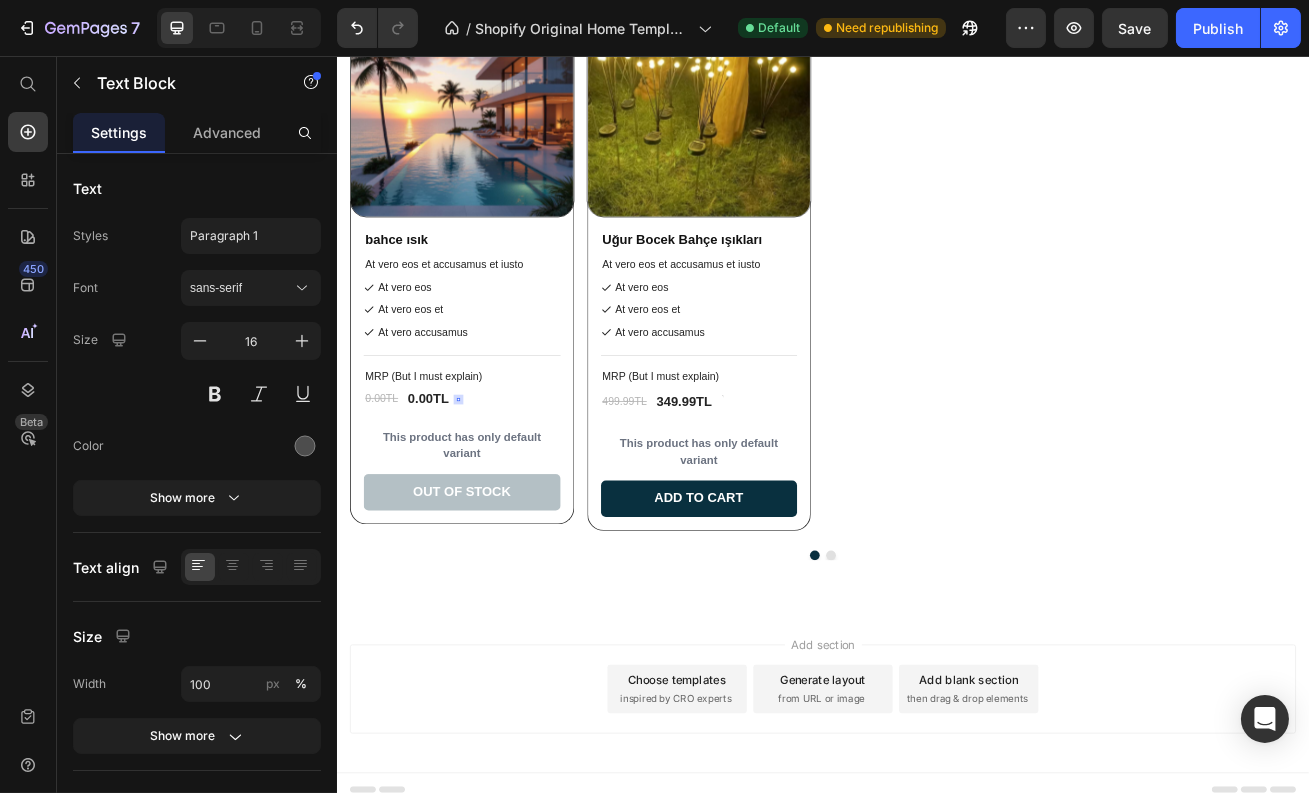 scroll, scrollTop: 1352, scrollLeft: 0, axis: vertical 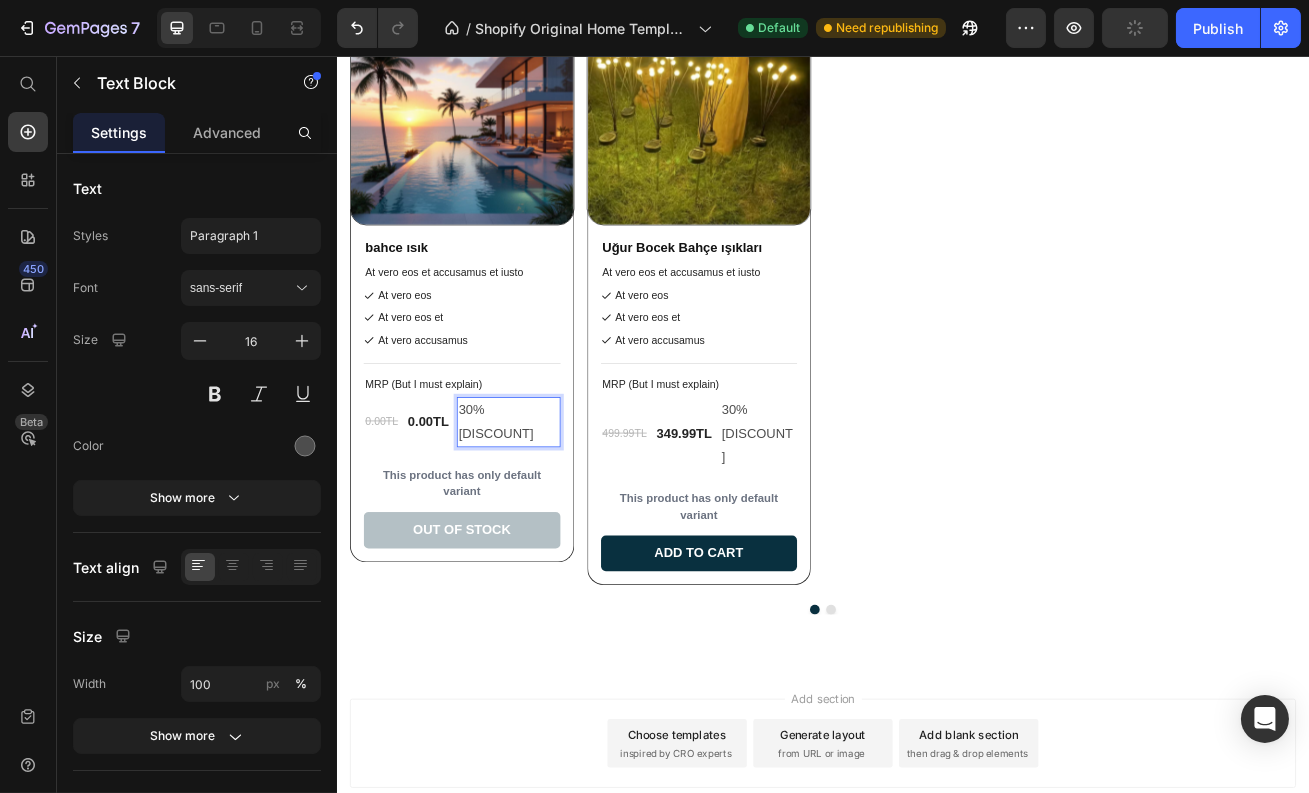 click on "30% İndirim" at bounding box center [856, 522] 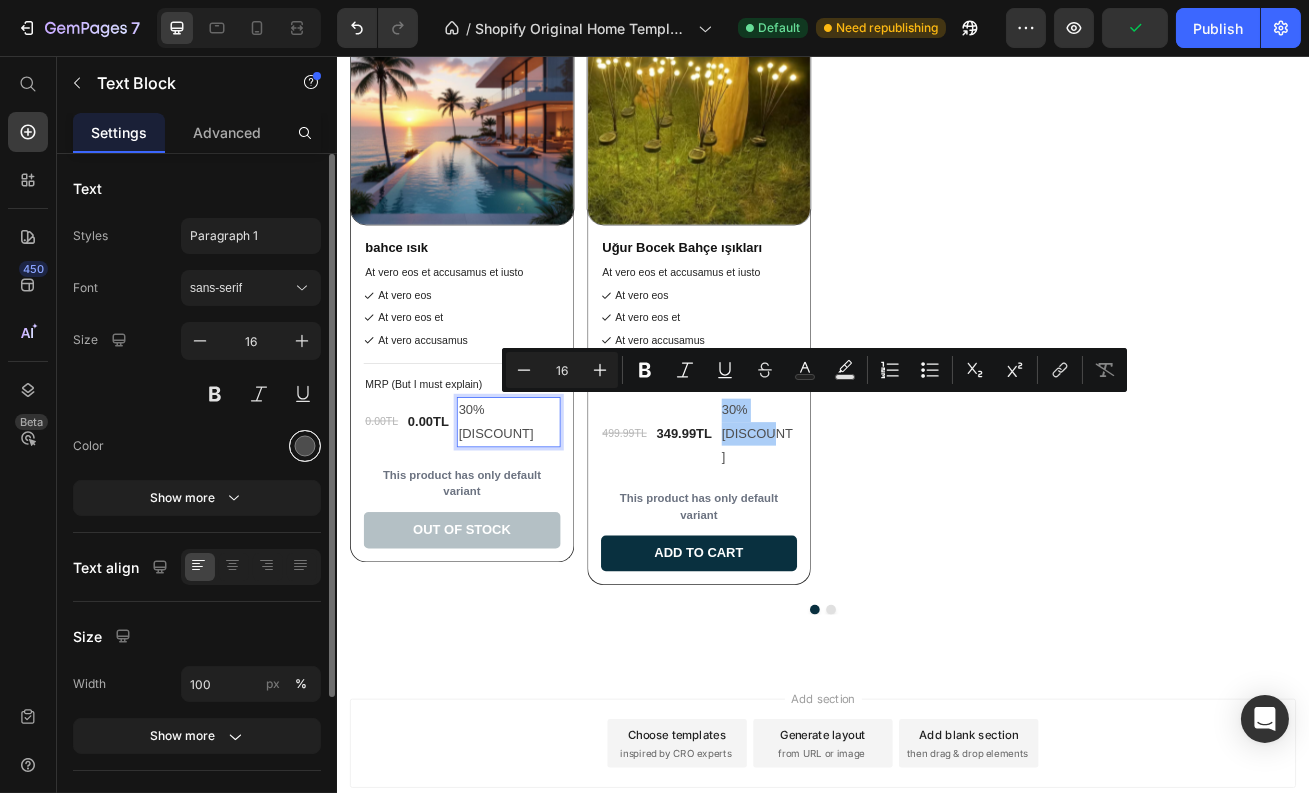 click at bounding box center [305, 446] 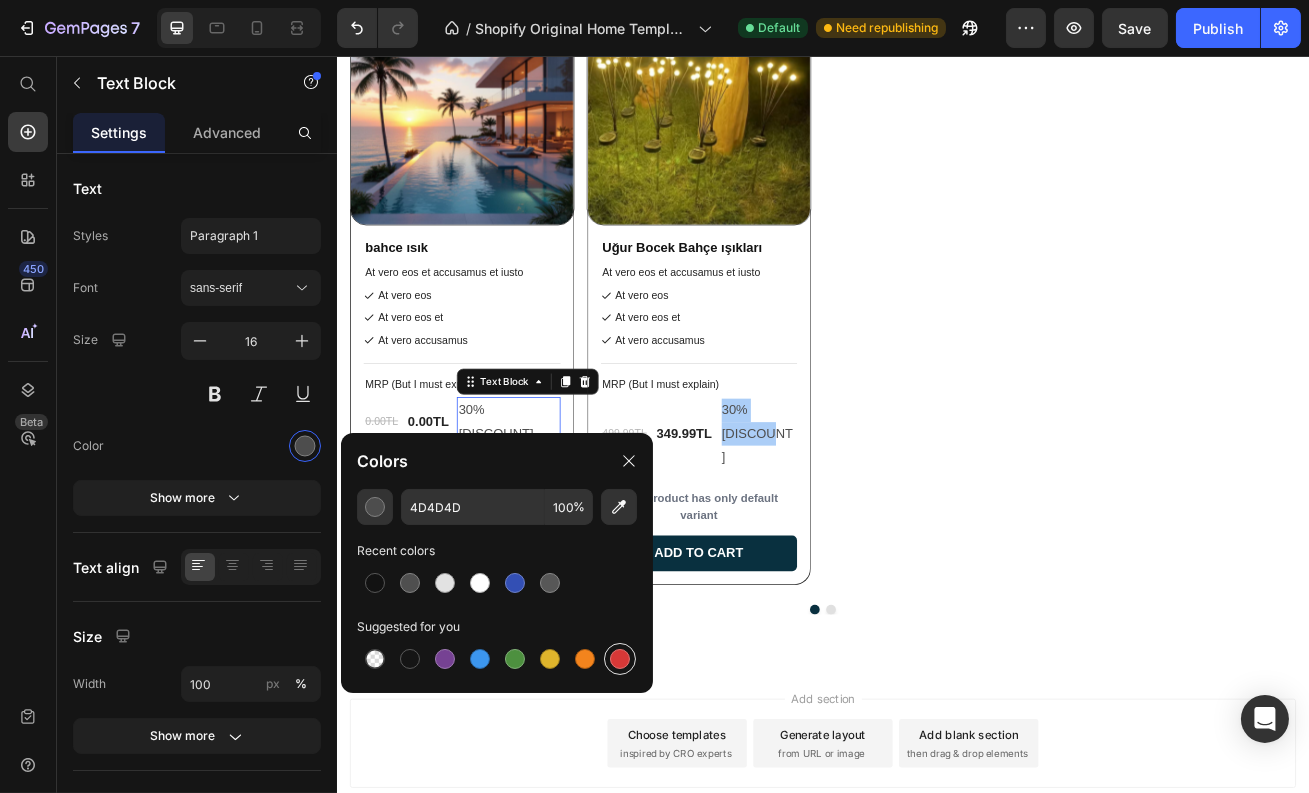 click at bounding box center [620, 659] 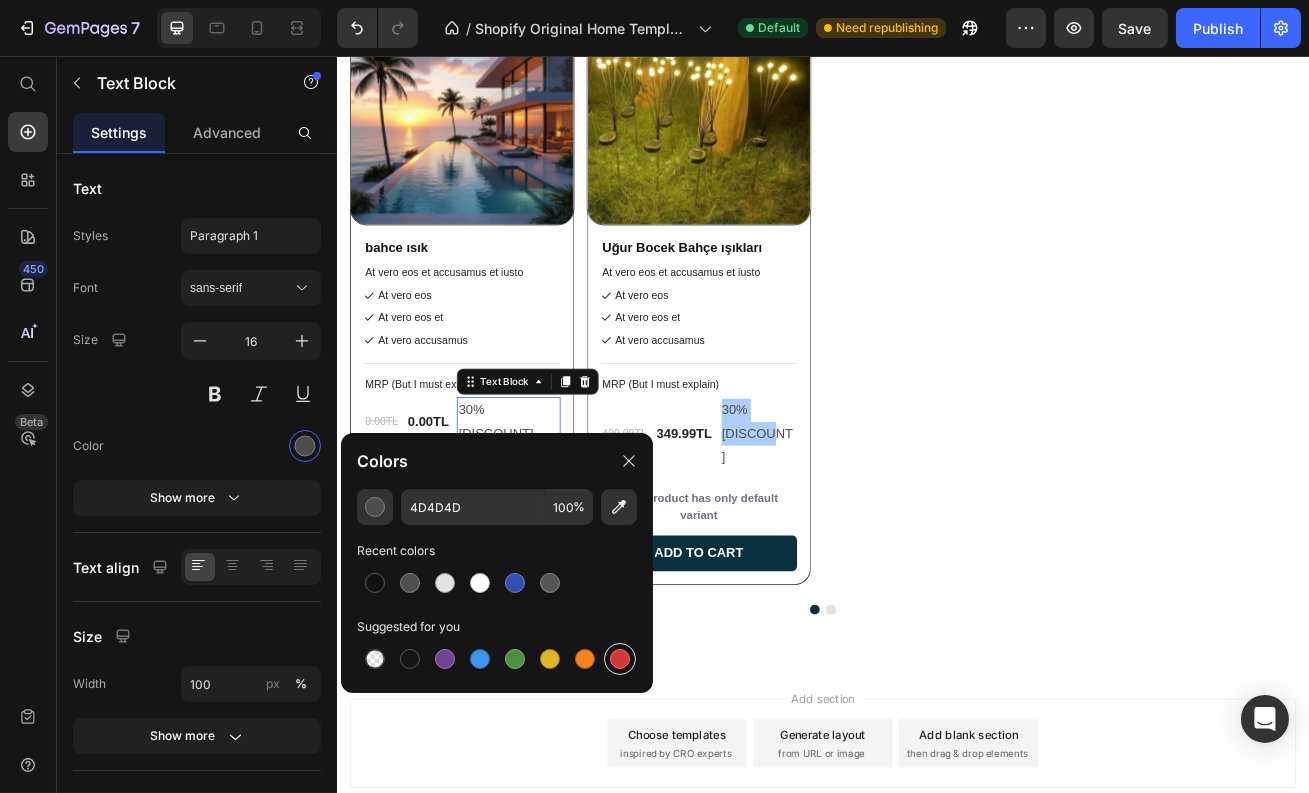 type on "D63837" 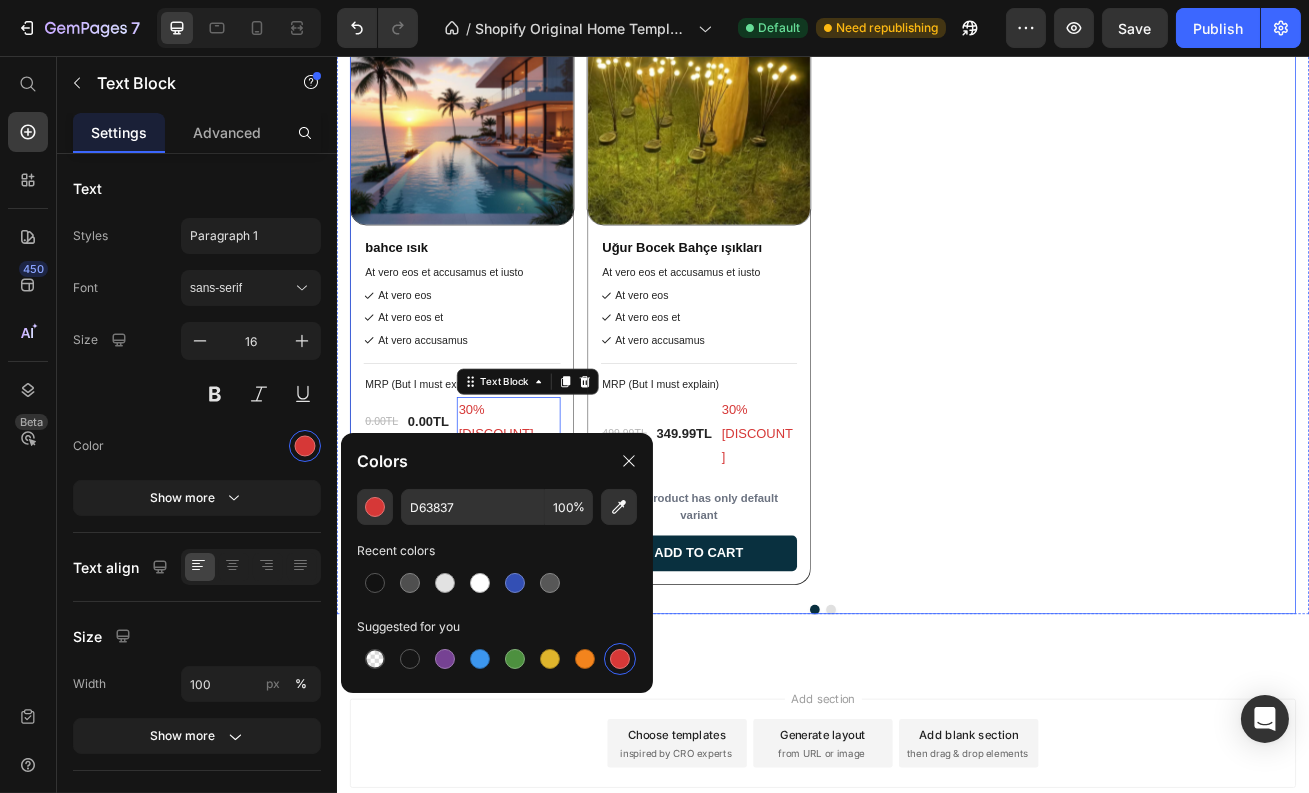 click on "Product Images bahce ısık Product Title At vero eos et accusamus et iusto Text Block
At vero eos
At vero eos et
At vero accusamus Item List                Title Line MRP (But I must explain) Text Block 0.00TL Product Price 0.00TL Product Price 30% İndirim Text Block   0 Row This product has only default variant Product Variants & Swatches Out of stock Add to Cart Row Row Product Images Uğur Bocek Bahçe ışıkları Product Title At vero eos et accusamus et iusto Text Block
At vero eos
At vero eos et
At vero accusamus Item List                Title Line MRP (But I must explain) Text Block 499.99TL Product Price 349.99TL Product Price 30% İndirim Text Block   0 Row This product has only default variant Product Variants & Swatches Add to cart Add to Cart Row Row" at bounding box center [936, 353] 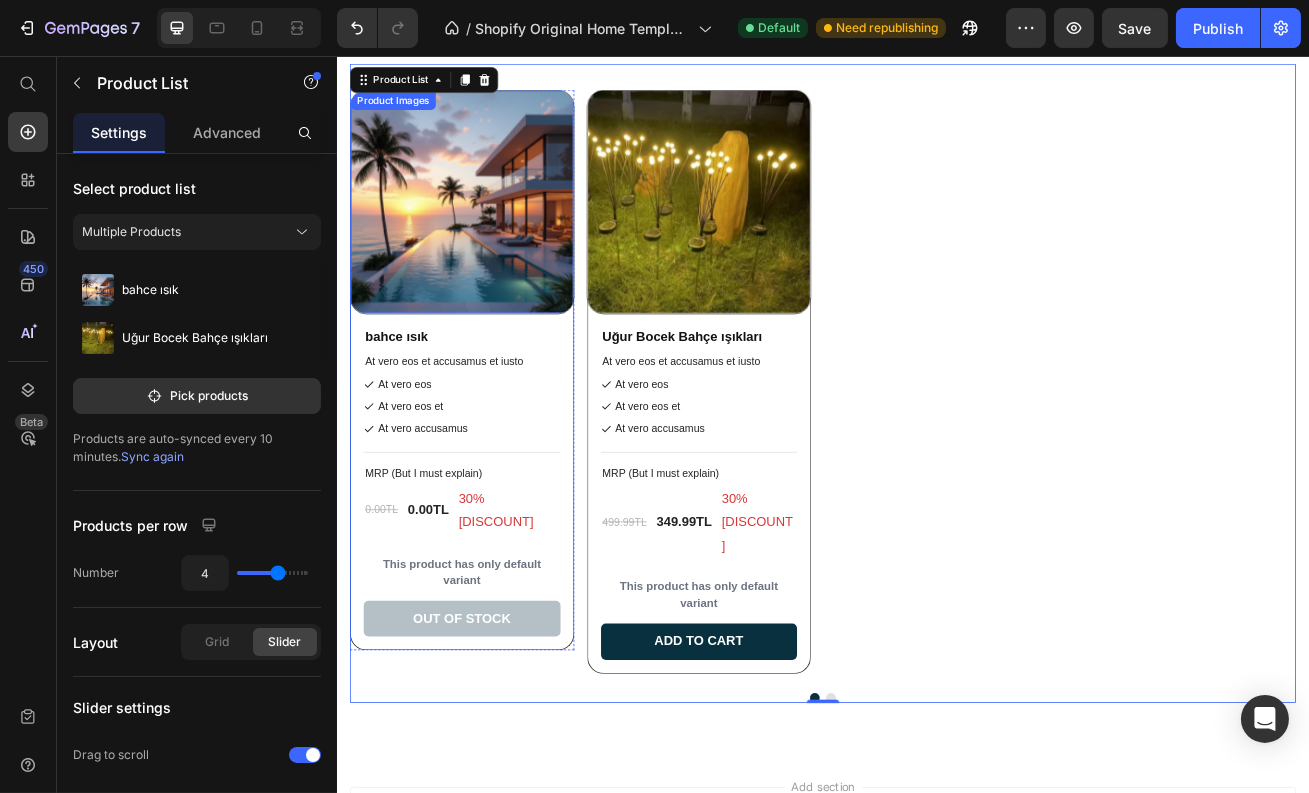 scroll, scrollTop: 1246, scrollLeft: 0, axis: vertical 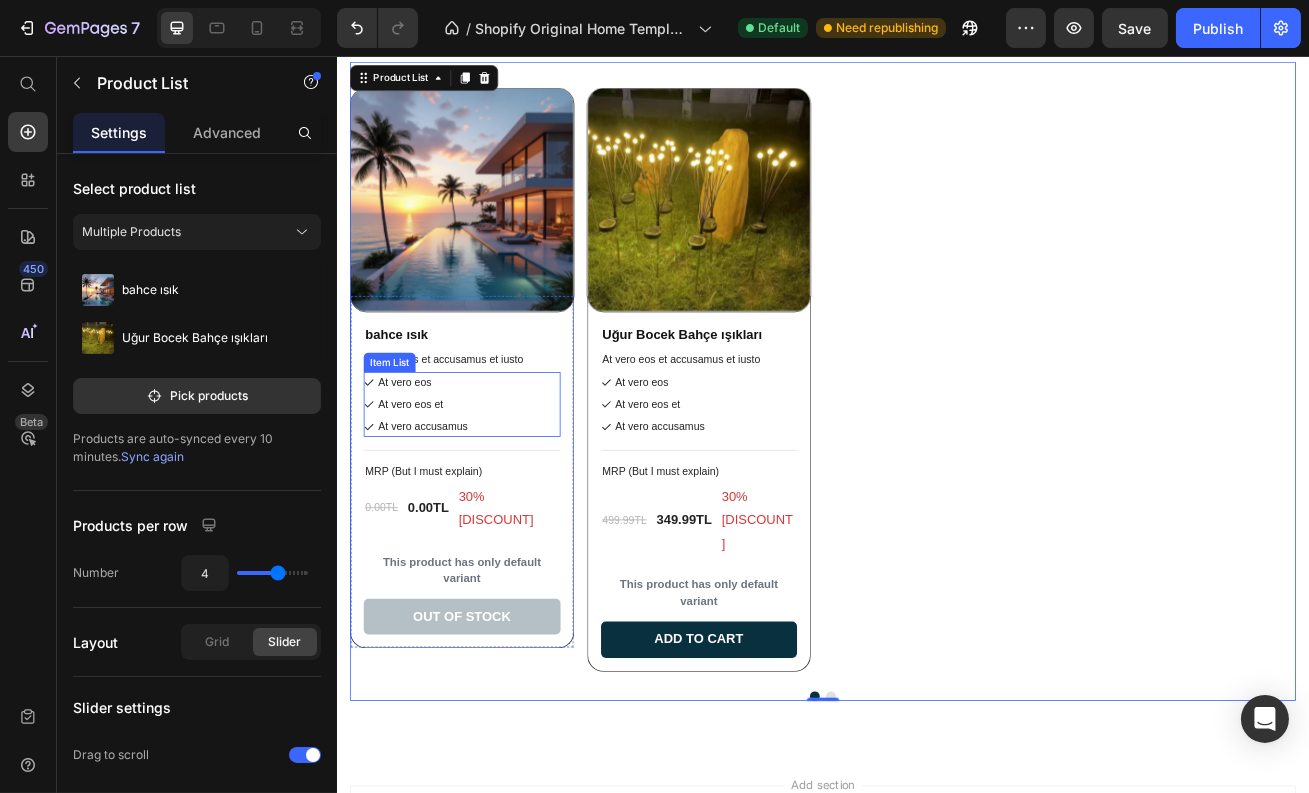 click on "At vero eos" at bounding box center (442, 459) 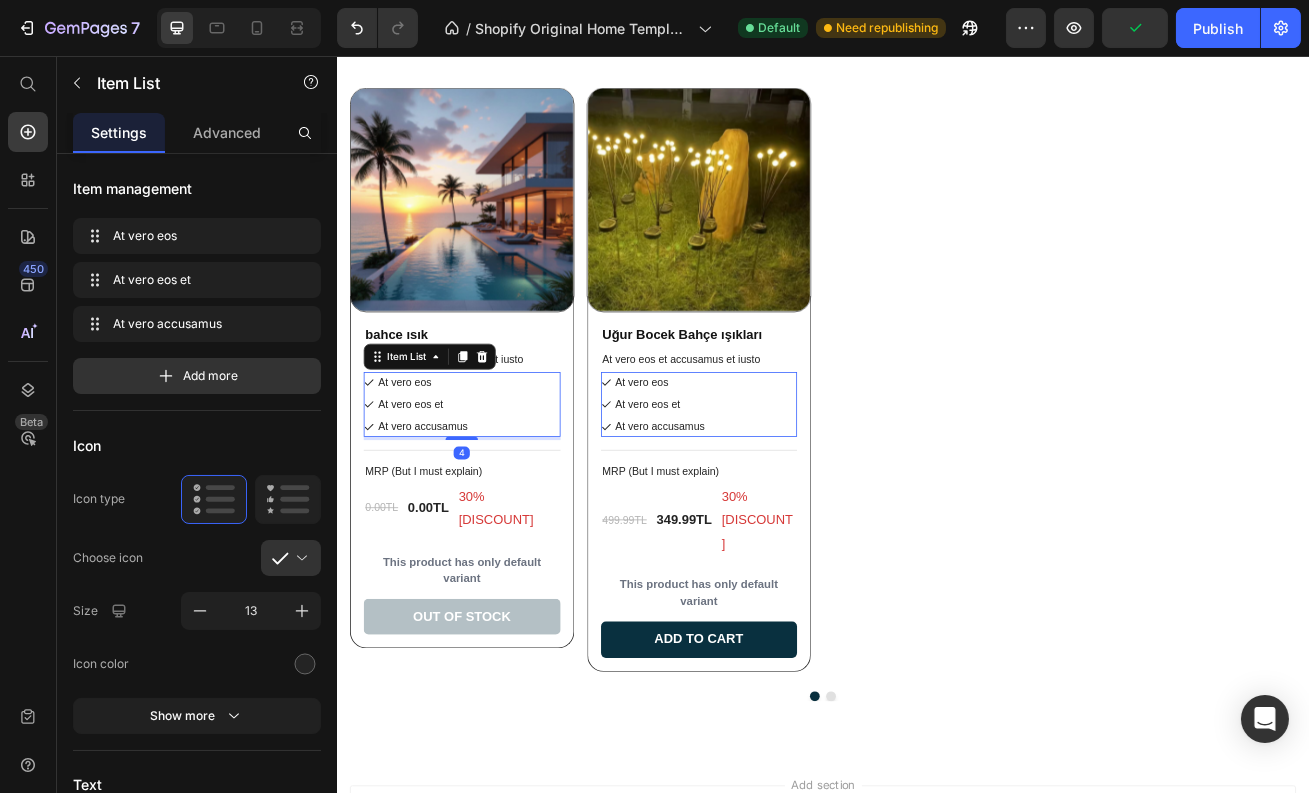 click on "At vero eos" at bounding box center (442, 459) 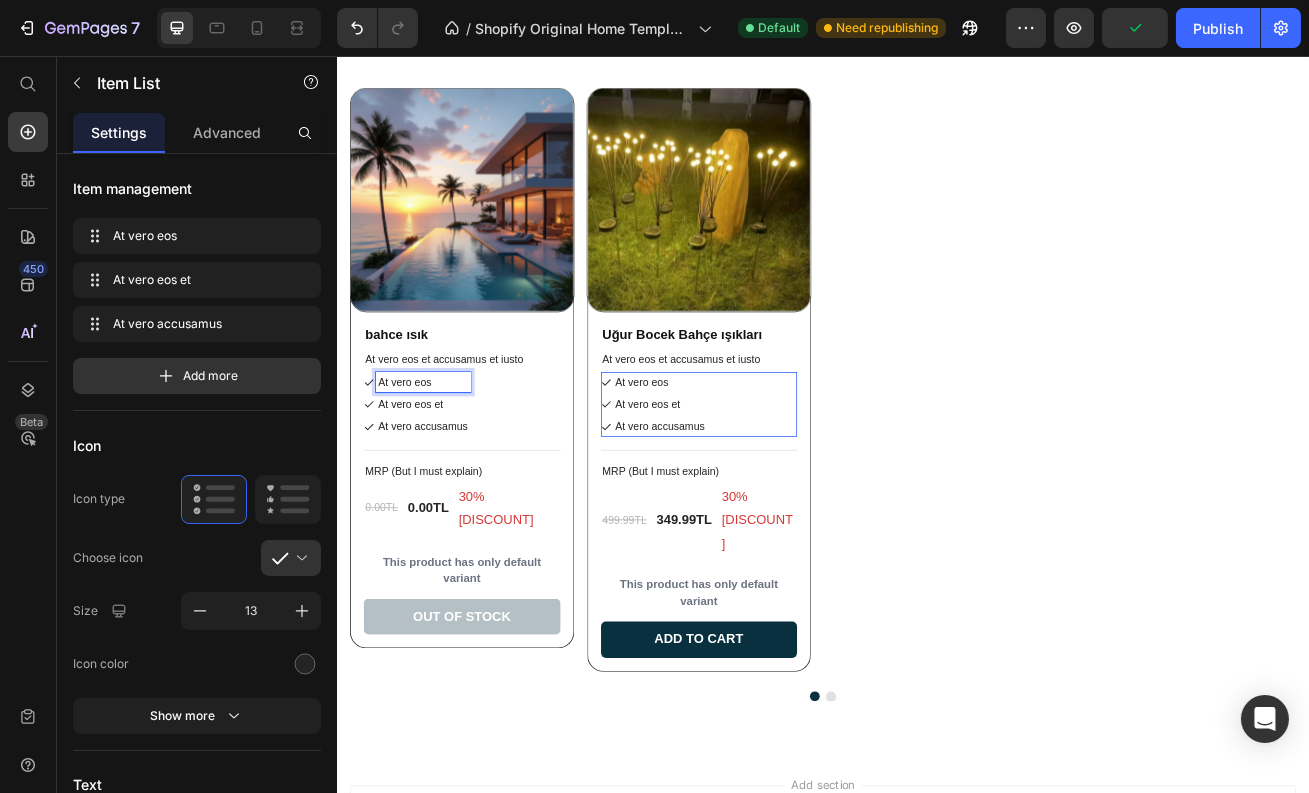 click on "At vero eos" at bounding box center [442, 459] 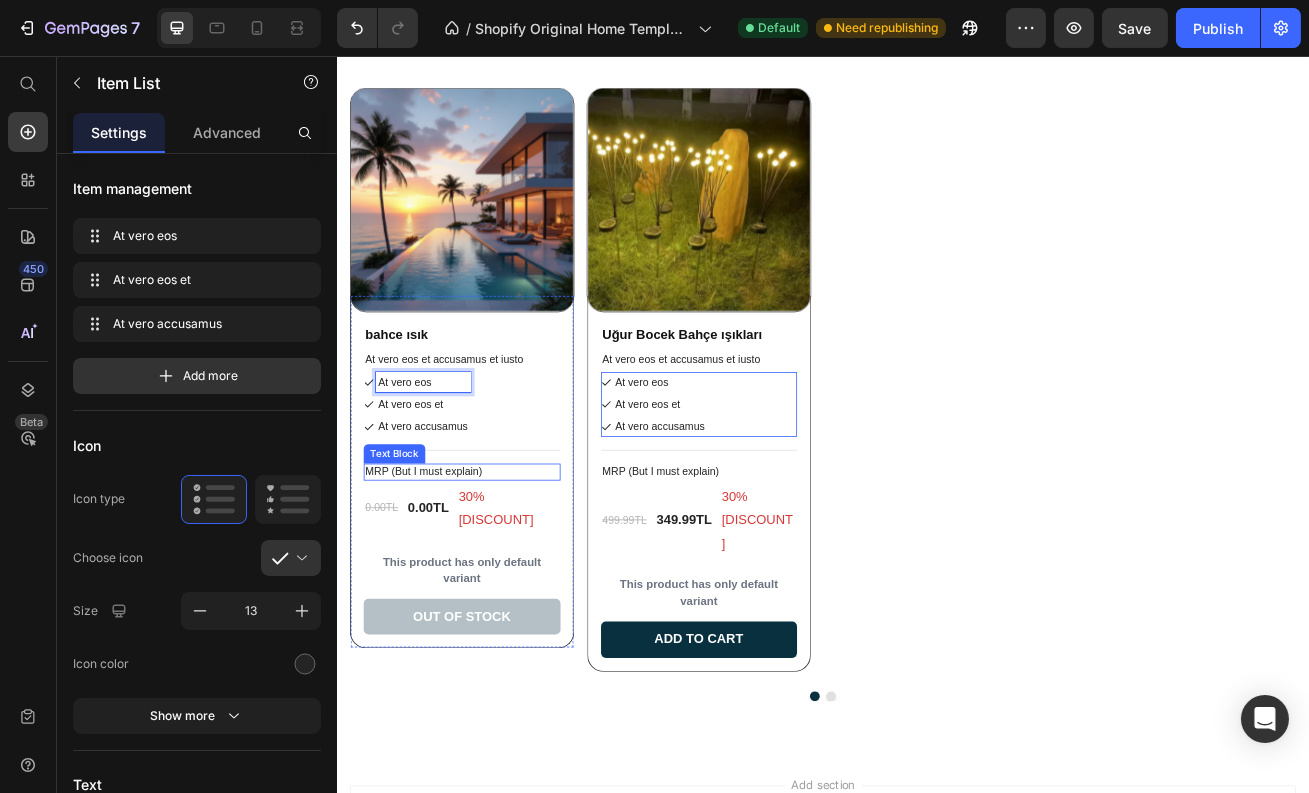 click on "MRP (But I must explain)" at bounding box center (490, 569) 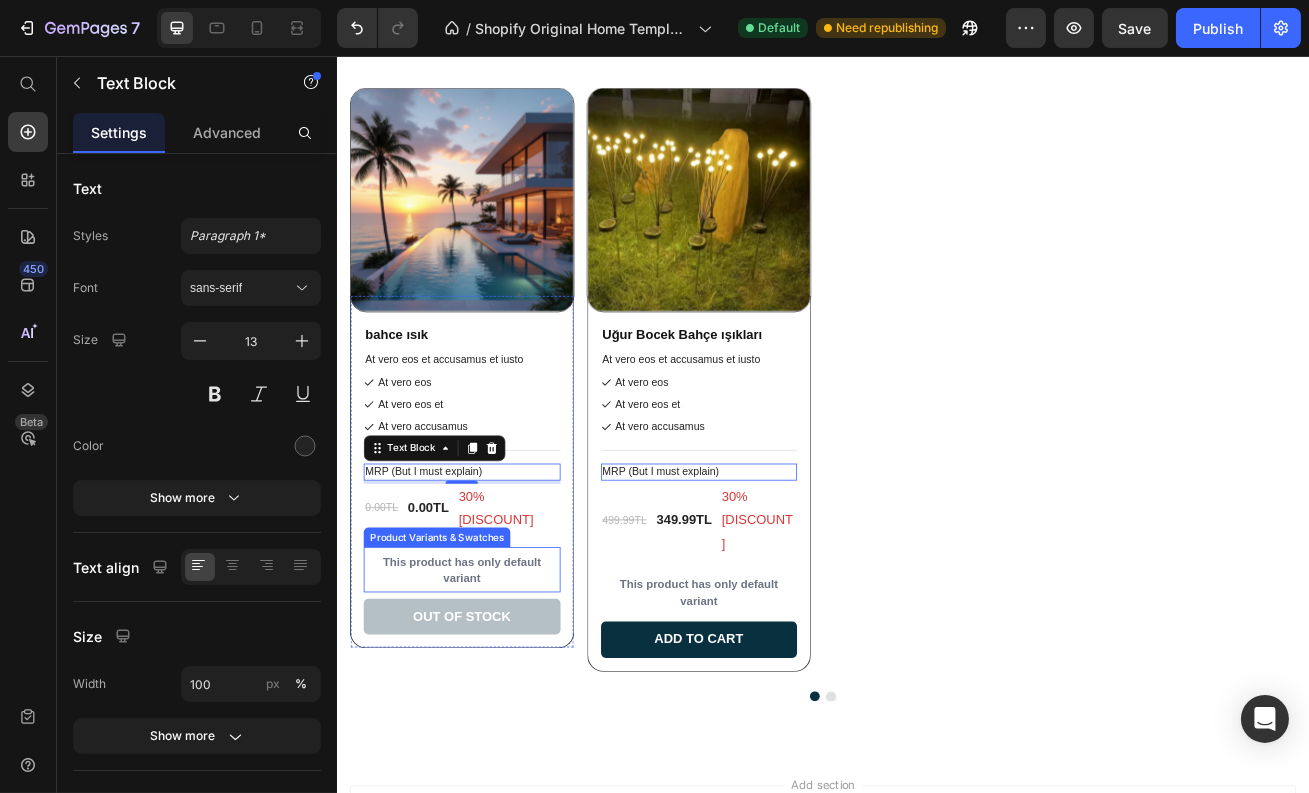 click on "Product Variants & Swatches" at bounding box center [459, 650] 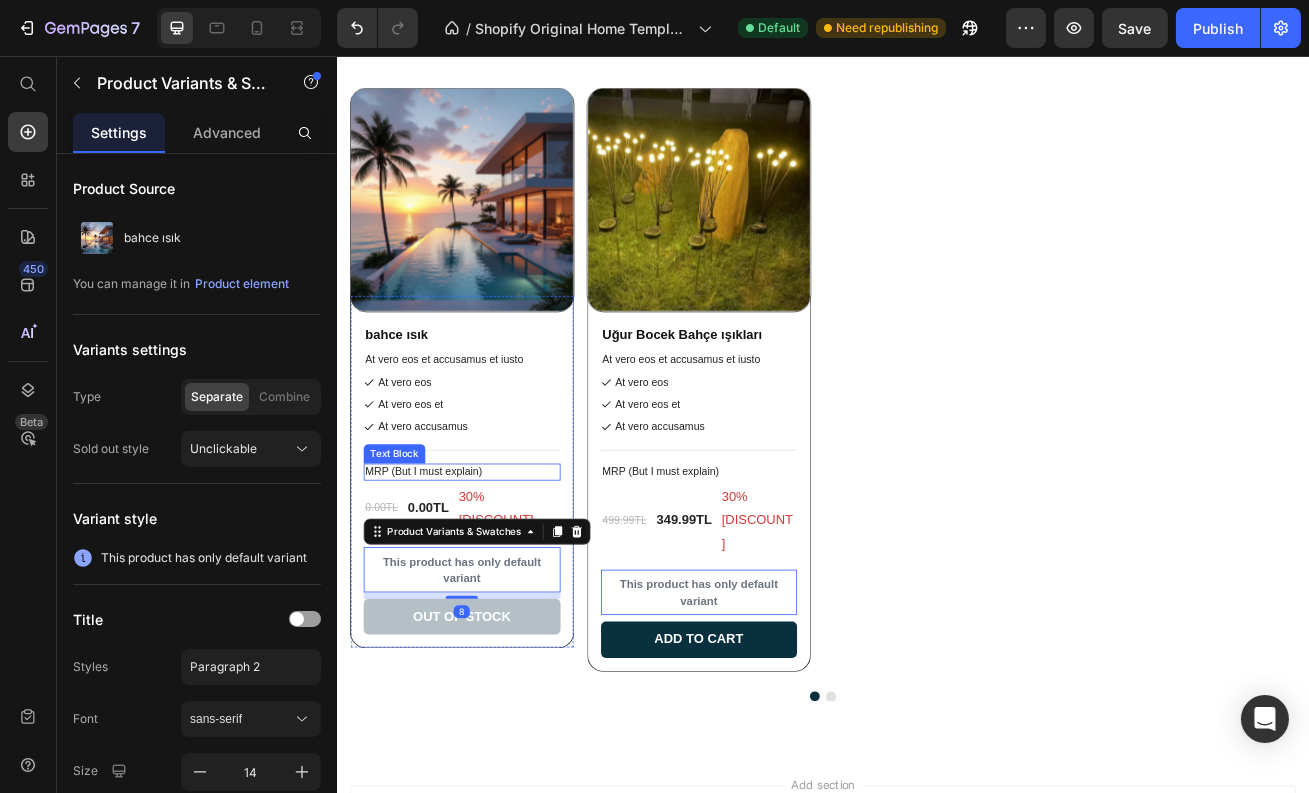 click on "MRP (But I must explain)" at bounding box center [490, 569] 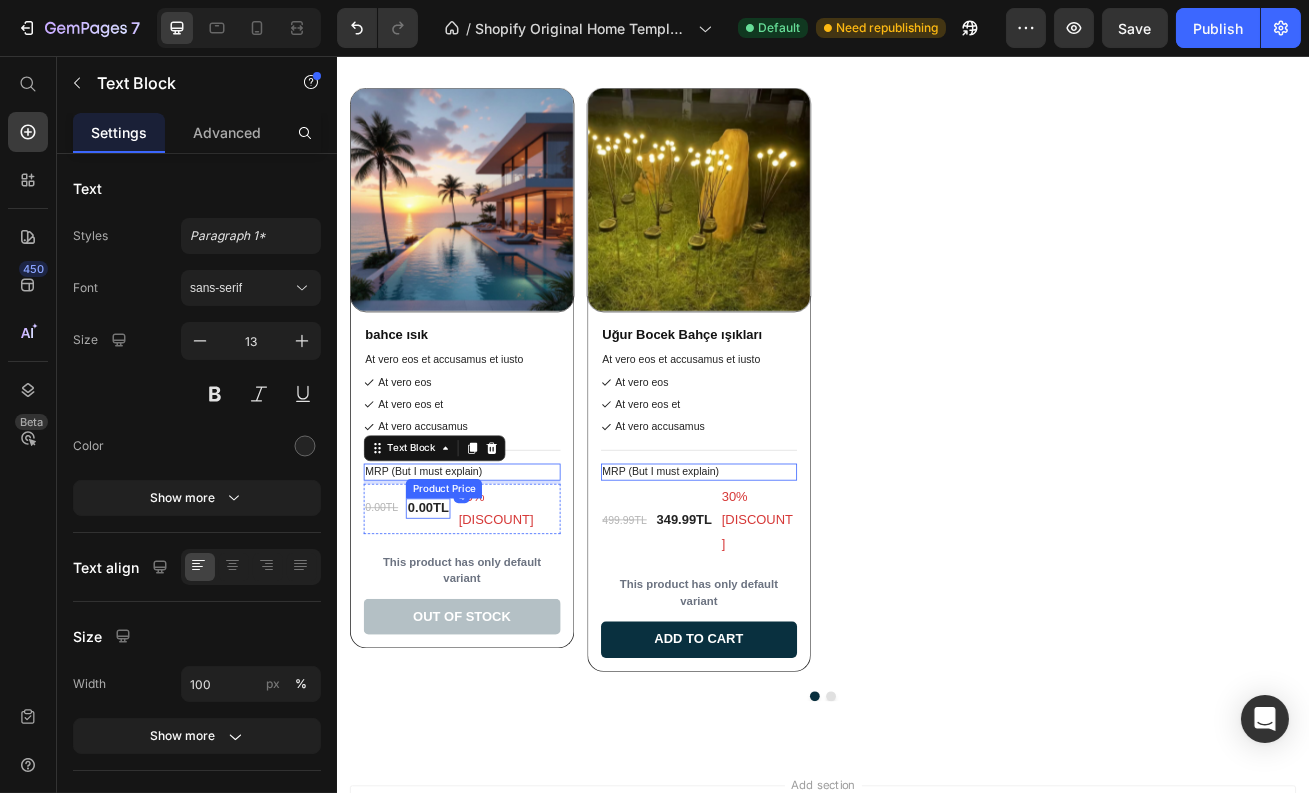 click on "0.00TL" at bounding box center [448, 614] 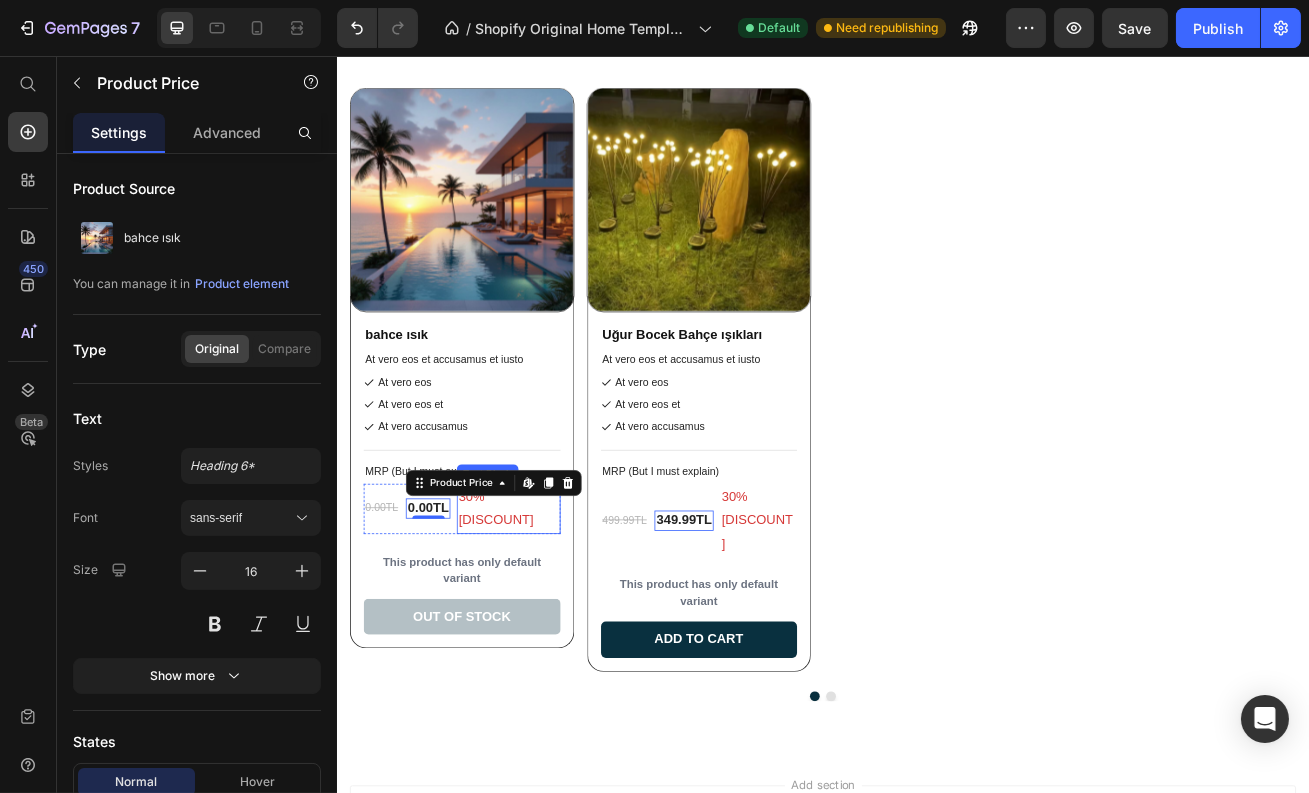 click on "30% İndirim" at bounding box center (547, 615) 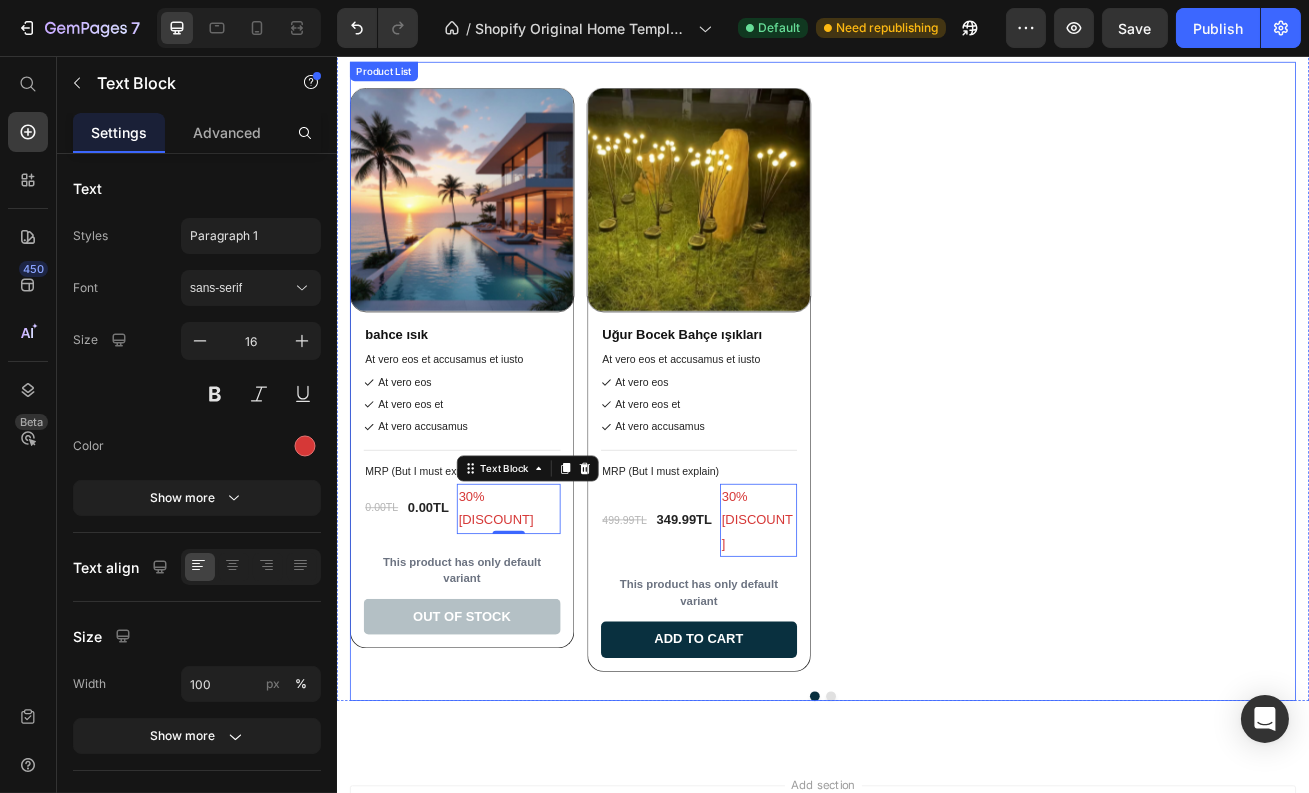 click on "Product Images bahce ısık Product Title At vero eos et accusamus et iusto Text Block
At vero eos
At vero eos et
At vero accusamus Item List                Title Line MRP (But I must explain) Text Block 0.00TL Product Price 0.00TL Product Price 30% İndirim Text Block   0 Row This product has only default variant Product Variants & Swatches Out of stock Add to Cart Row Row Product Images Uğur Bocek Bahçe ışıkları Product Title At vero eos et accusamus et iusto Text Block
At vero eos
At vero eos et
At vero accusamus Item List                Title Line MRP (But I must explain) Text Block 499.99TL Product Price 349.99TL Product Price 30% İndirim Text Block   0 Row This product has only default variant Product Variants & Swatches Add to cart Add to Cart Row Row" at bounding box center (936, 459) 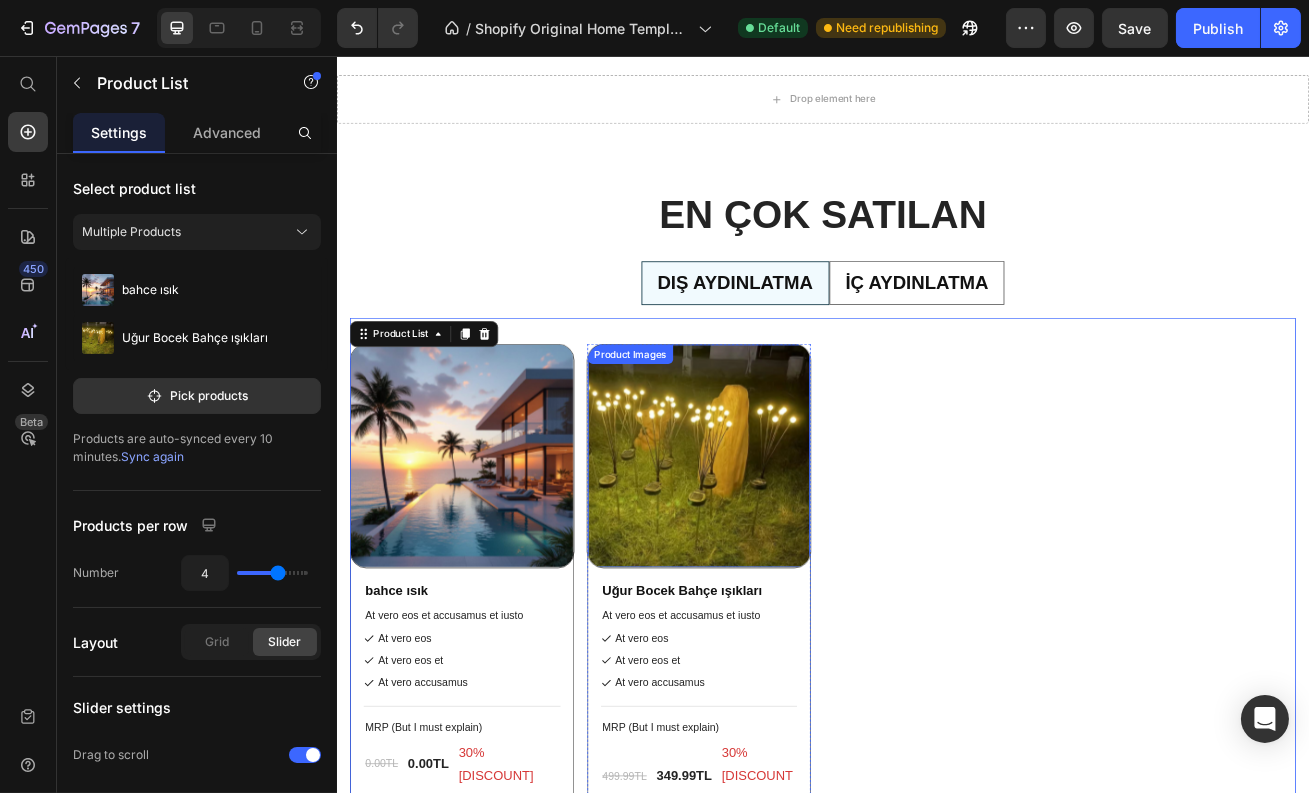 scroll, scrollTop: 950, scrollLeft: 0, axis: vertical 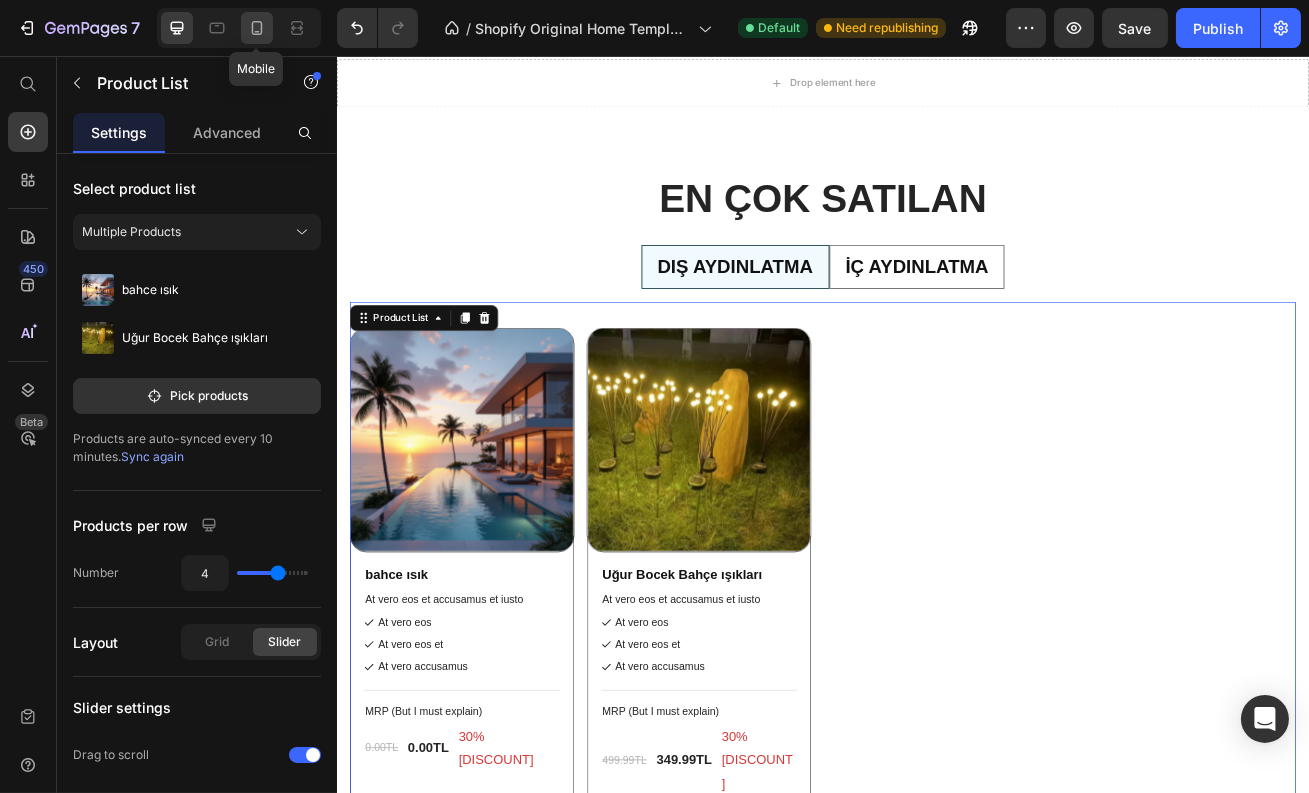 click 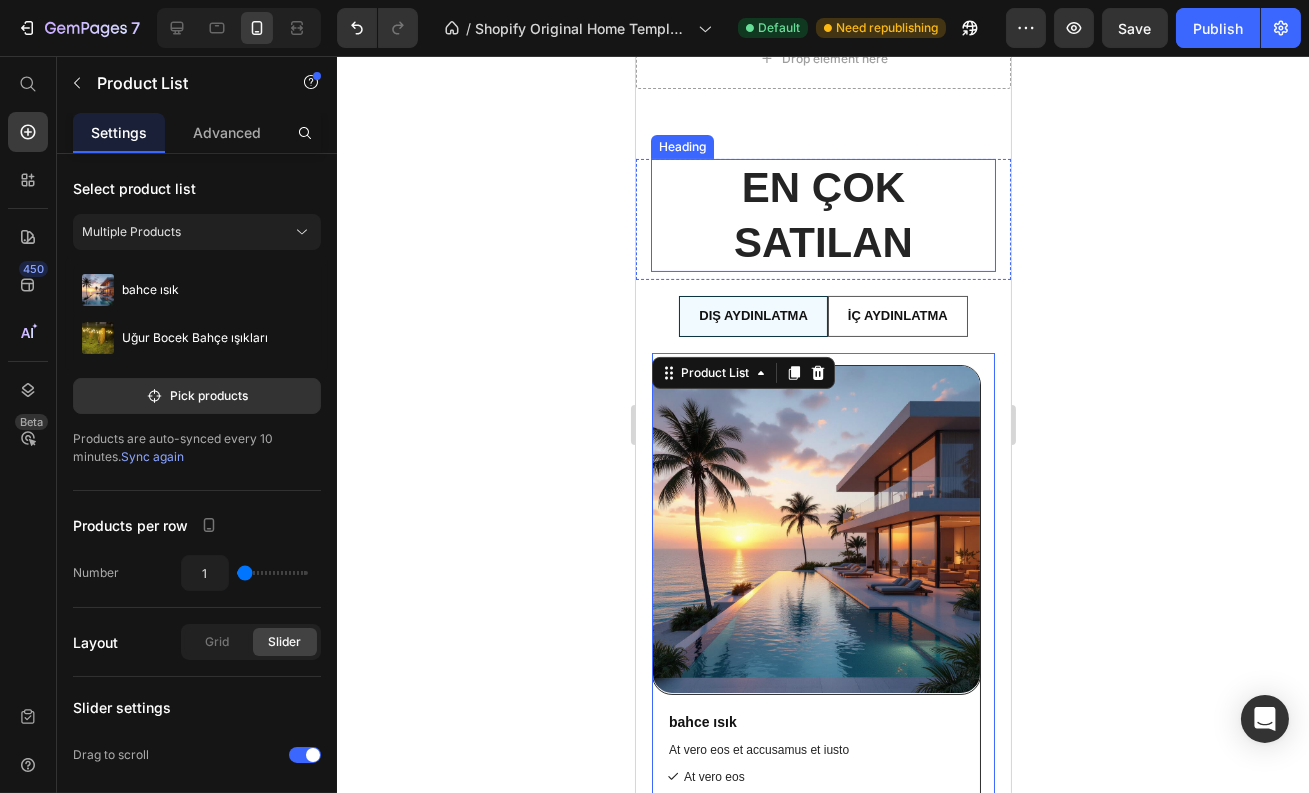 scroll, scrollTop: 730, scrollLeft: 0, axis: vertical 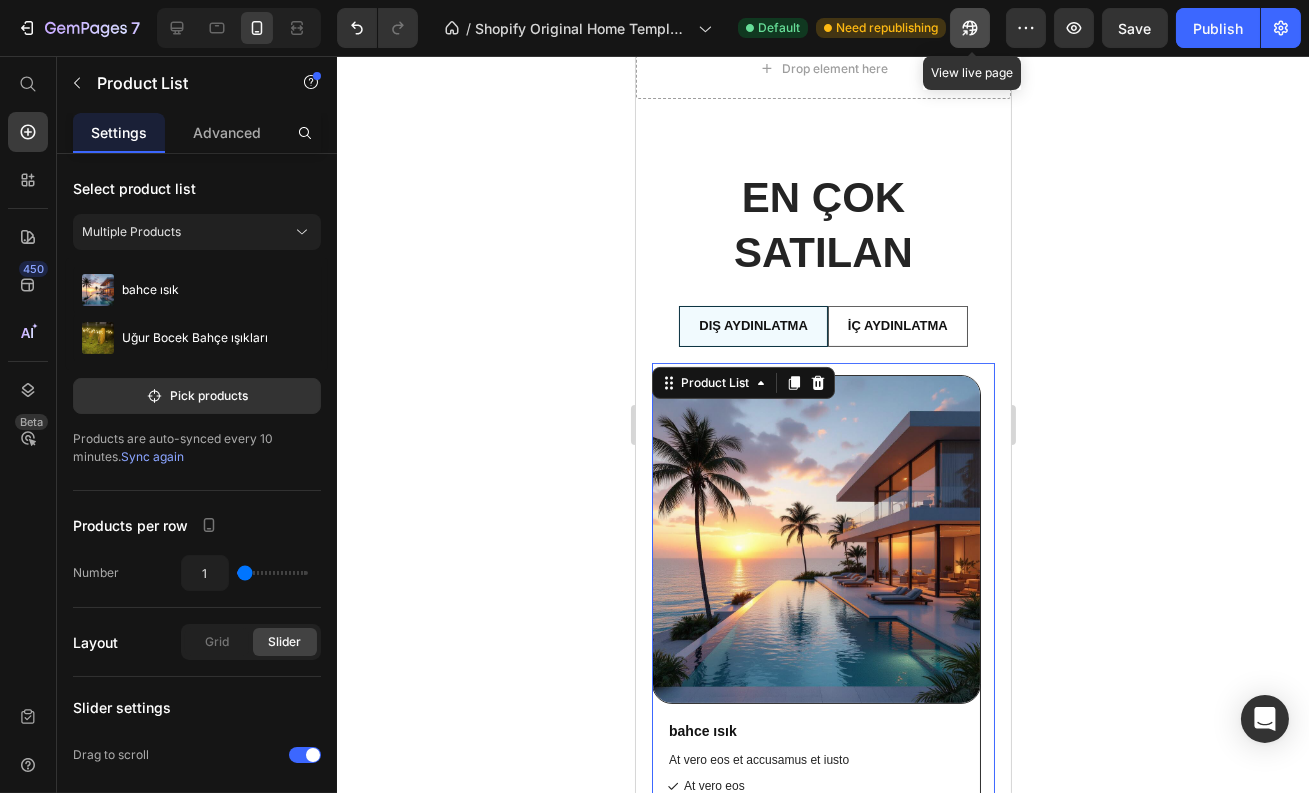 click 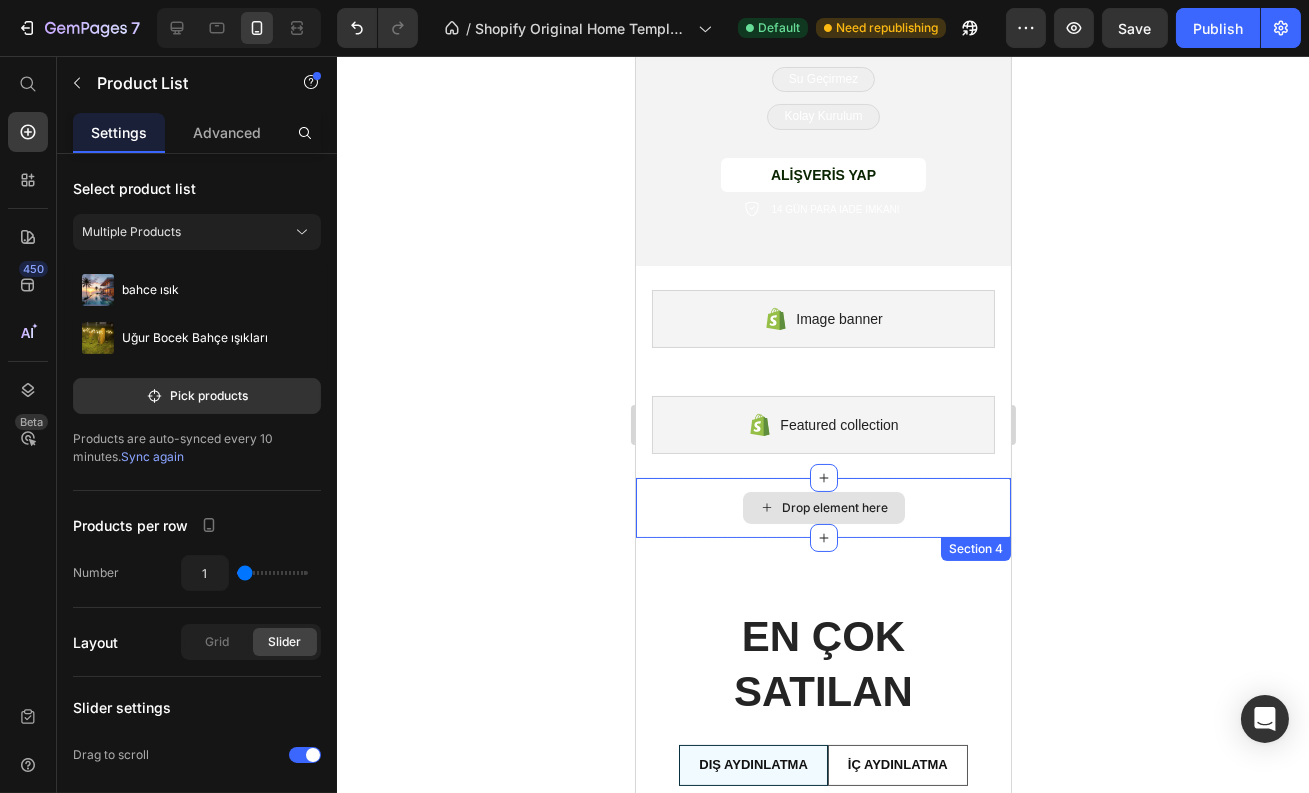 scroll, scrollTop: 261, scrollLeft: 0, axis: vertical 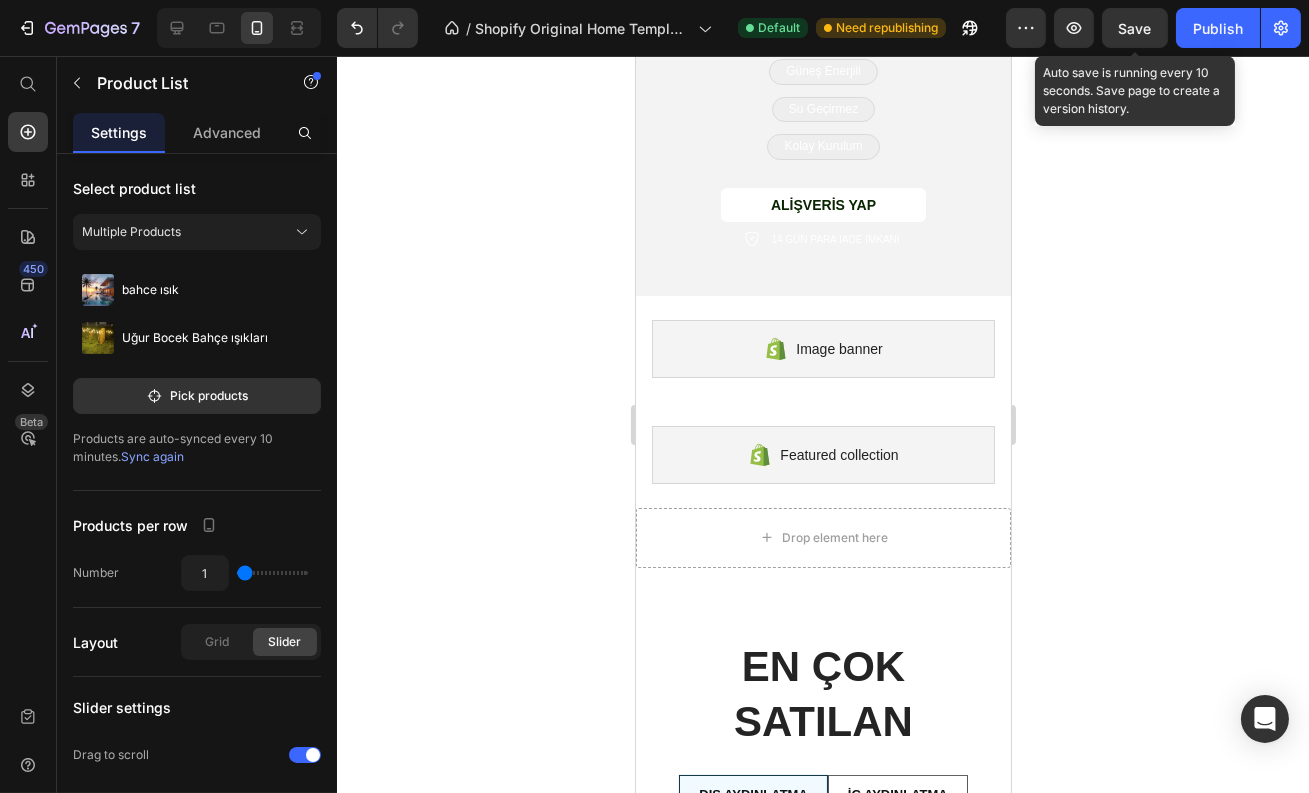 drag, startPoint x: 1133, startPoint y: 22, endPoint x: 1024, endPoint y: 80, distance: 123.47064 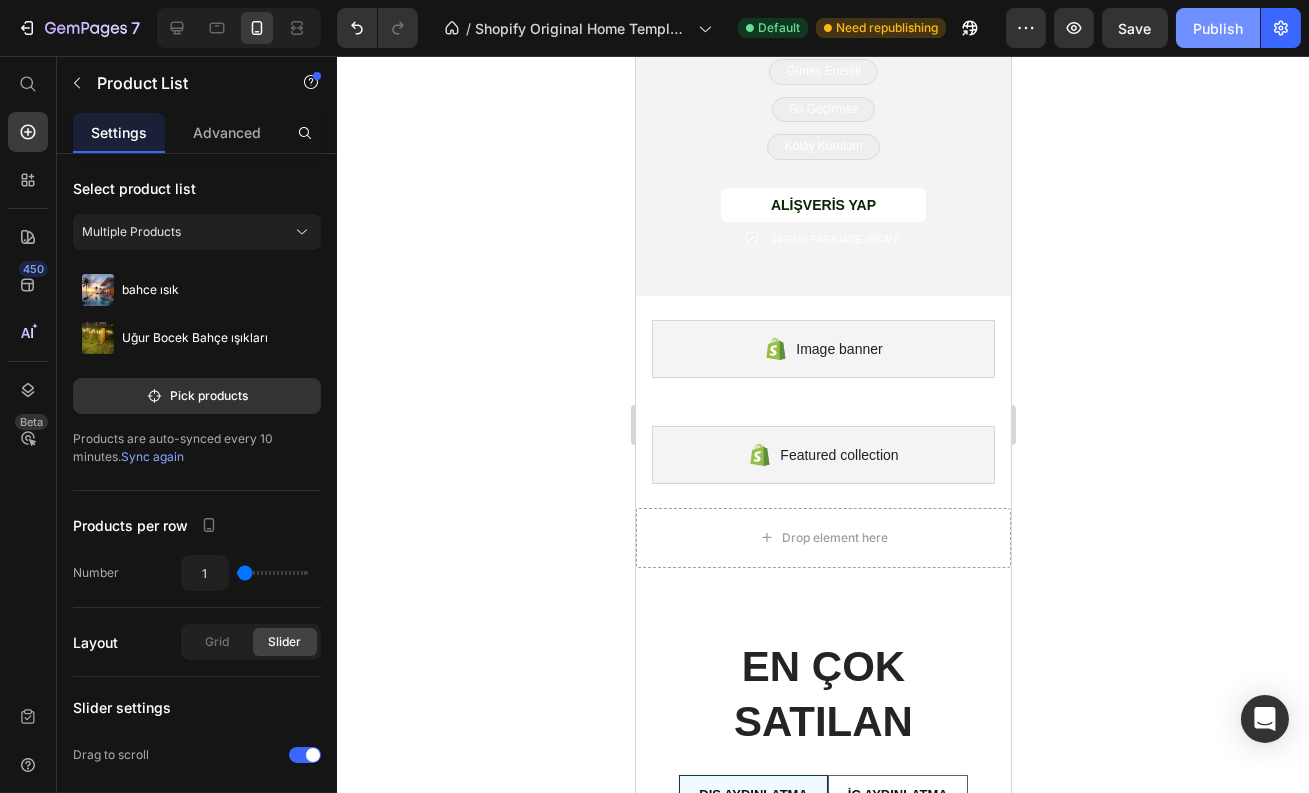 click on "Publish" at bounding box center (1218, 28) 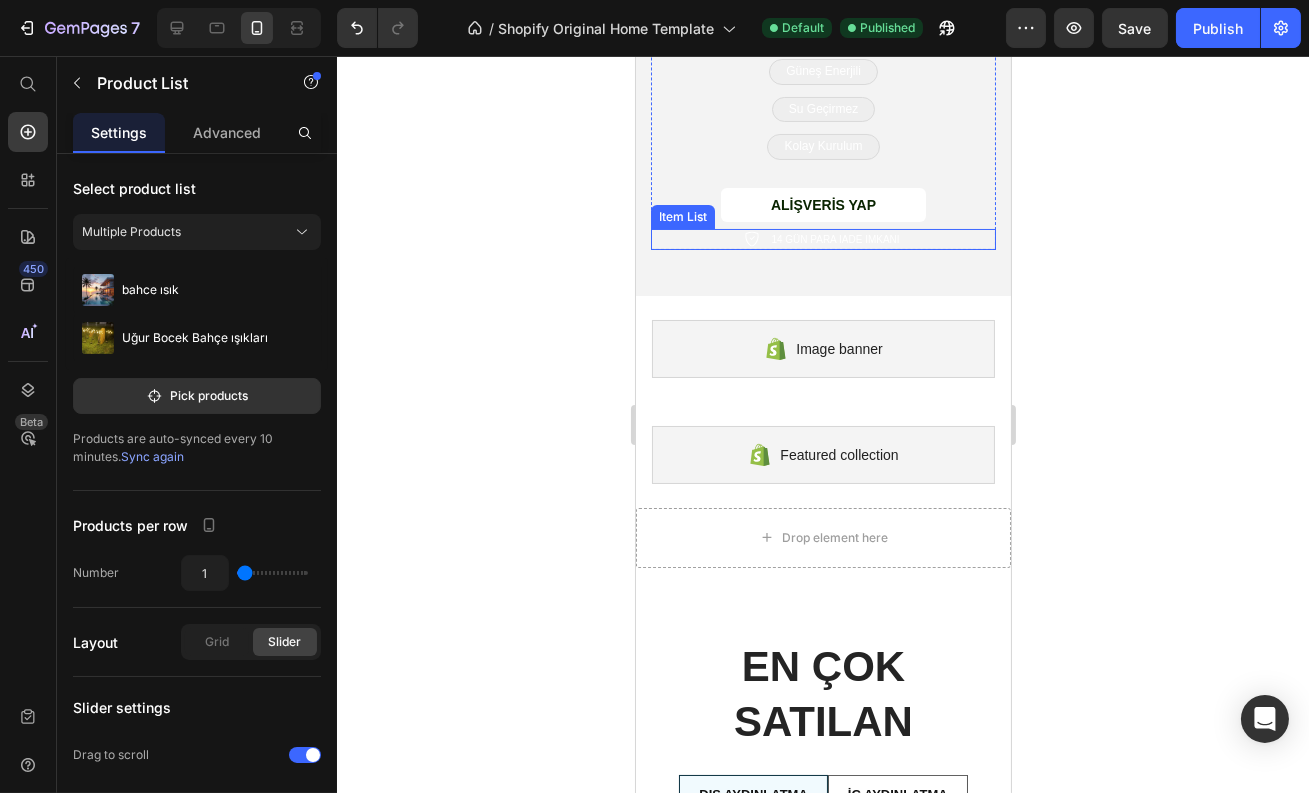 type 